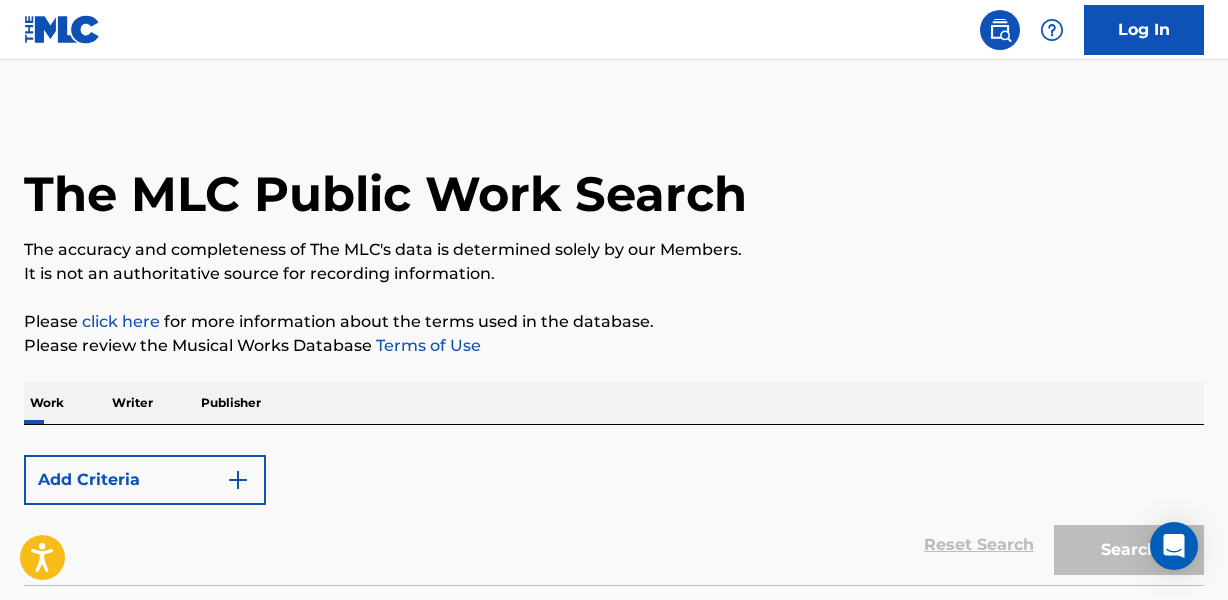 scroll, scrollTop: 0, scrollLeft: 0, axis: both 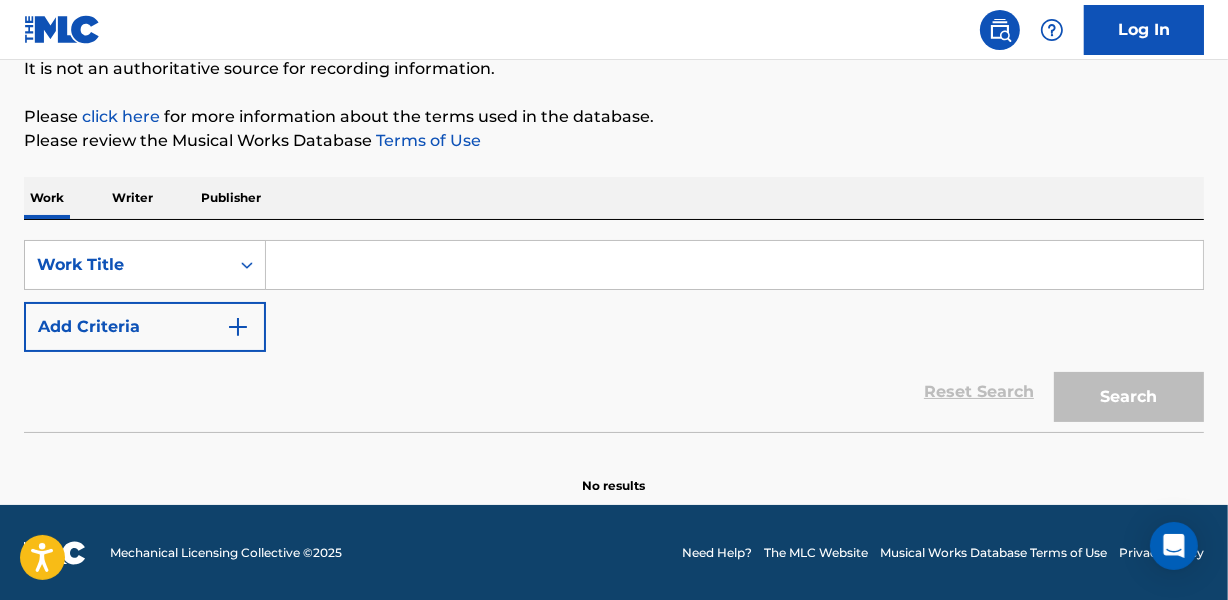 click on "Add Criteria" at bounding box center (145, 327) 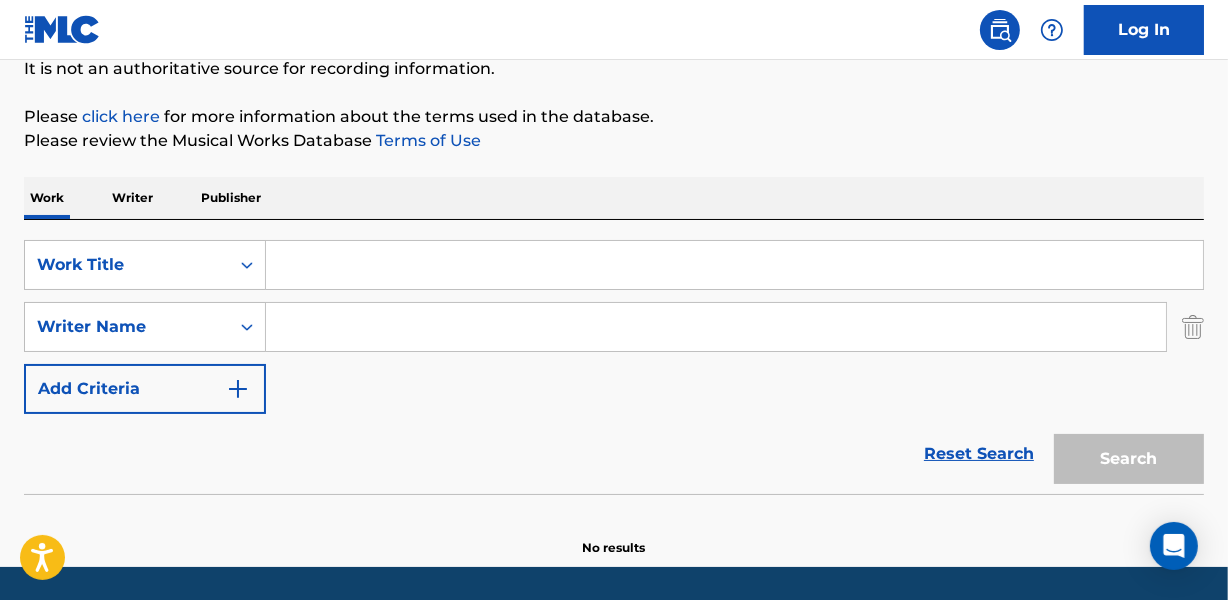 click on "Reset Search Search" at bounding box center [614, 454] 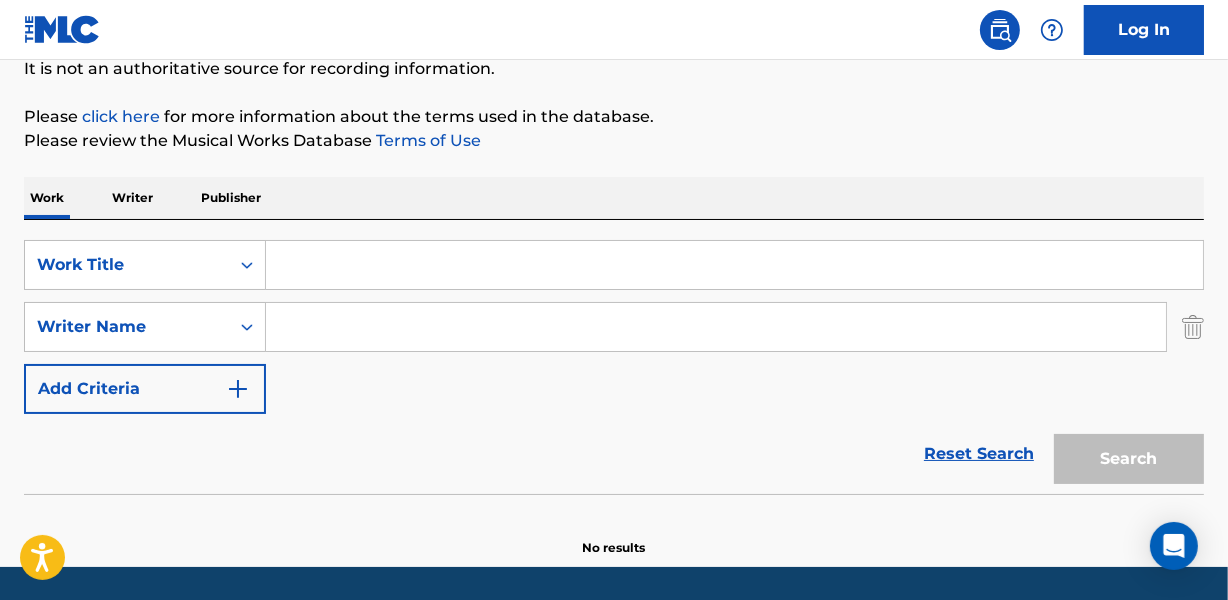 click at bounding box center [734, 265] 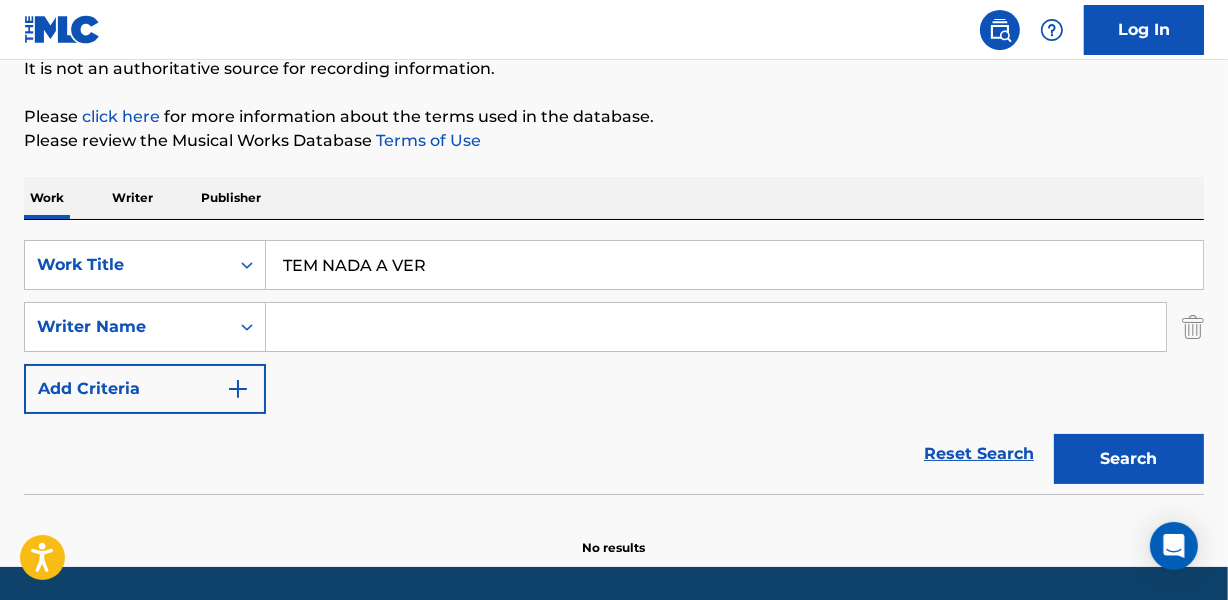 type on "TEM NADA A VER" 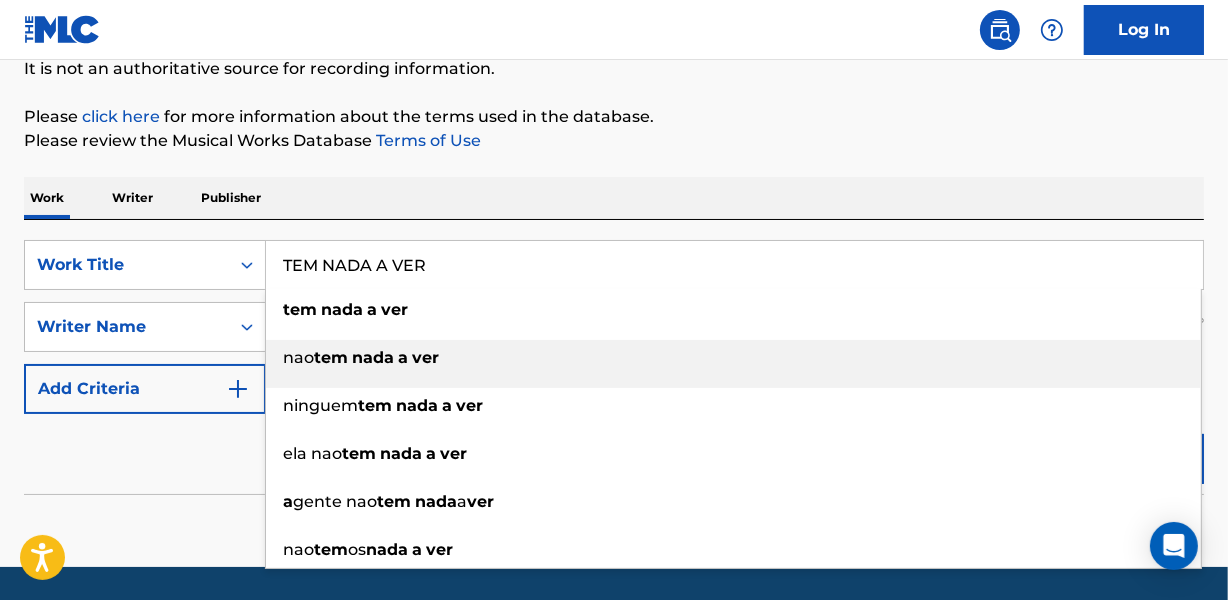 click on "Please   click here   for more information about the terms used in the database." at bounding box center [614, 117] 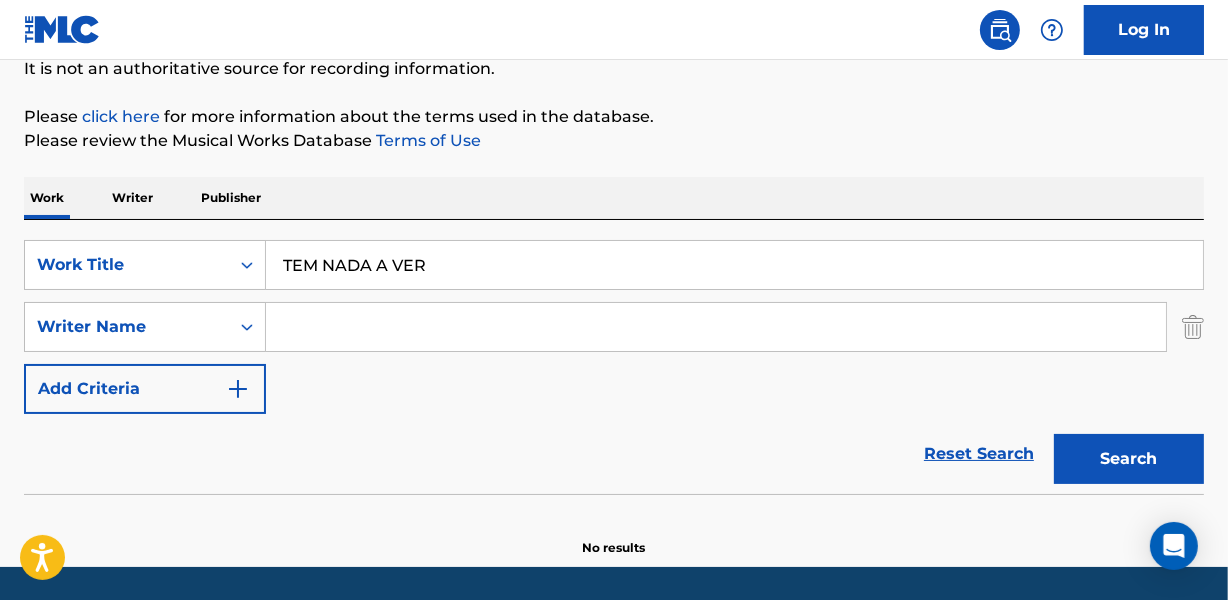 click at bounding box center (716, 327) 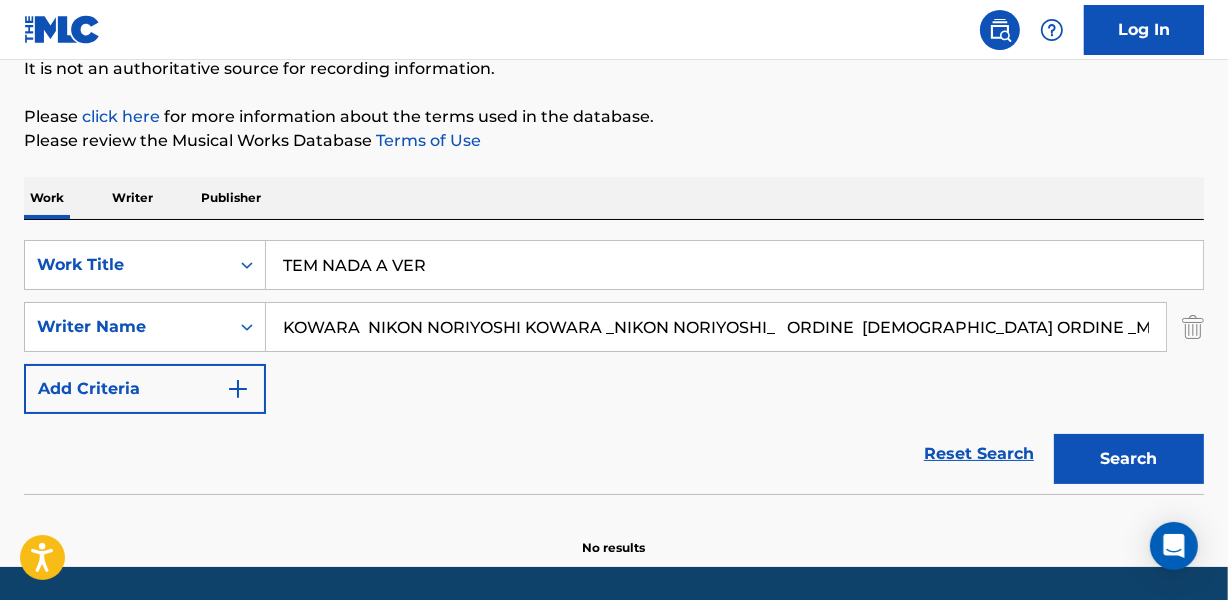 scroll, scrollTop: 0, scrollLeft: 8, axis: horizontal 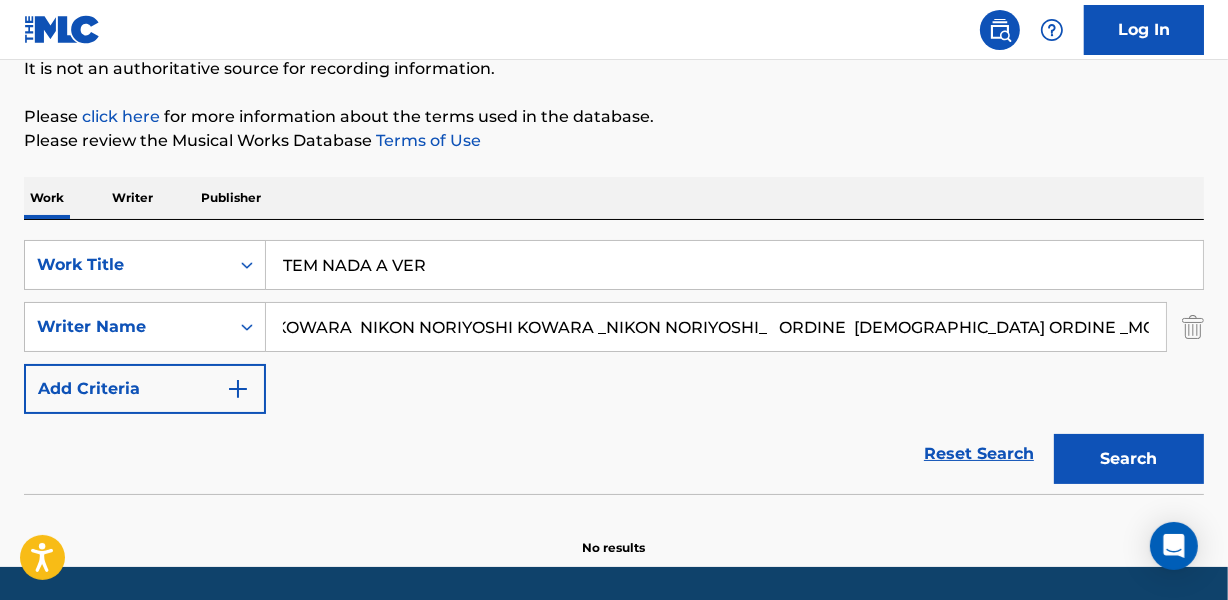drag, startPoint x: 601, startPoint y: 334, endPoint x: 1237, endPoint y: 310, distance: 636.4527 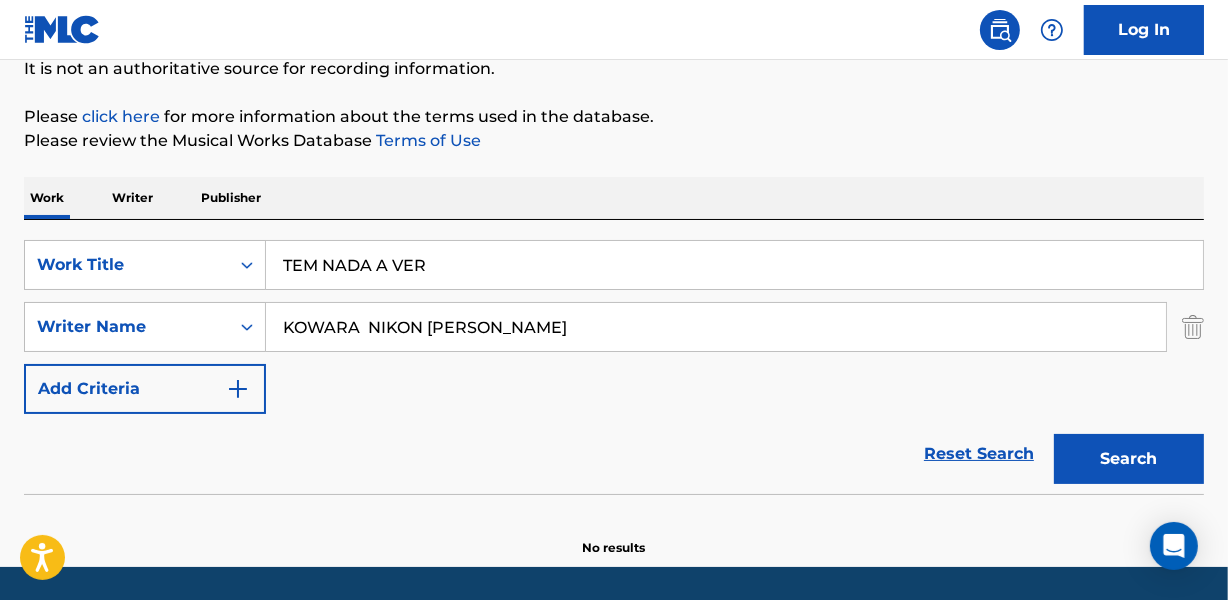 scroll, scrollTop: 0, scrollLeft: 0, axis: both 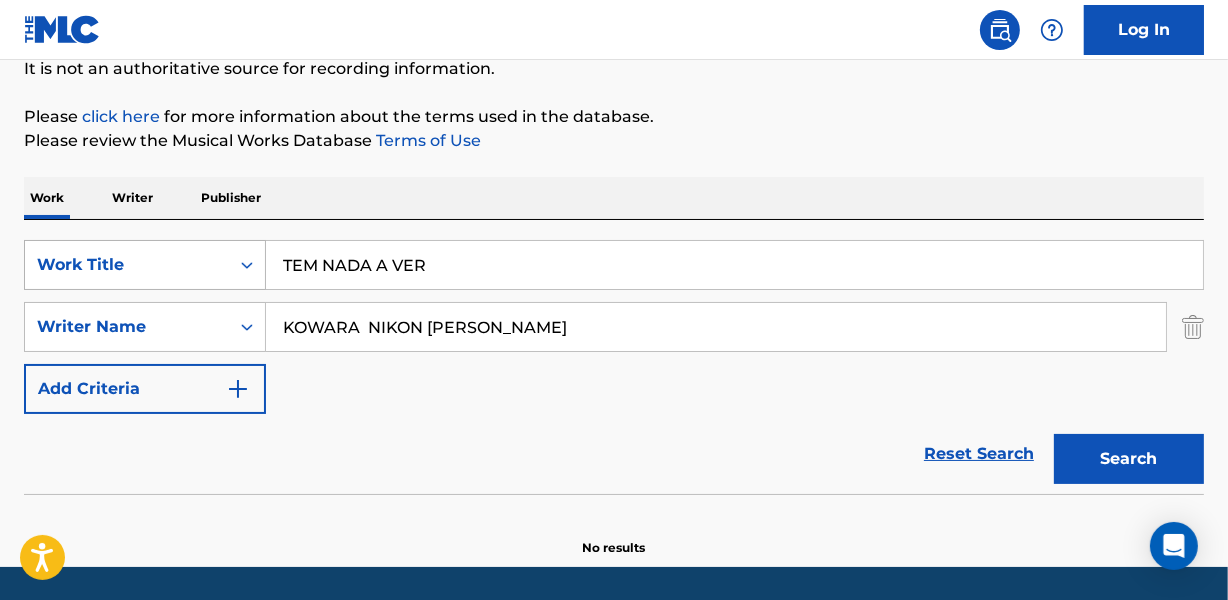 drag, startPoint x: 365, startPoint y: 330, endPoint x: 175, endPoint y: 268, distance: 199.85995 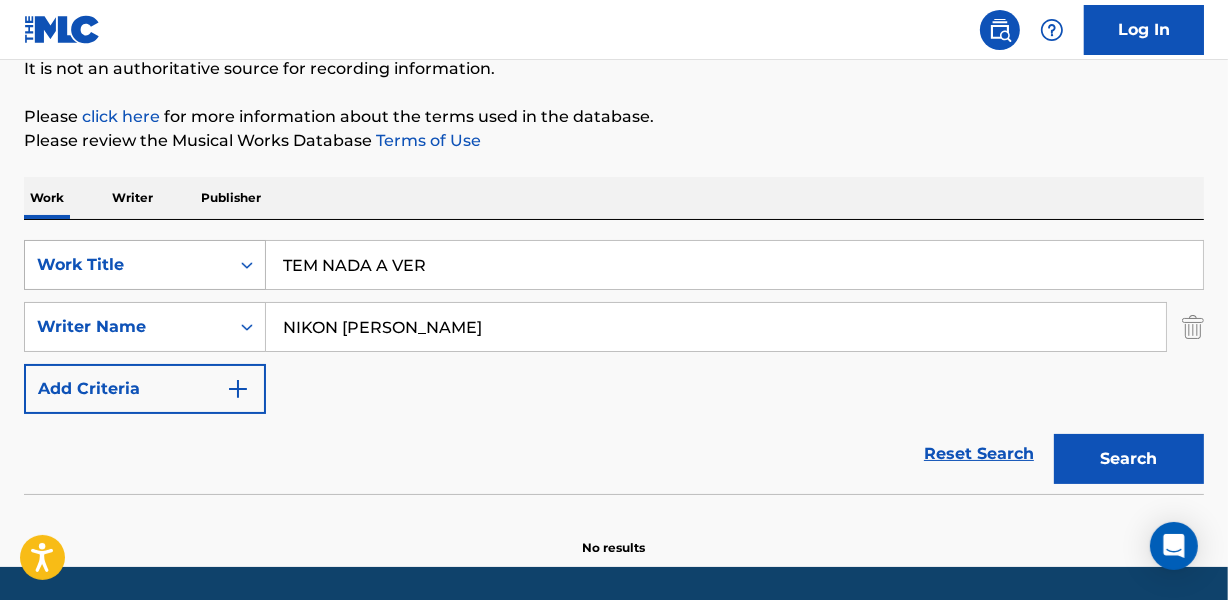 click on "Search" at bounding box center (1129, 459) 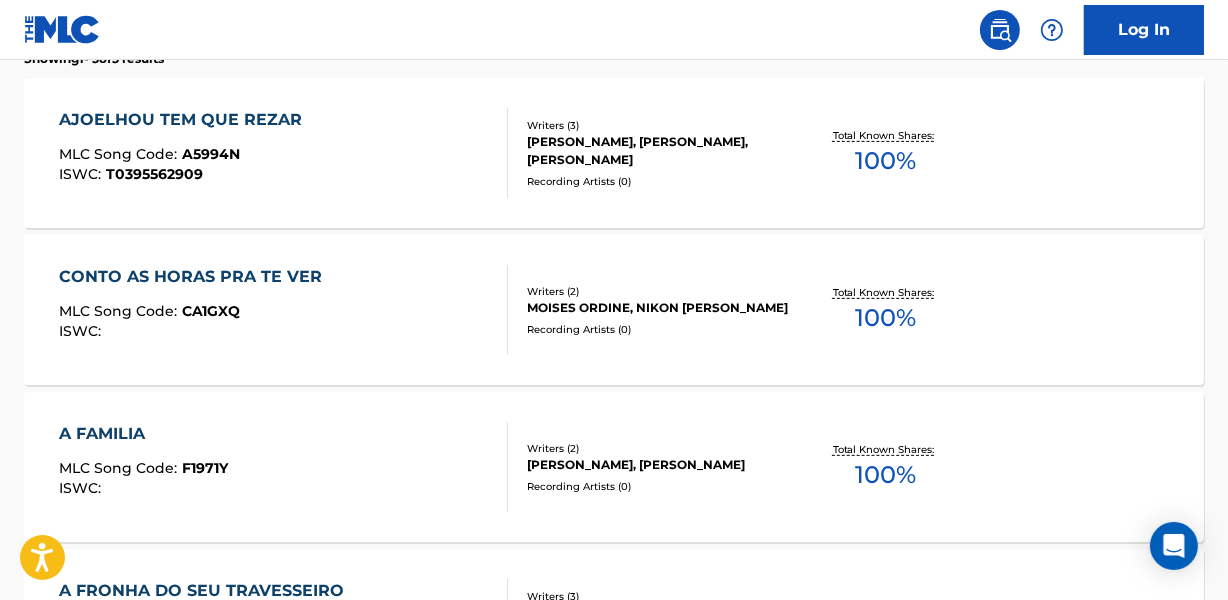 scroll, scrollTop: 387, scrollLeft: 0, axis: vertical 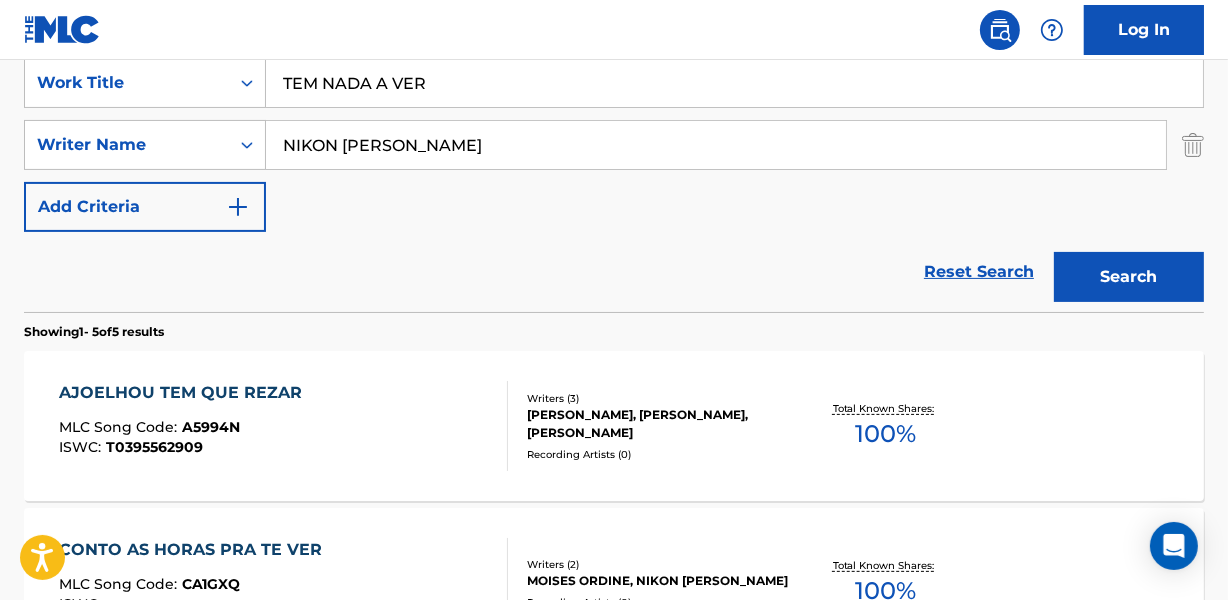 click on "NIKON [PERSON_NAME]" at bounding box center (716, 145) 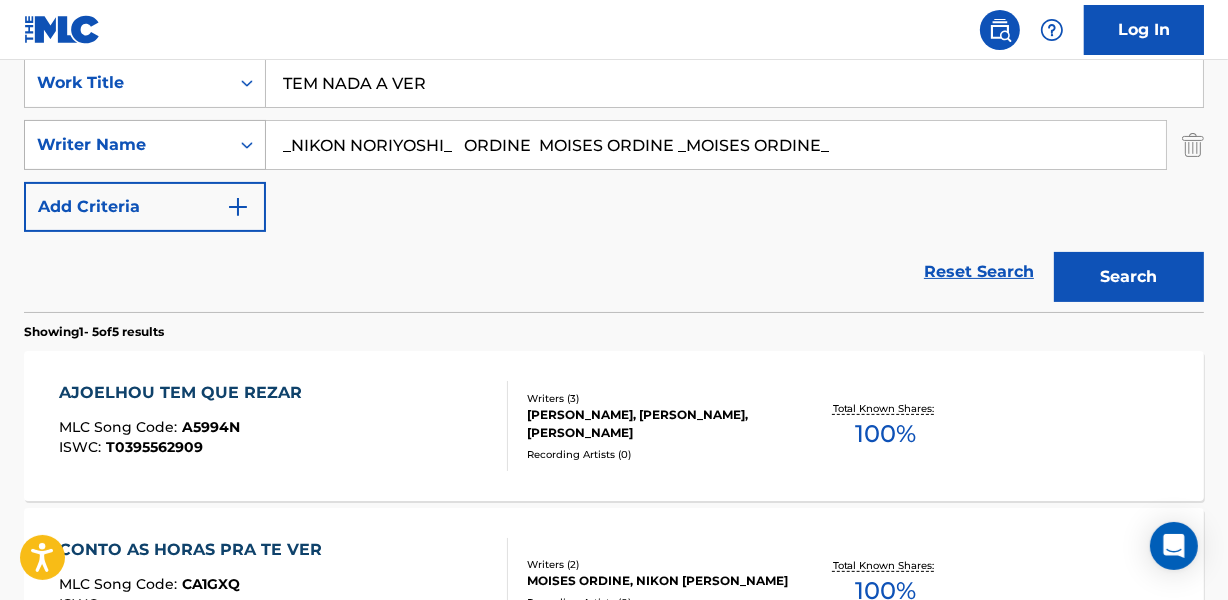 drag, startPoint x: 468, startPoint y: 147, endPoint x: 170, endPoint y: 147, distance: 298 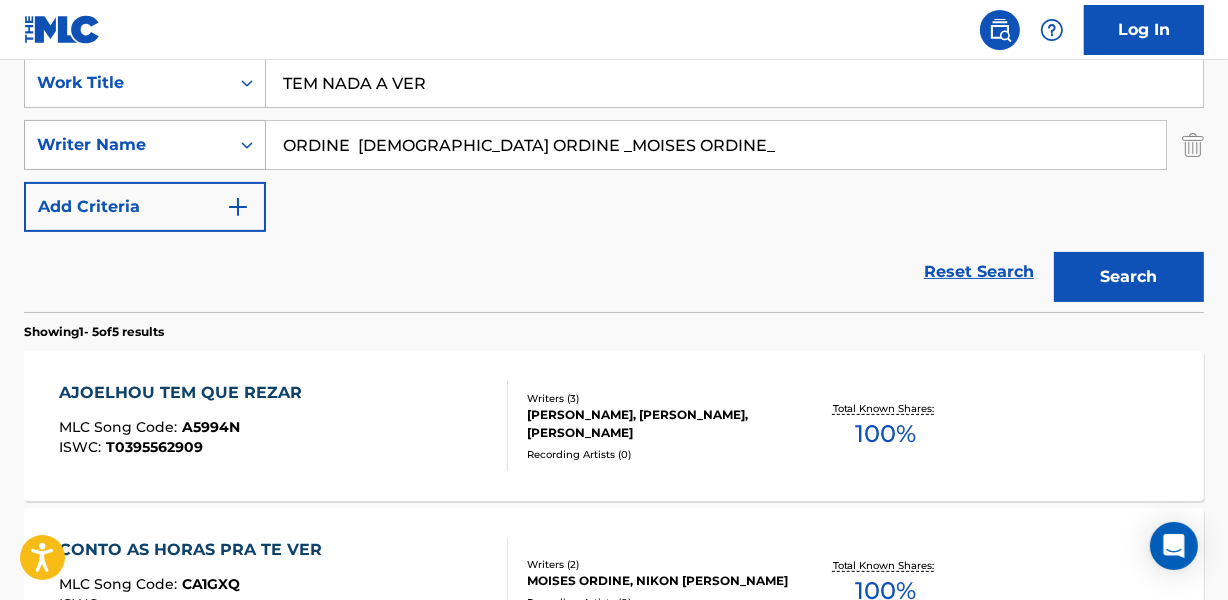 click on "Search" at bounding box center [1129, 277] 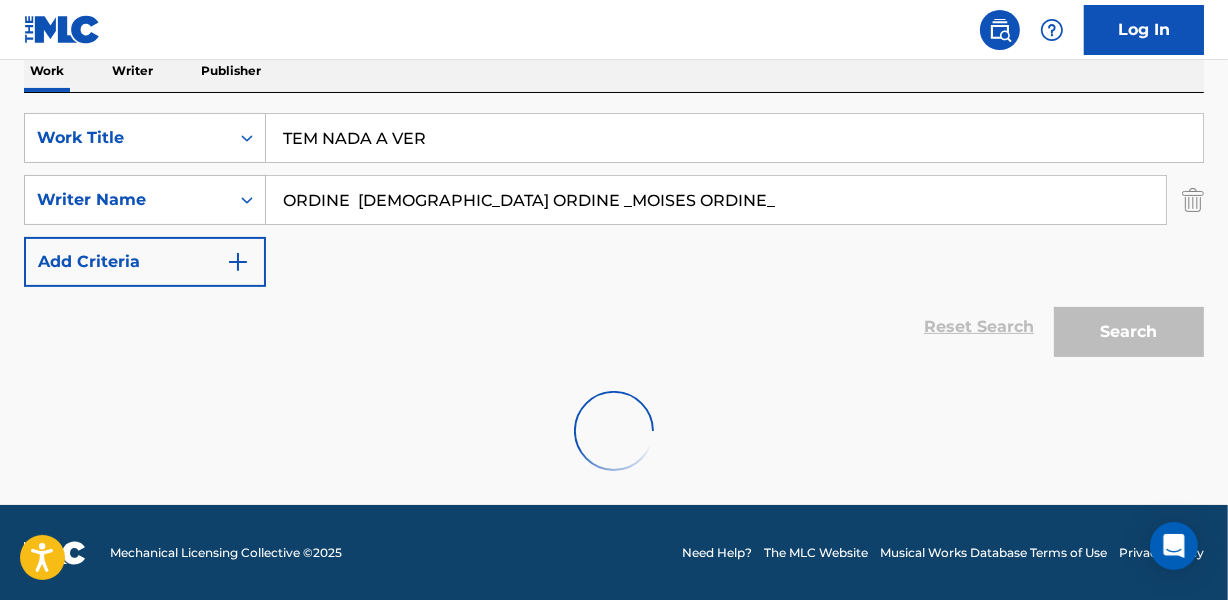 scroll, scrollTop: 267, scrollLeft: 0, axis: vertical 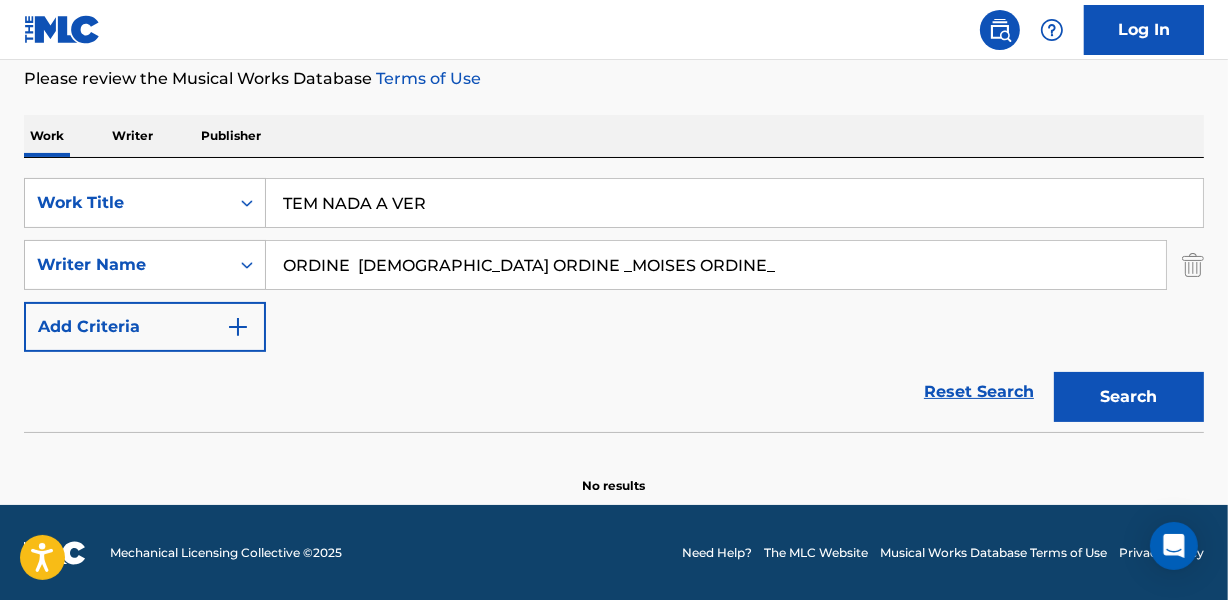 drag, startPoint x: 496, startPoint y: 277, endPoint x: 1024, endPoint y: 268, distance: 528.0767 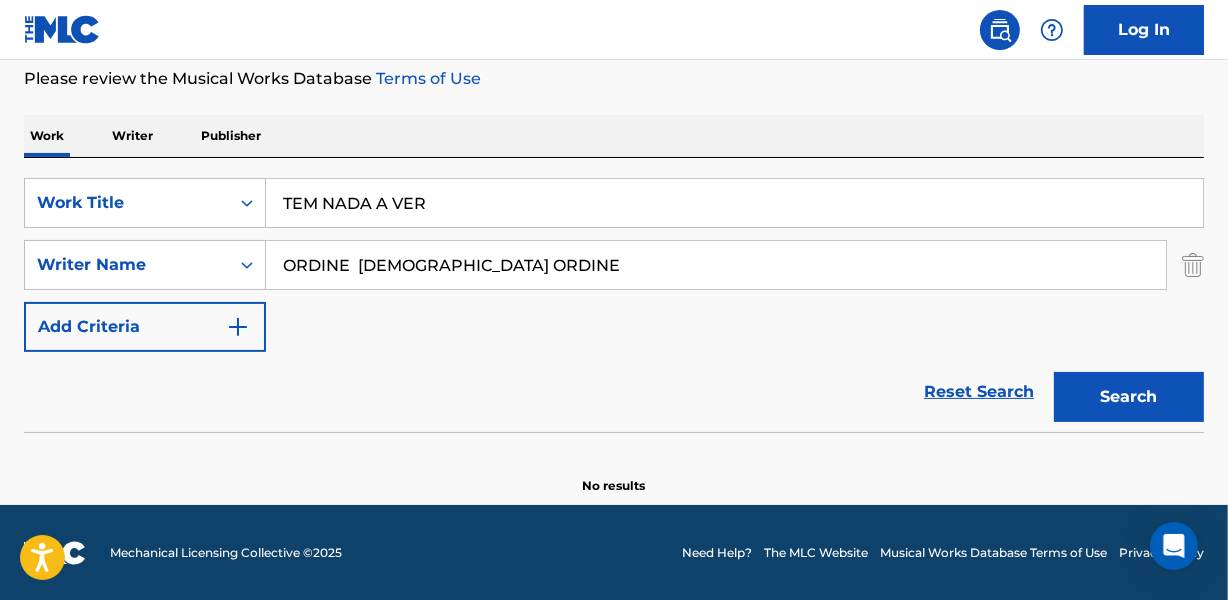 click on "Search" at bounding box center [1129, 397] 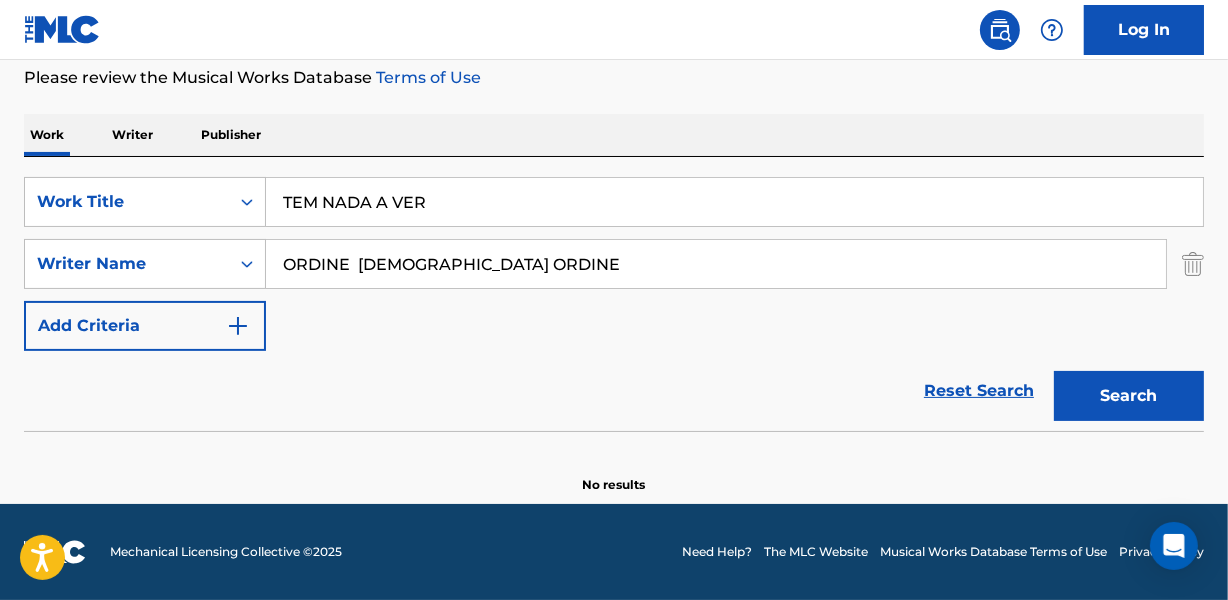 scroll, scrollTop: 267, scrollLeft: 0, axis: vertical 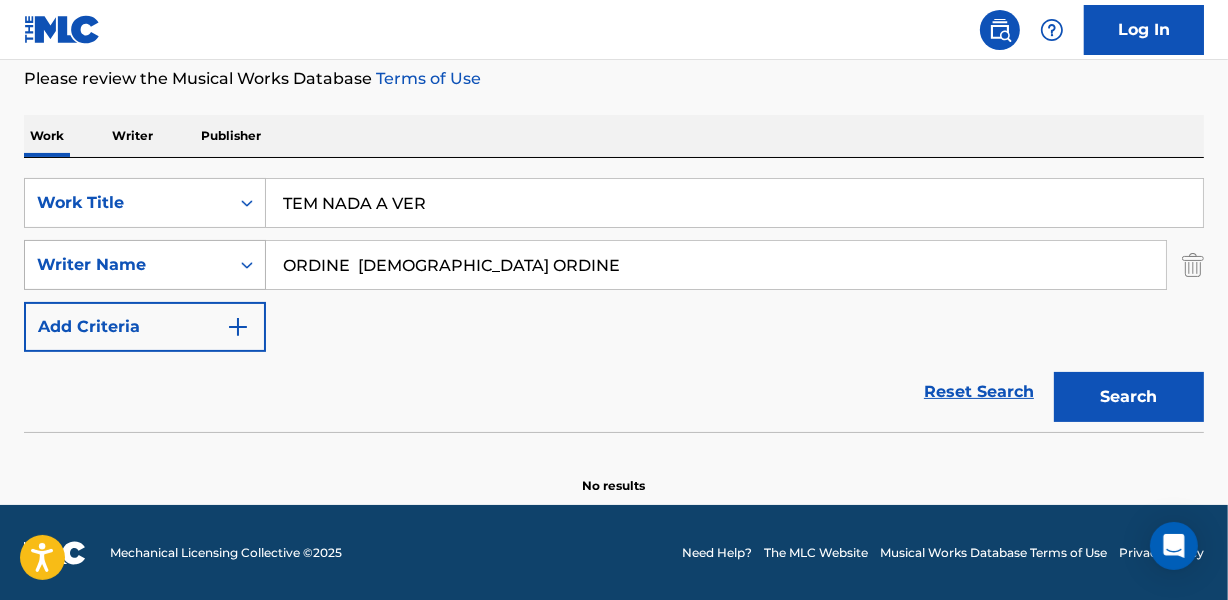 drag, startPoint x: 356, startPoint y: 267, endPoint x: 246, endPoint y: 256, distance: 110.54863 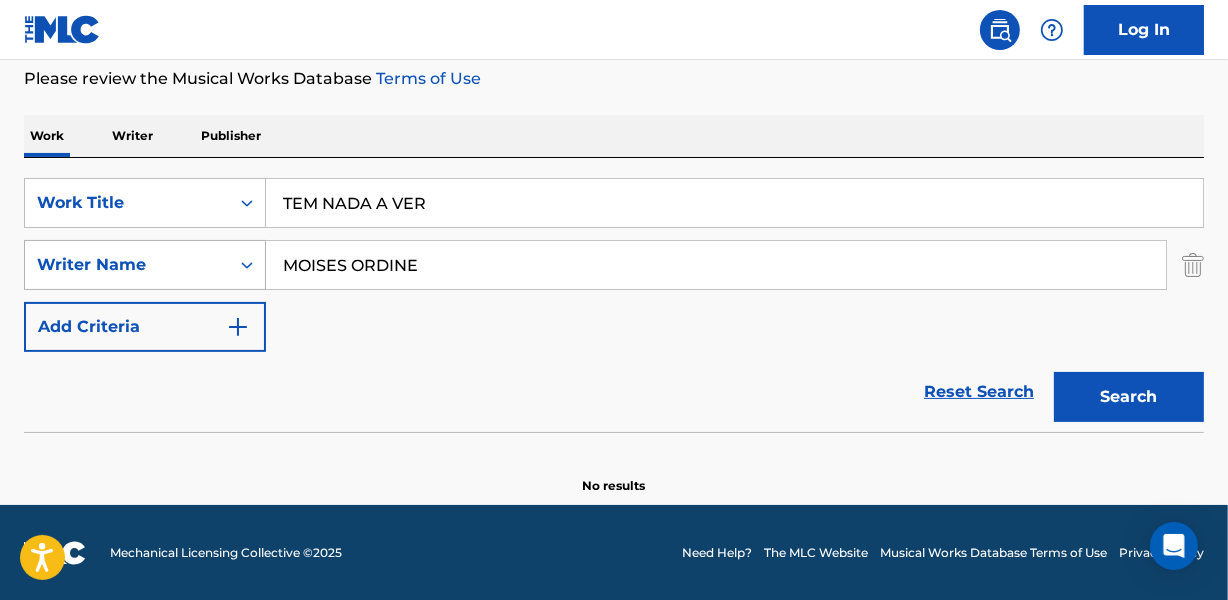 type on "MOISES ORDINE" 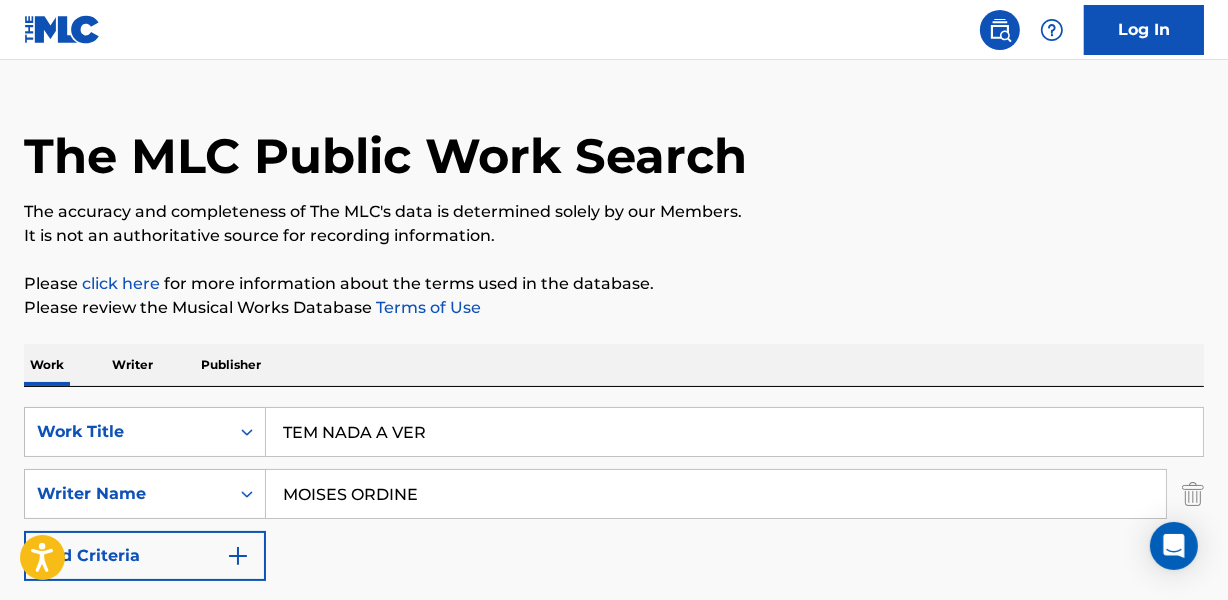 scroll, scrollTop: 0, scrollLeft: 0, axis: both 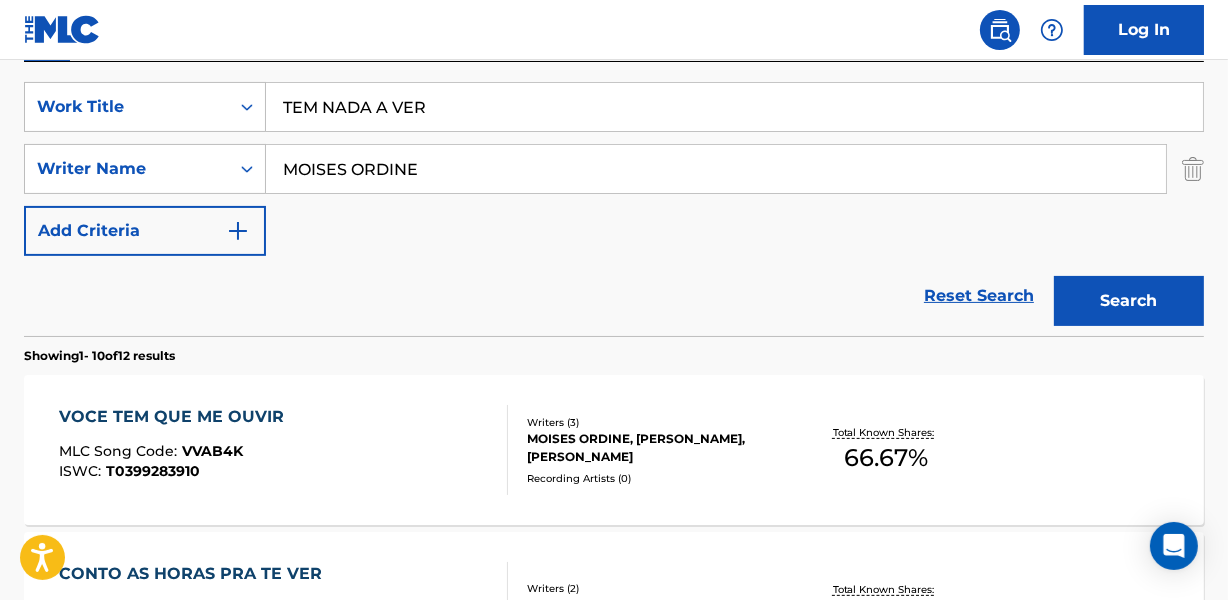 click on "TEM NADA A VER" at bounding box center (734, 107) 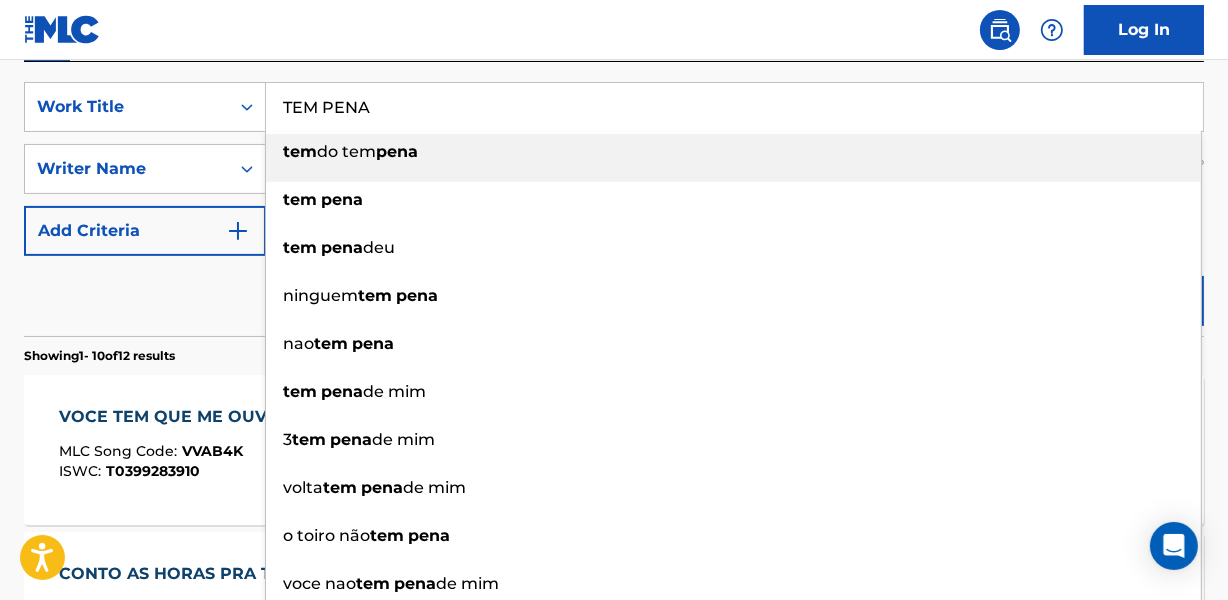 type on "TEM PENA" 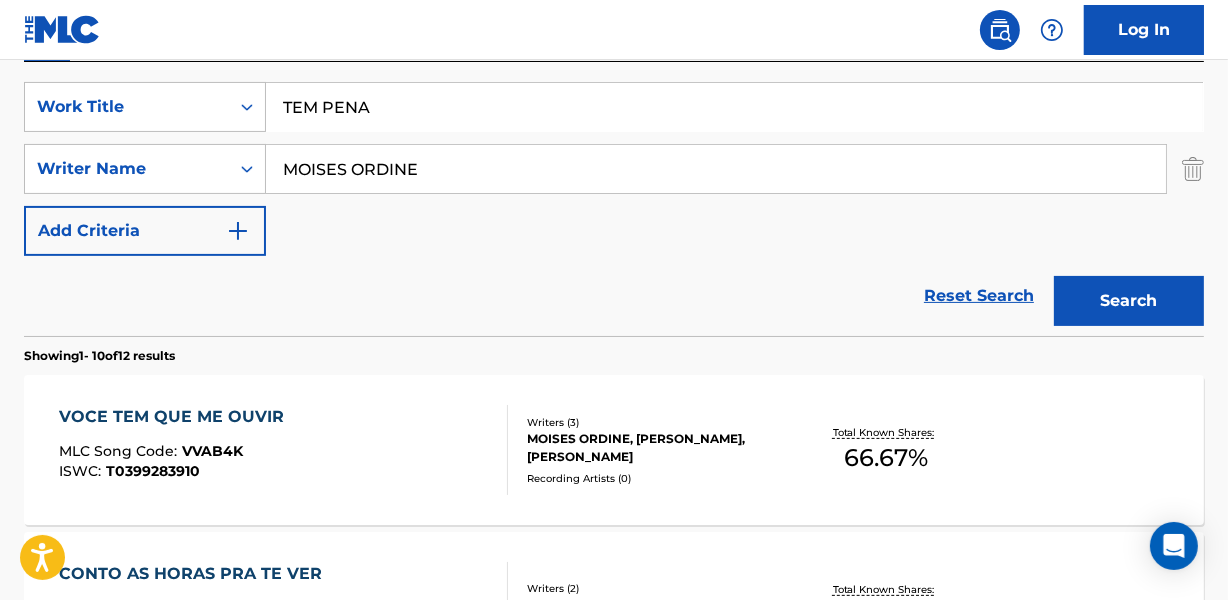 click on "Log In" at bounding box center [614, 30] 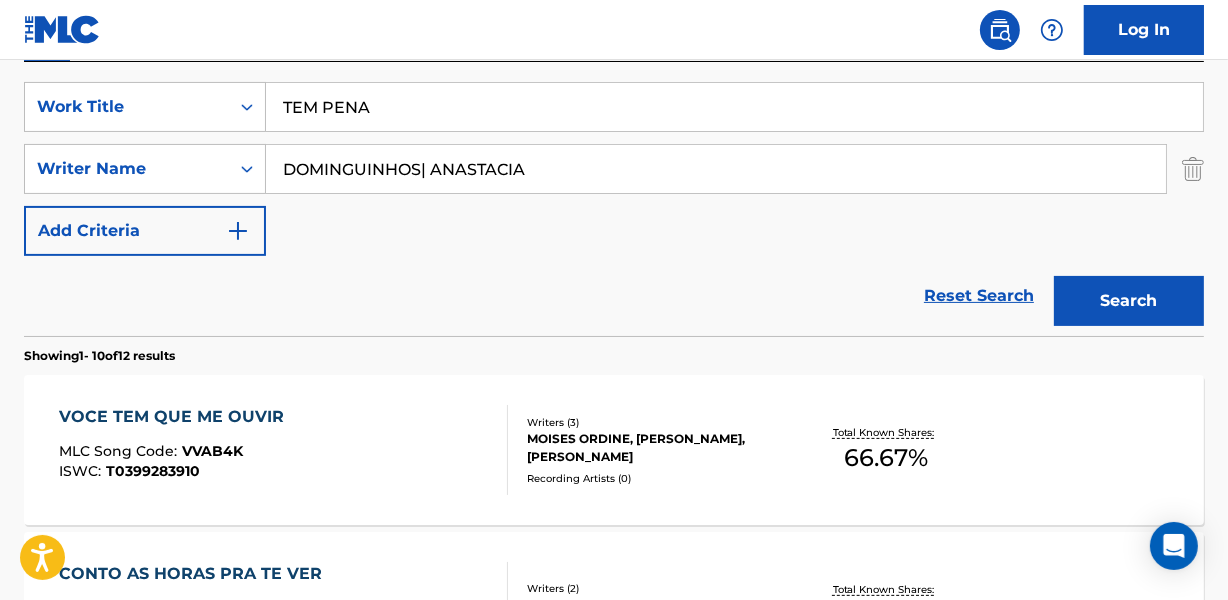 drag, startPoint x: 423, startPoint y: 163, endPoint x: 675, endPoint y: 169, distance: 252.07141 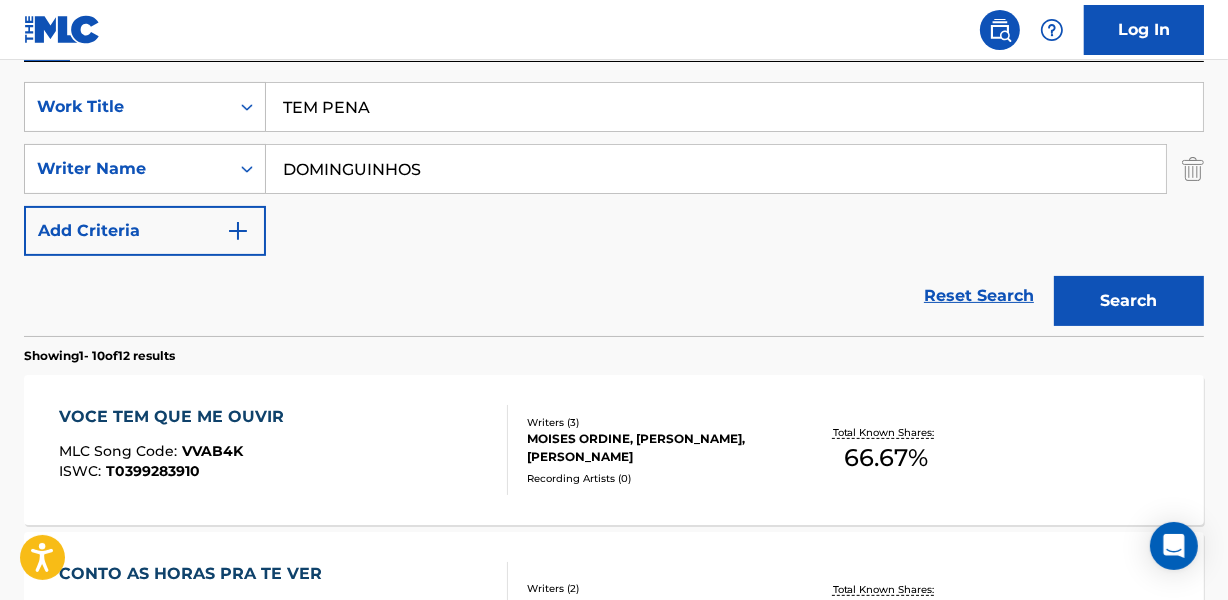 click on "Search" at bounding box center [1129, 301] 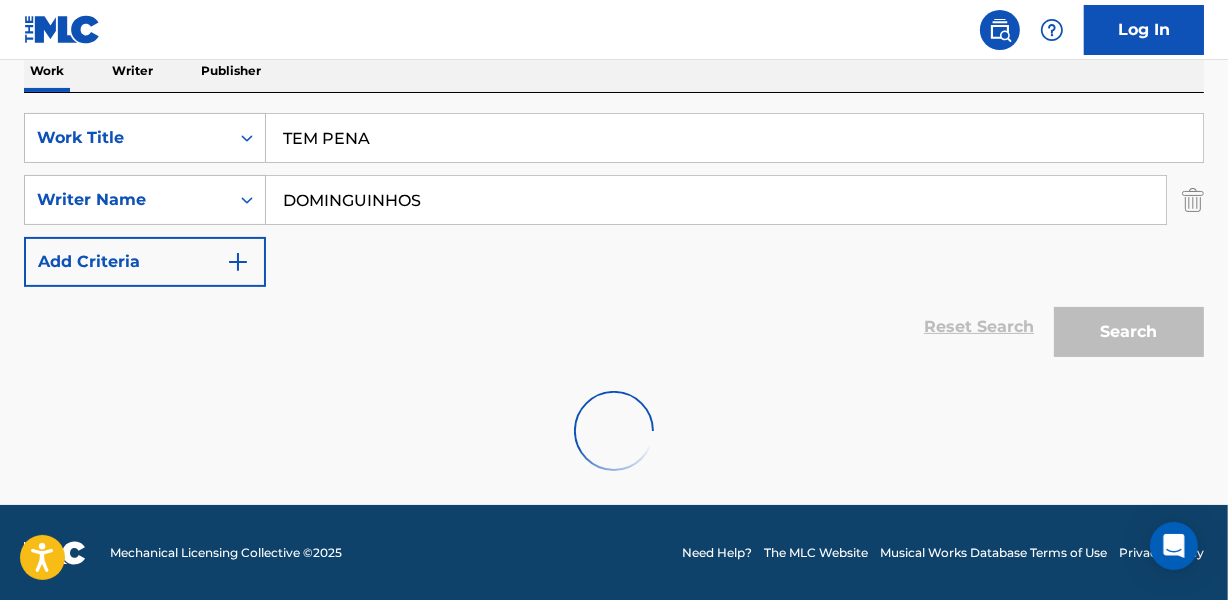 scroll, scrollTop: 363, scrollLeft: 0, axis: vertical 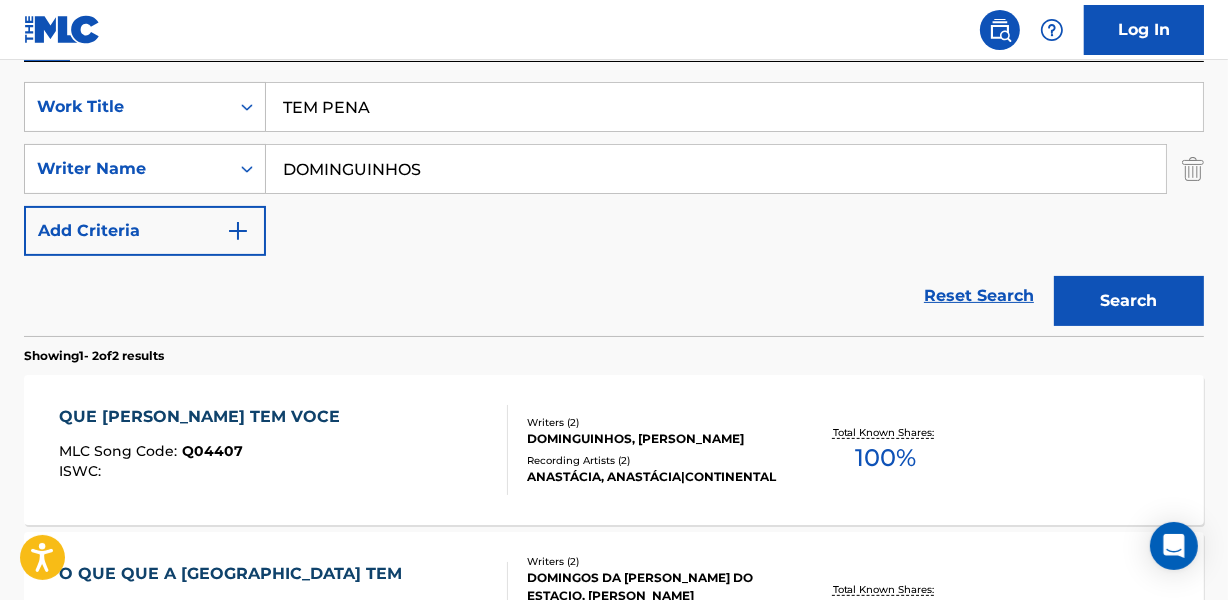 click on "DOMINGUINHOS" at bounding box center (716, 169) 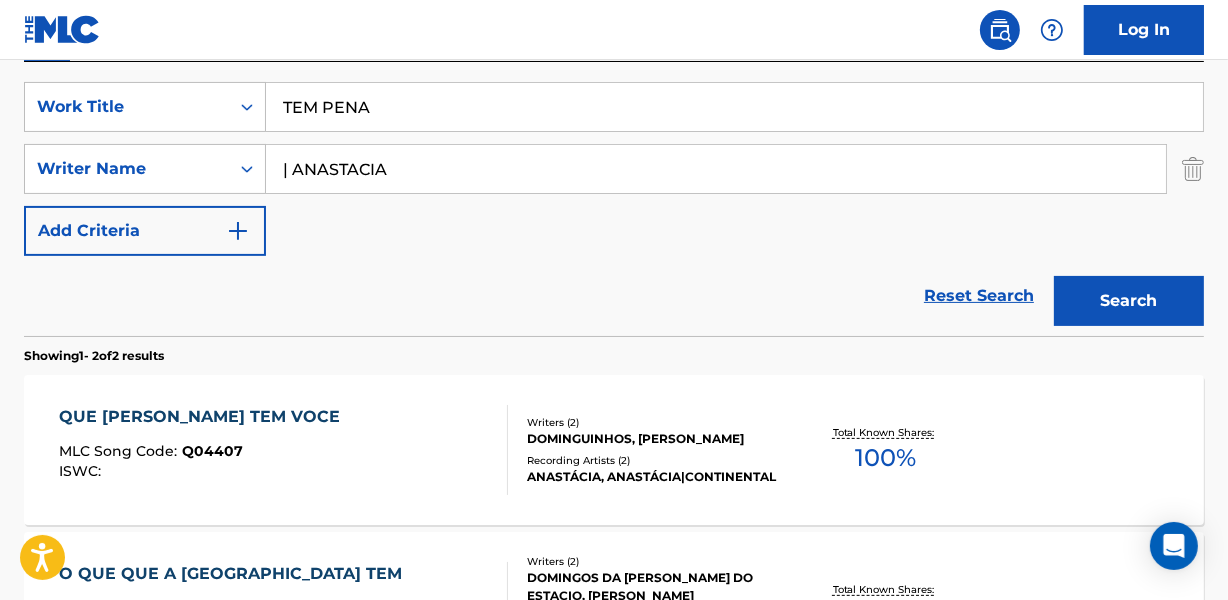 drag, startPoint x: 299, startPoint y: 164, endPoint x: 309, endPoint y: 173, distance: 13.453624 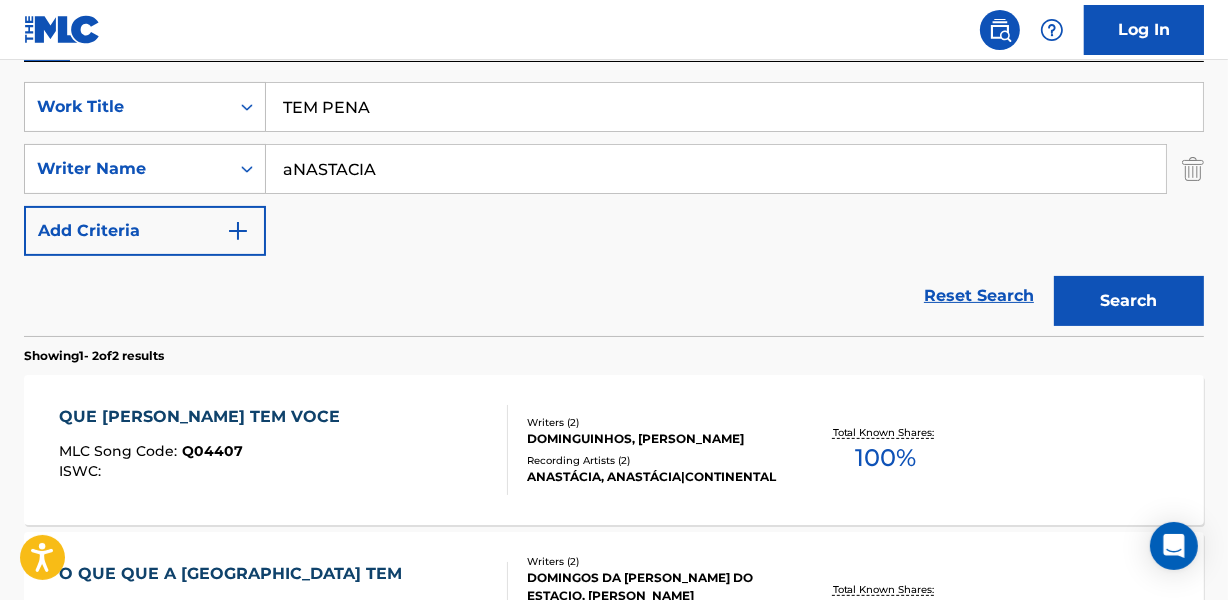 click on "Search" at bounding box center [1129, 301] 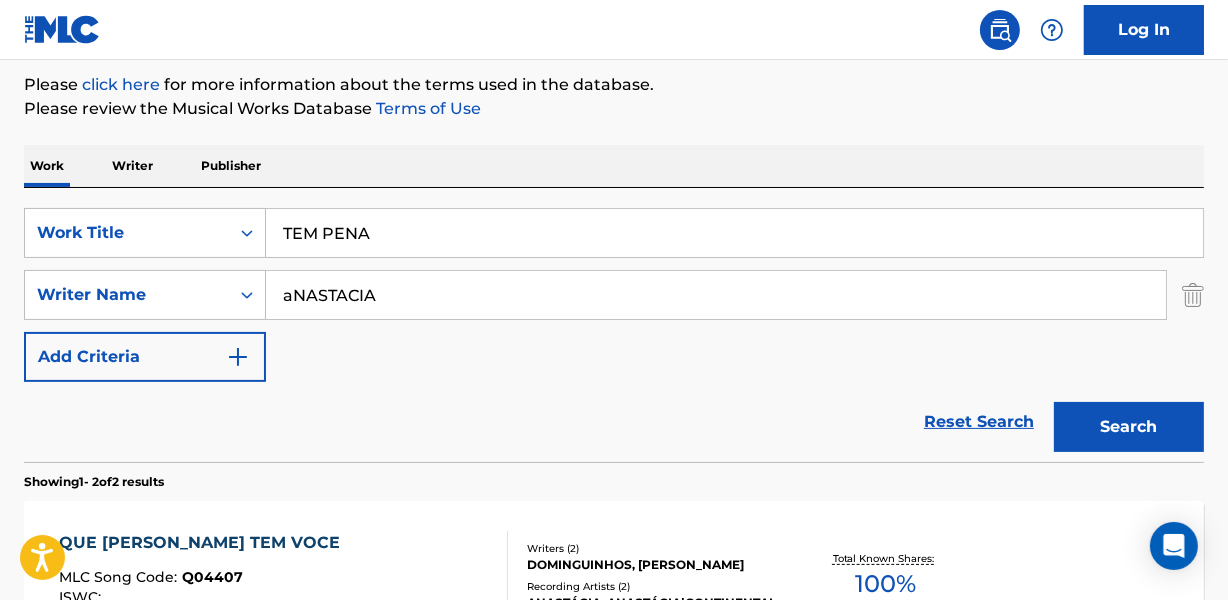 scroll, scrollTop: 280, scrollLeft: 0, axis: vertical 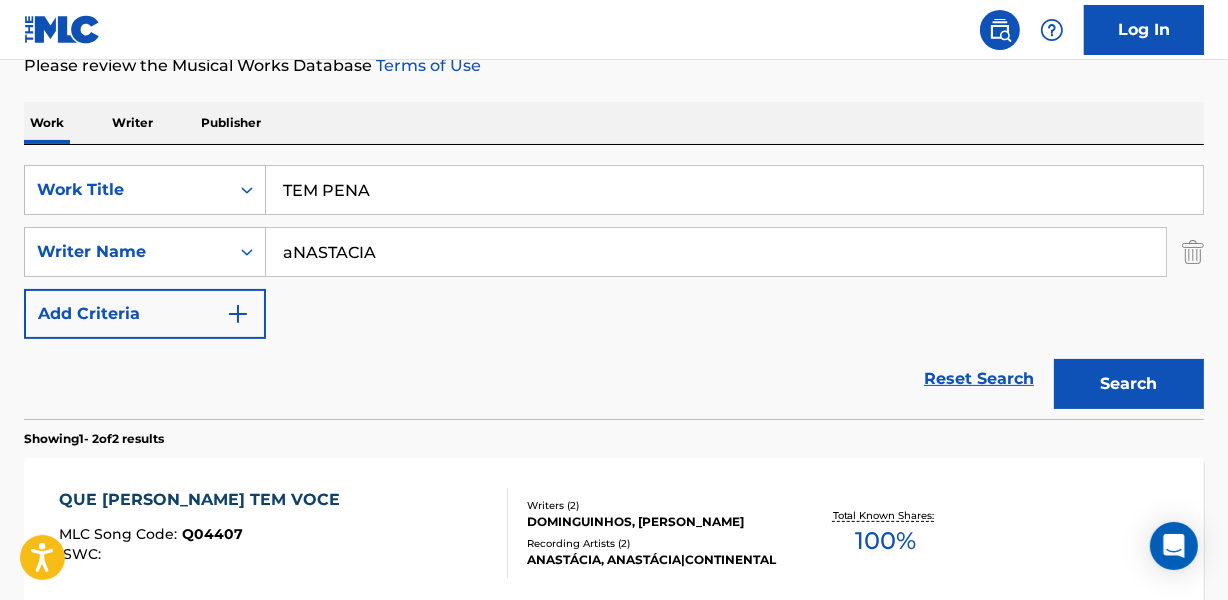 click on "aNASTACIA" at bounding box center [716, 252] 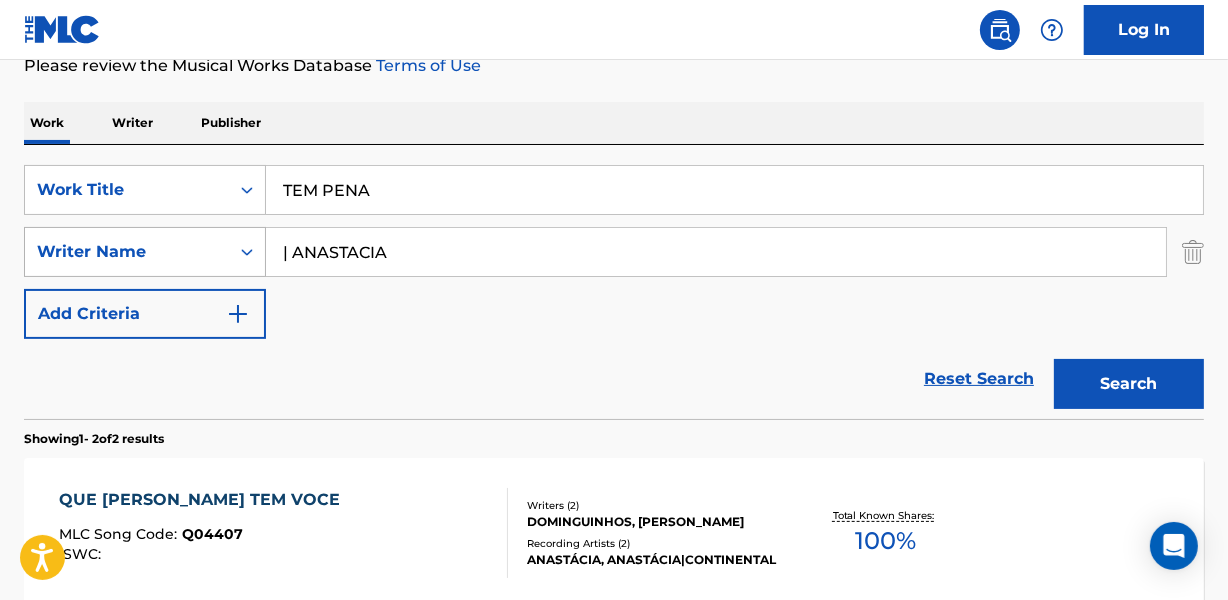 drag, startPoint x: 292, startPoint y: 253, endPoint x: 212, endPoint y: 254, distance: 80.00625 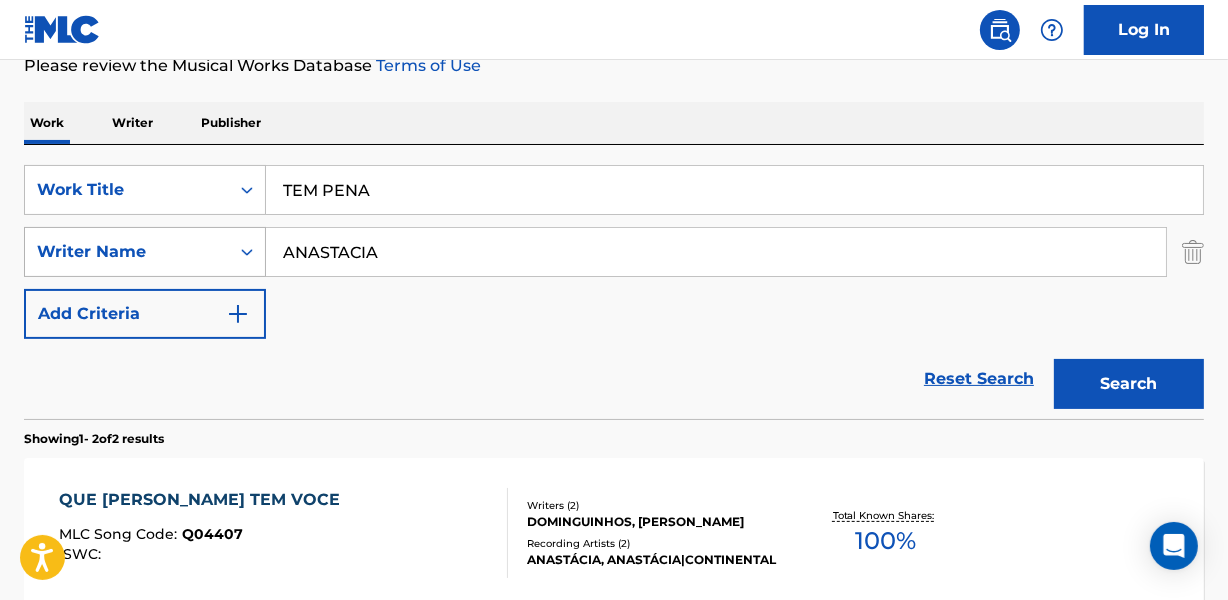 type on "ANASTACIA" 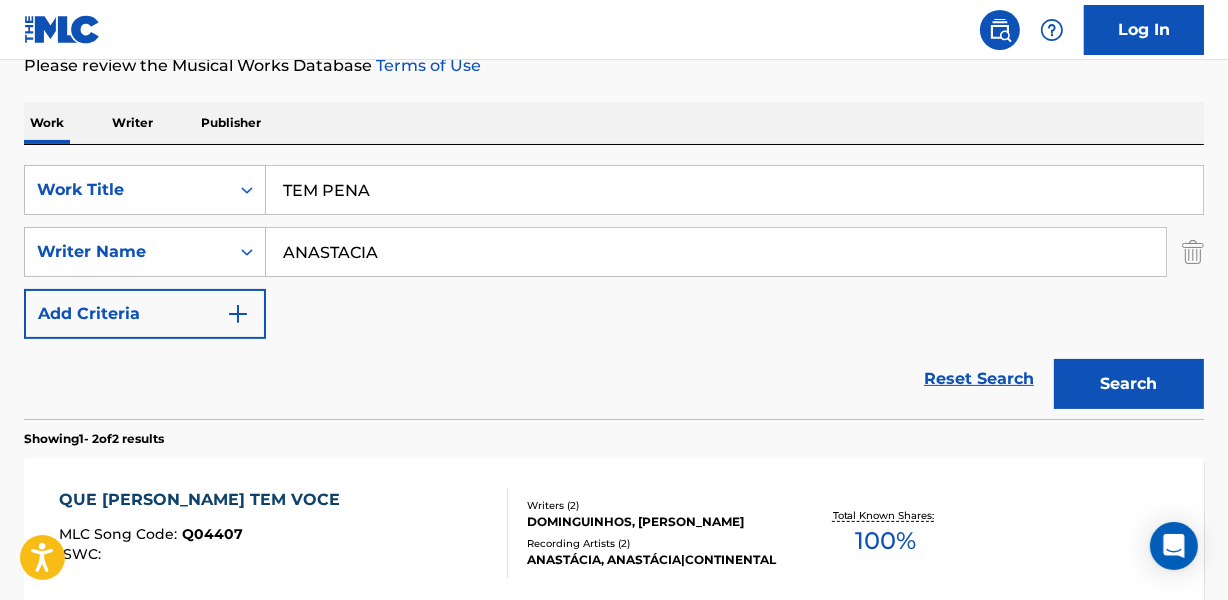click on "TEM PENA" at bounding box center (734, 190) 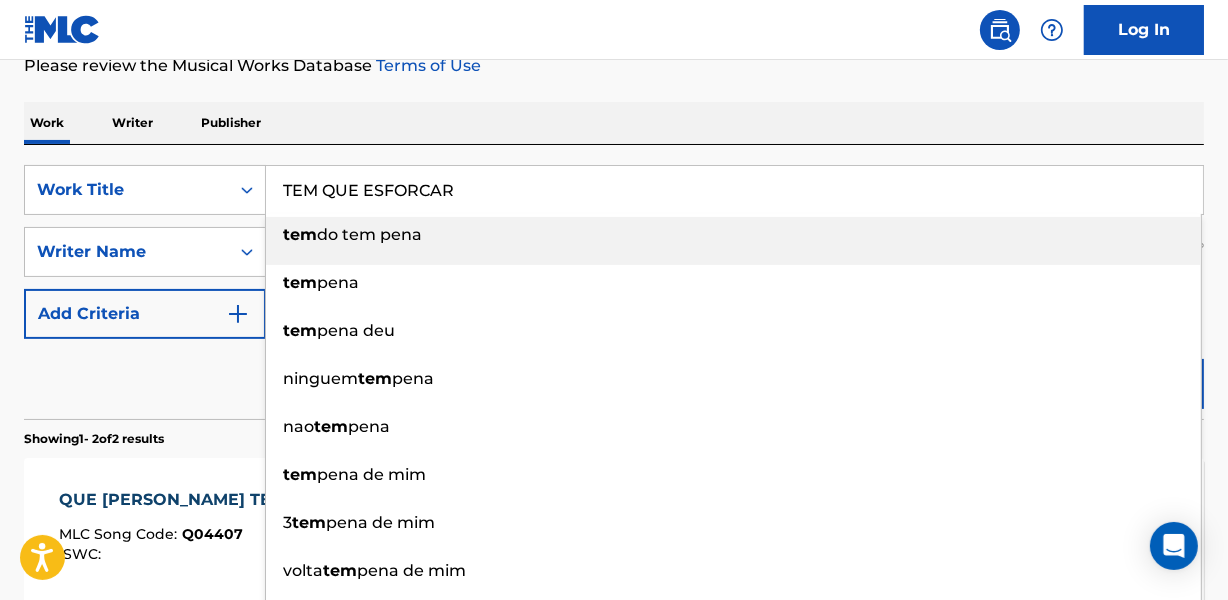 type on "TEM QUE ESFORCAR" 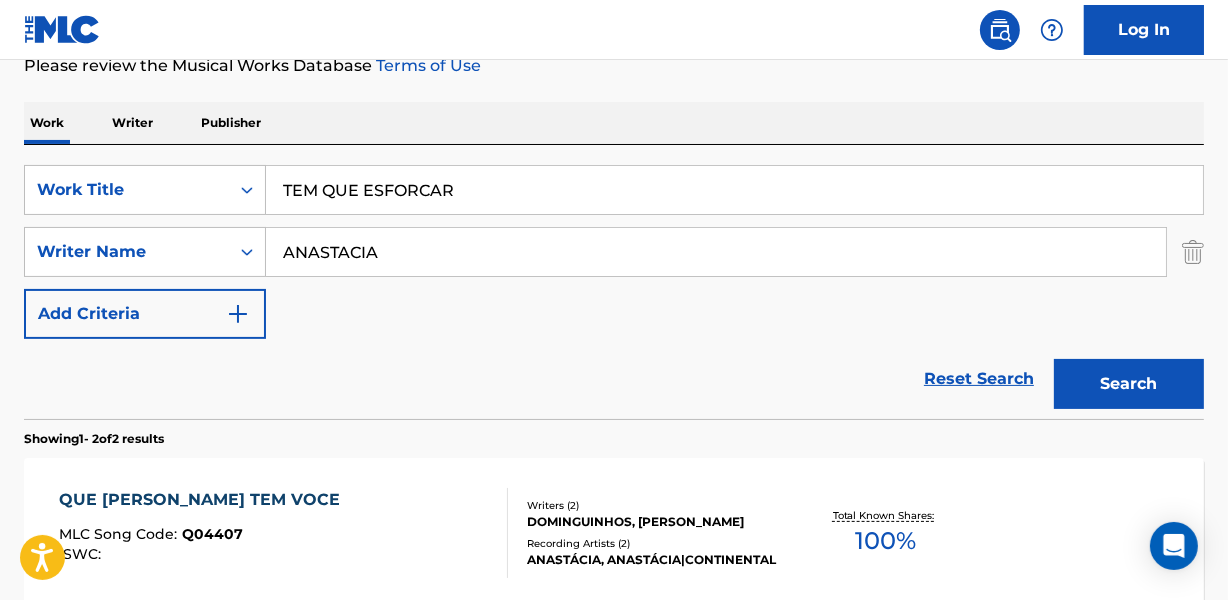 click on "ANASTACIA" at bounding box center [716, 252] 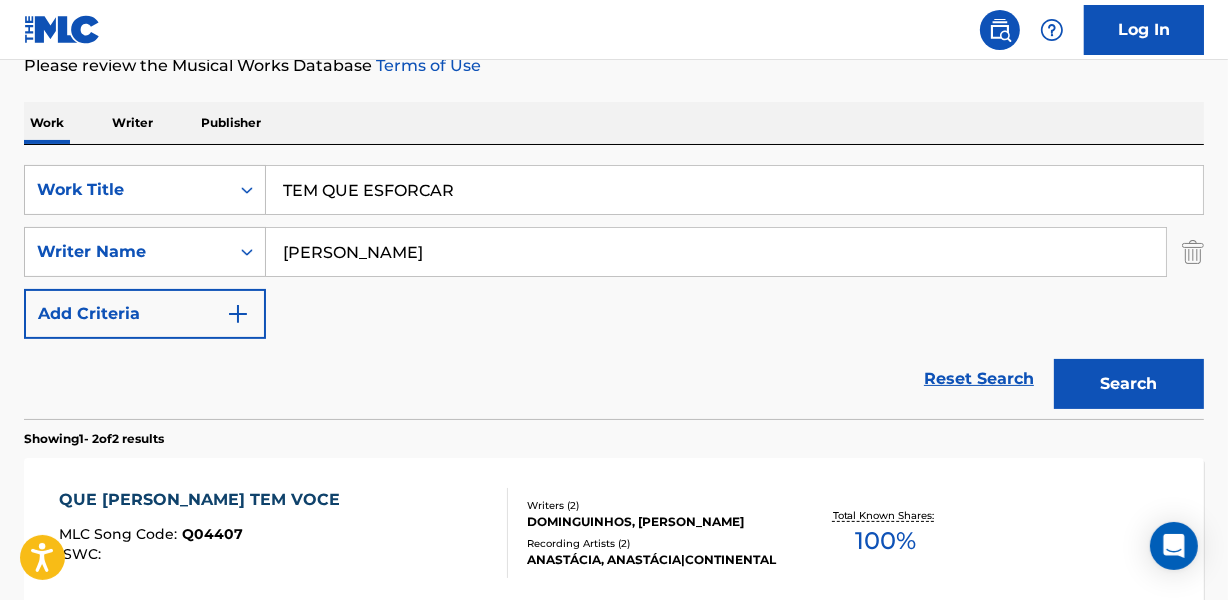 scroll, scrollTop: 0, scrollLeft: 132, axis: horizontal 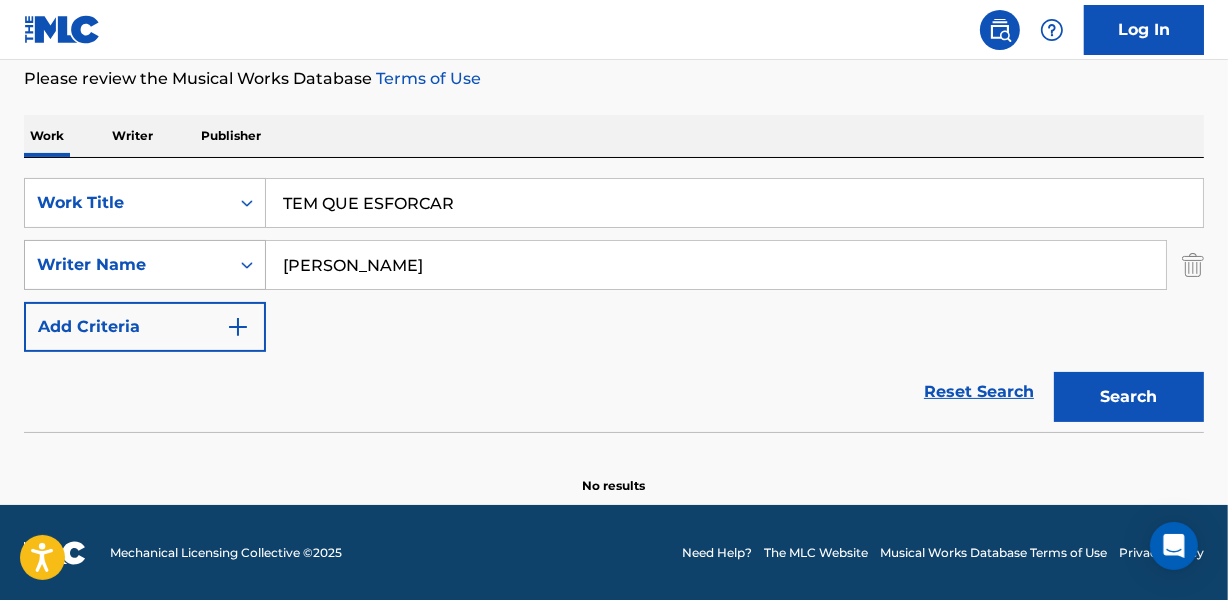 drag, startPoint x: 352, startPoint y: 265, endPoint x: 247, endPoint y: 262, distance: 105.04285 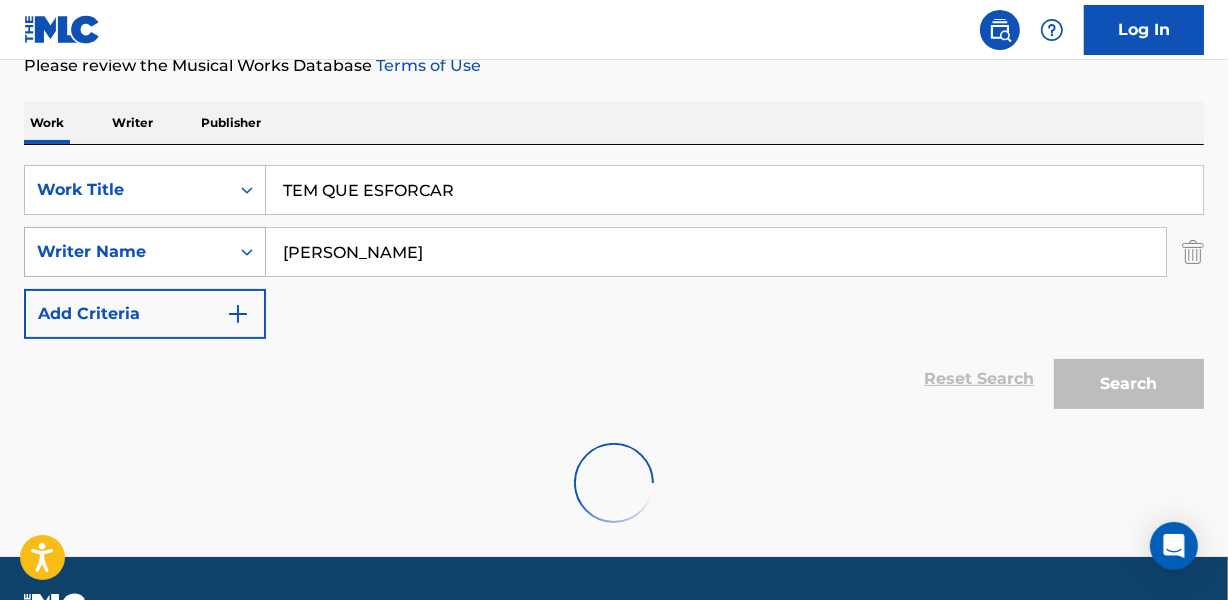 scroll, scrollTop: 267, scrollLeft: 0, axis: vertical 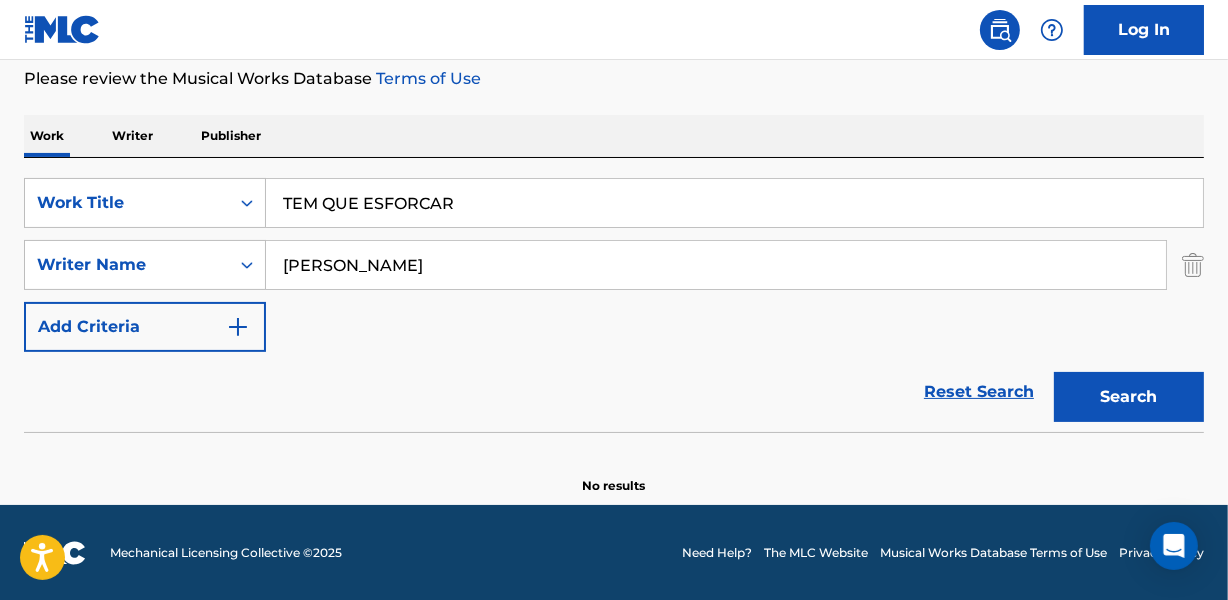 drag, startPoint x: 279, startPoint y: 201, endPoint x: 585, endPoint y: 205, distance: 306.02615 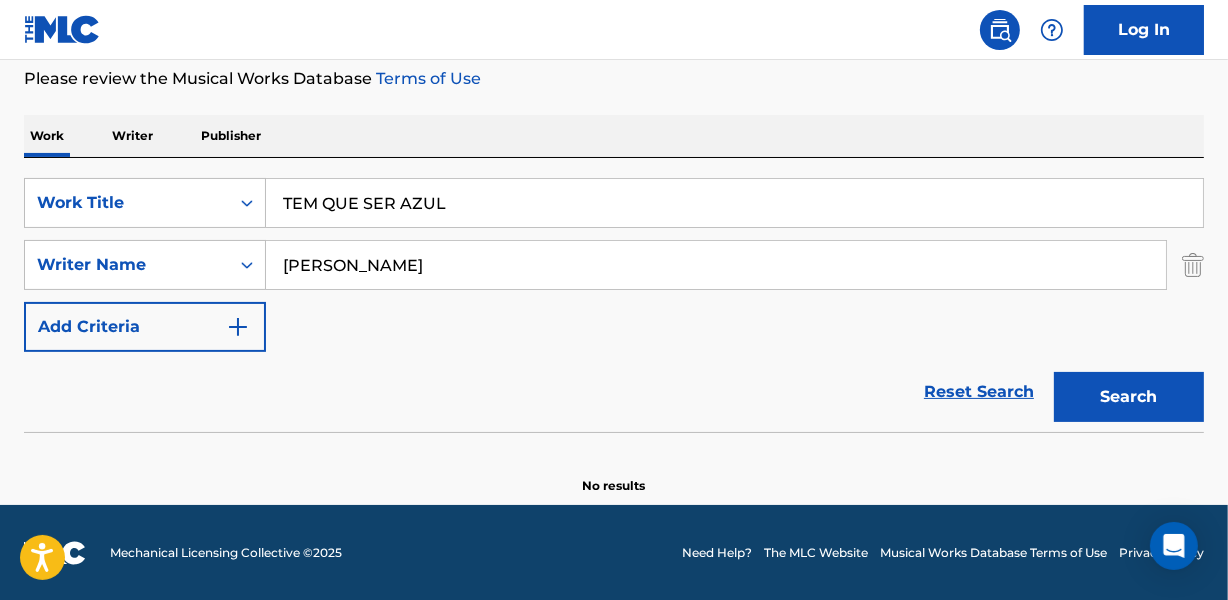 type on "TEM QUE SER AZUL" 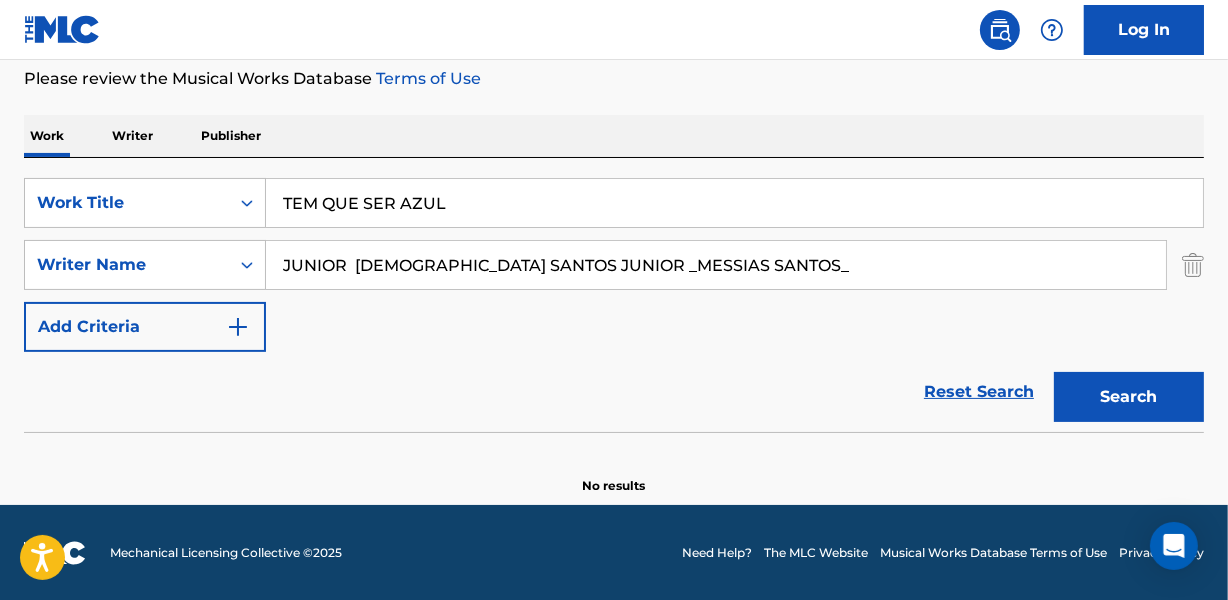 drag, startPoint x: 562, startPoint y: 259, endPoint x: 840, endPoint y: 265, distance: 278.06473 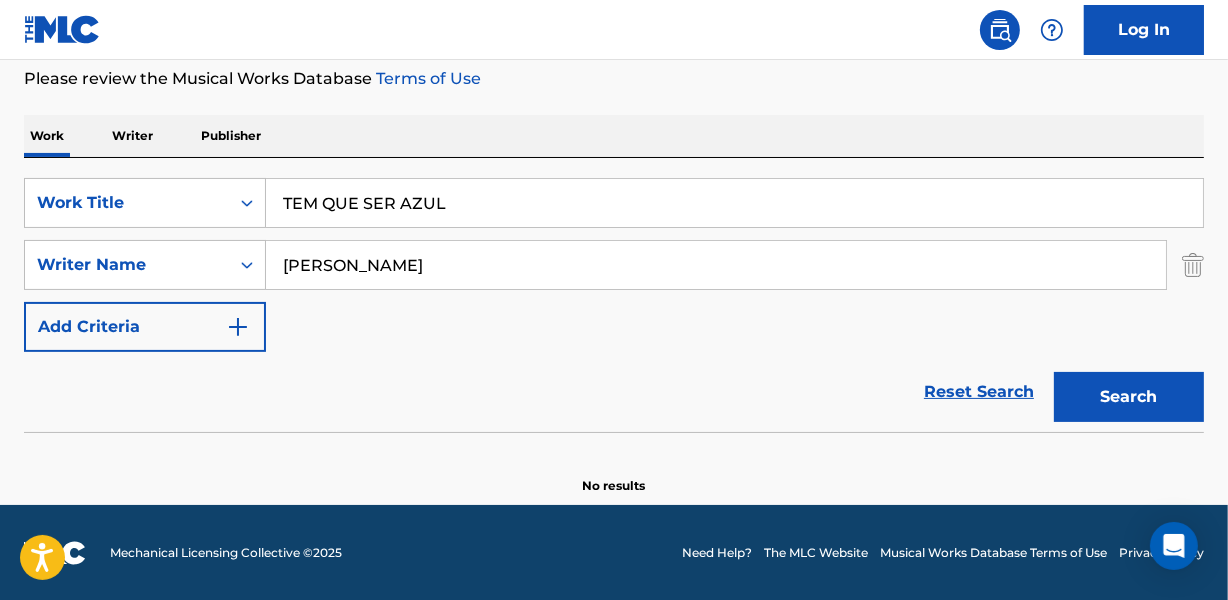 click on "Search" at bounding box center [1129, 397] 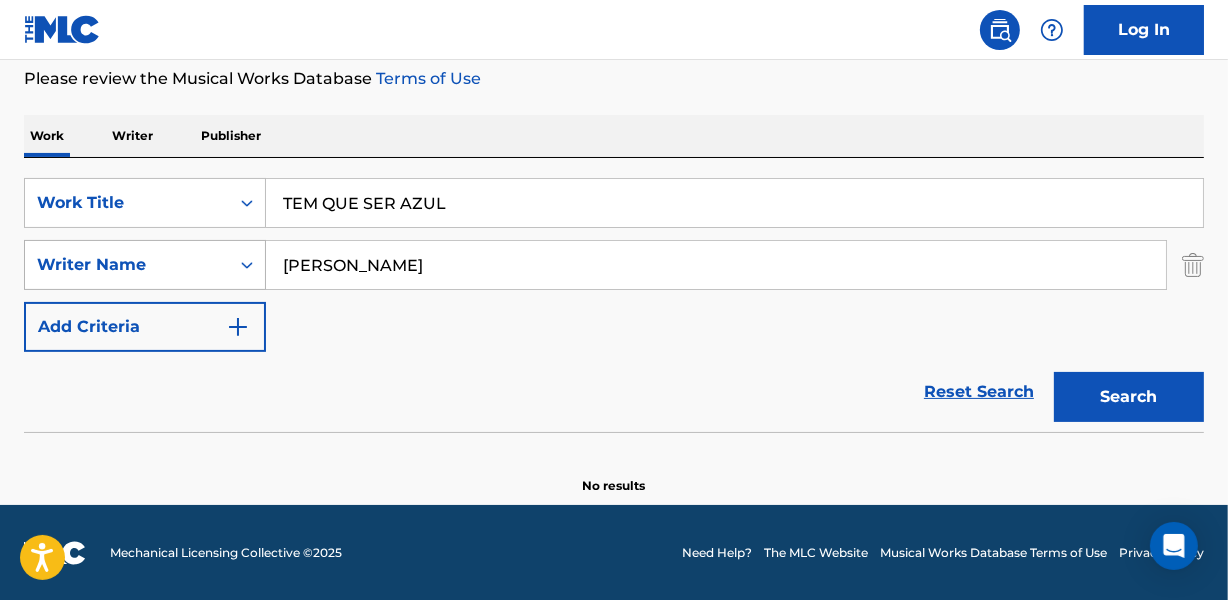 drag, startPoint x: 351, startPoint y: 263, endPoint x: 168, endPoint y: 270, distance: 183.13383 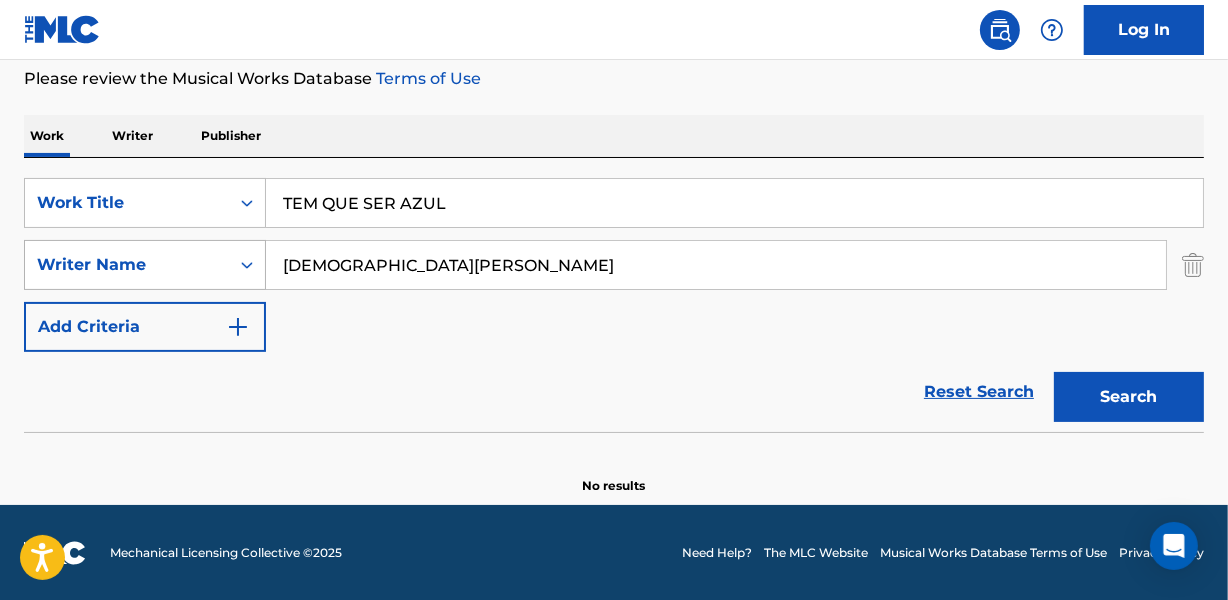 type on "[DEMOGRAPHIC_DATA][PERSON_NAME]" 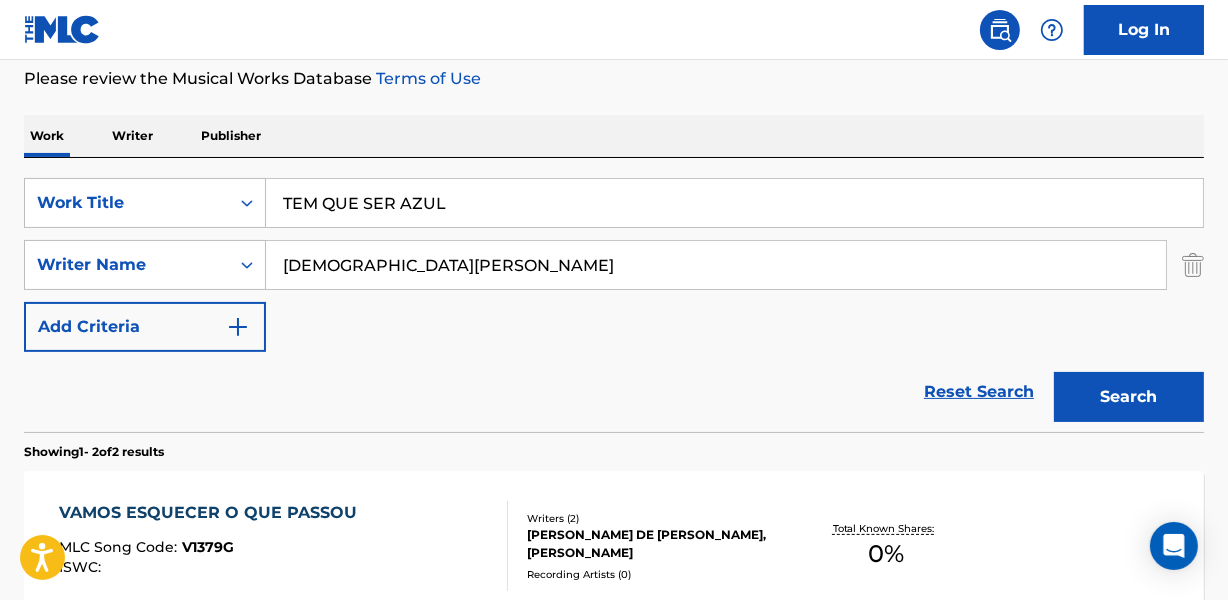 click on "Reset Search Search" at bounding box center [614, 392] 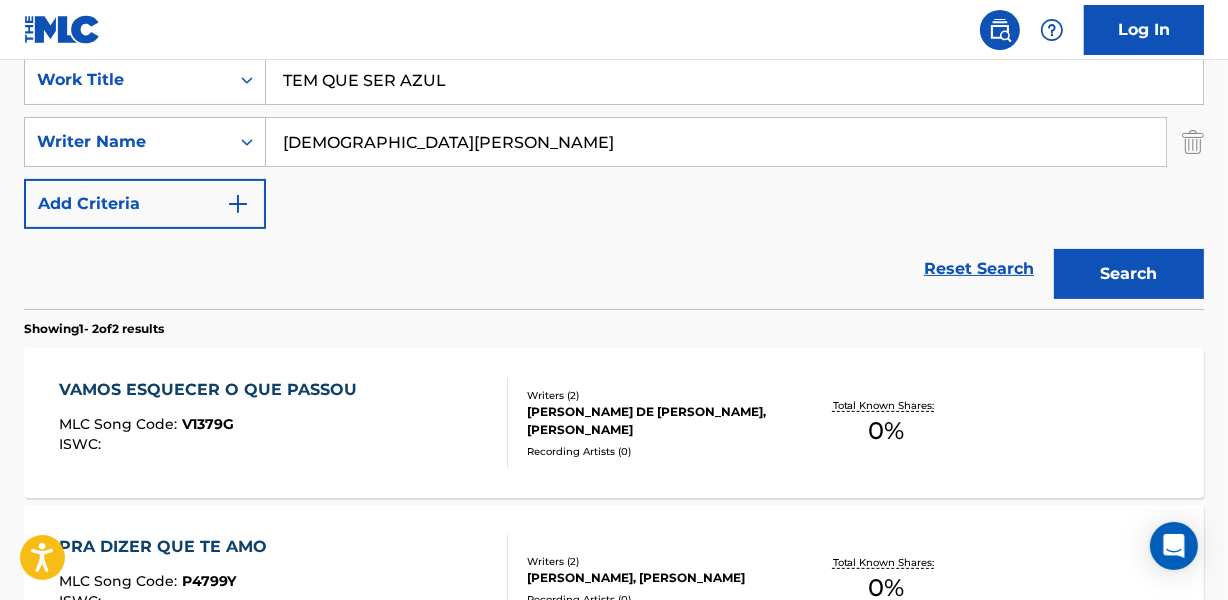 scroll, scrollTop: 358, scrollLeft: 0, axis: vertical 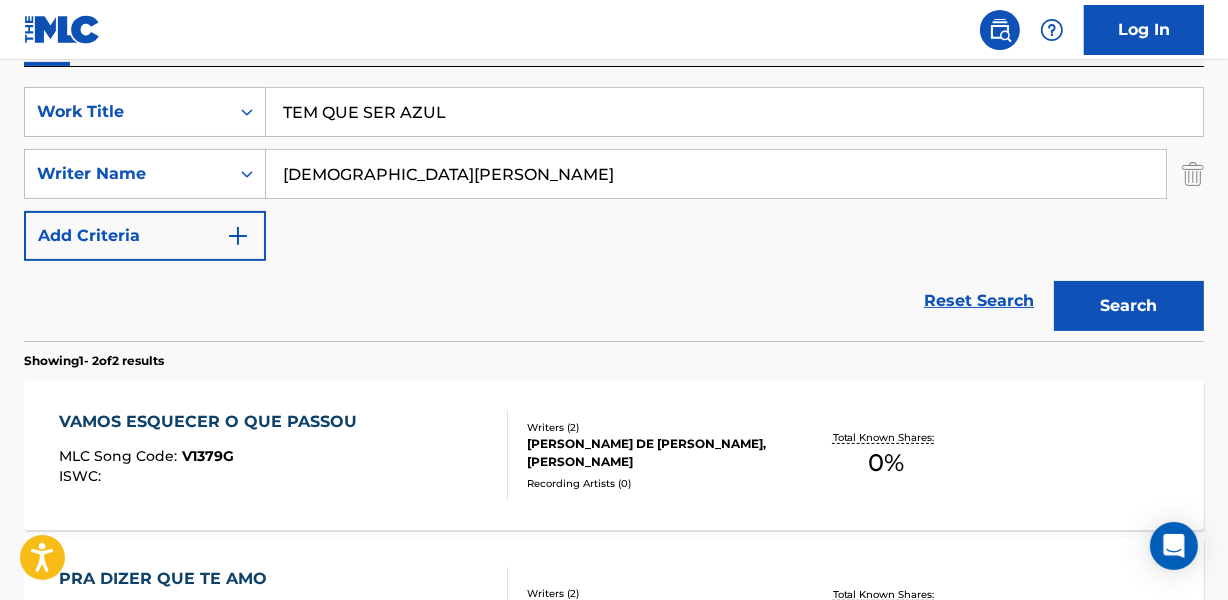 click on "SearchWithCriteriaec8c9687-3692-4313-a08a-2a26f75ebd86 Work Title TEM QUE SER AZUL SearchWithCriteriab343411a-ab1c-4fc0-8b80-c1c2de25fa79 Writer Name [PERSON_NAME] JUNIOR Add Criteria" at bounding box center (614, 174) 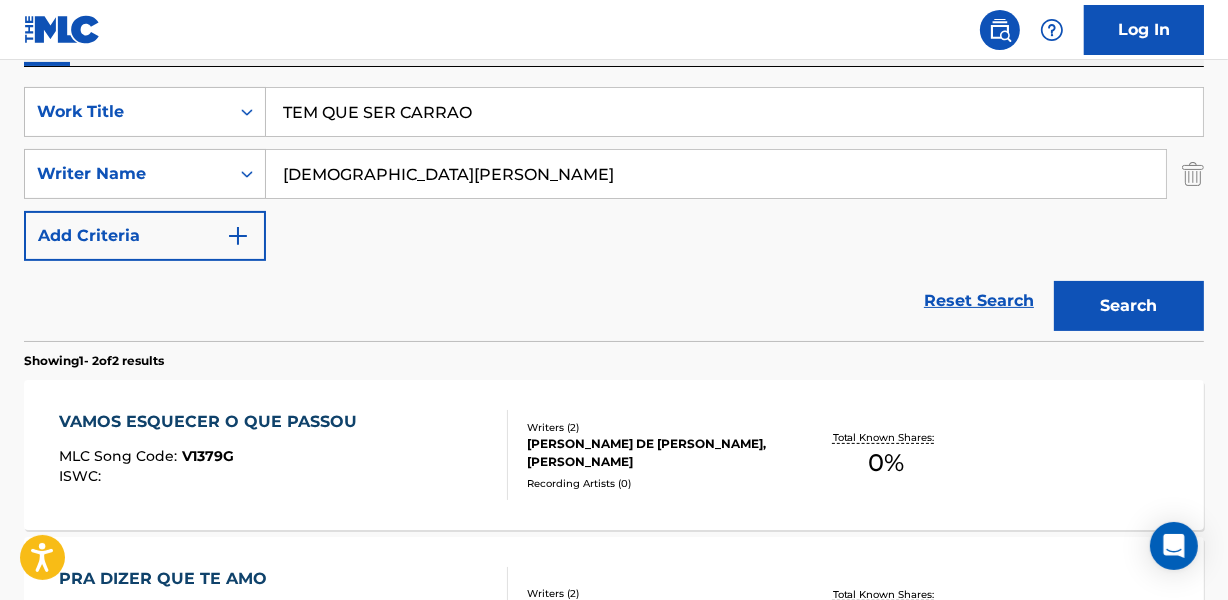 type on "TEM QUE SER CARRAO" 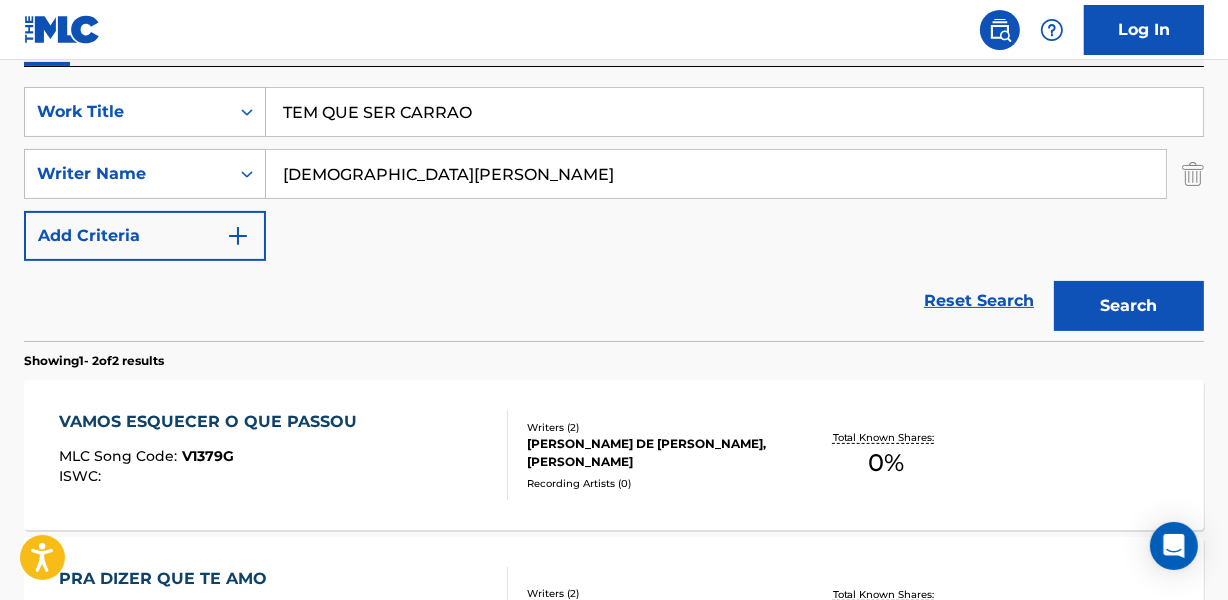 drag, startPoint x: 519, startPoint y: 50, endPoint x: 439, endPoint y: 173, distance: 146.72765 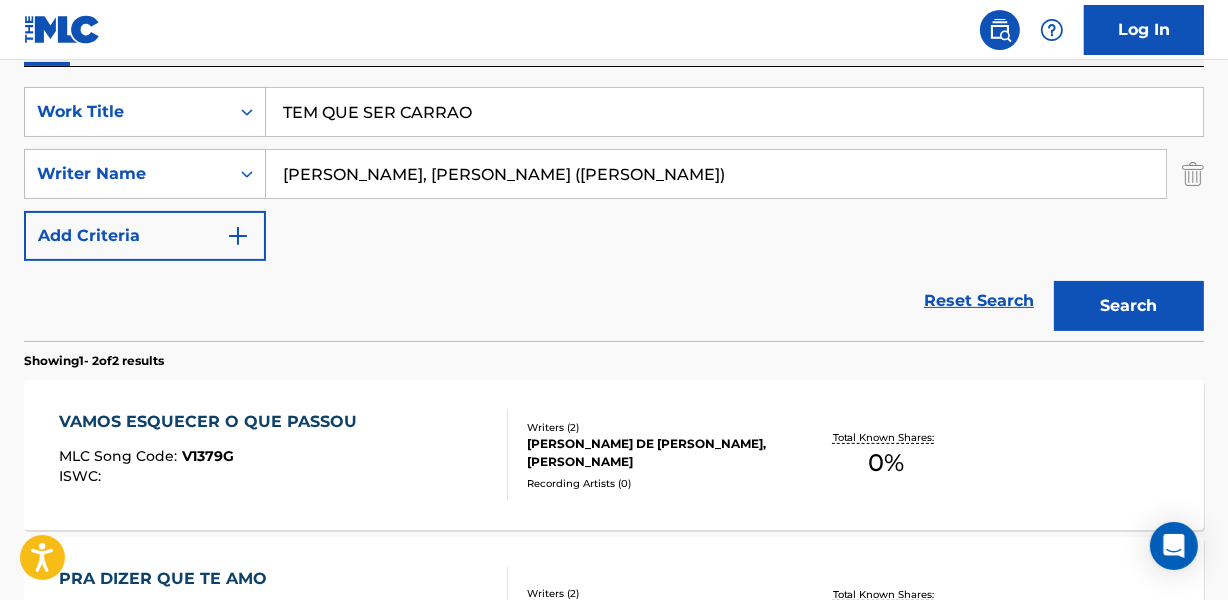 drag, startPoint x: 525, startPoint y: 168, endPoint x: 717, endPoint y: 167, distance: 192.00261 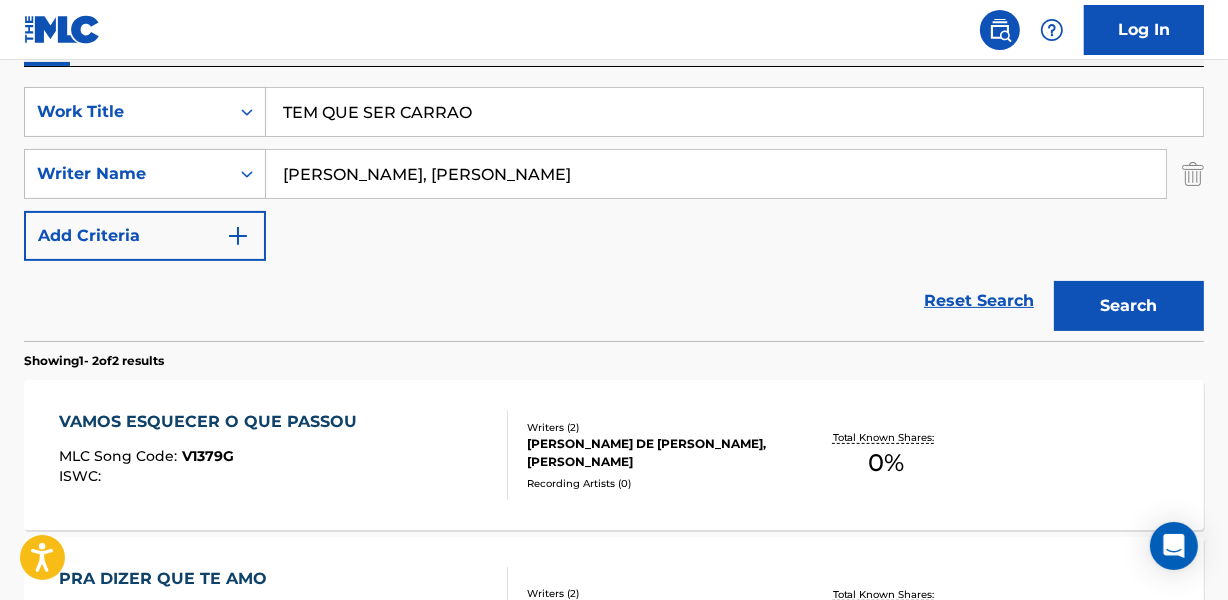 click on "Search" at bounding box center [1129, 306] 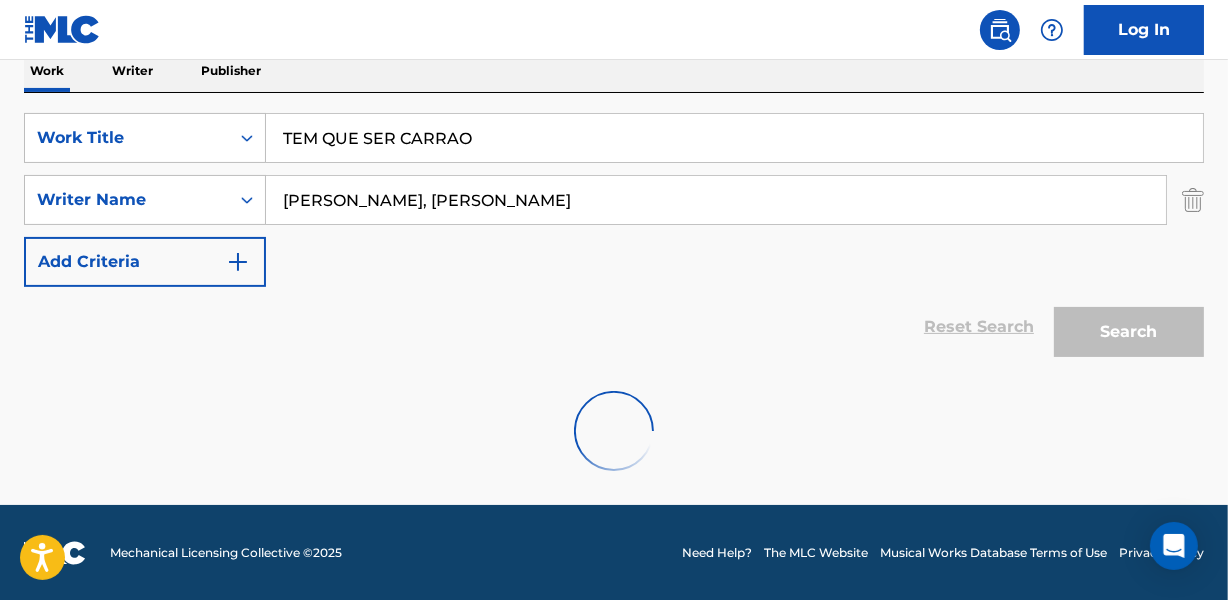 scroll, scrollTop: 358, scrollLeft: 0, axis: vertical 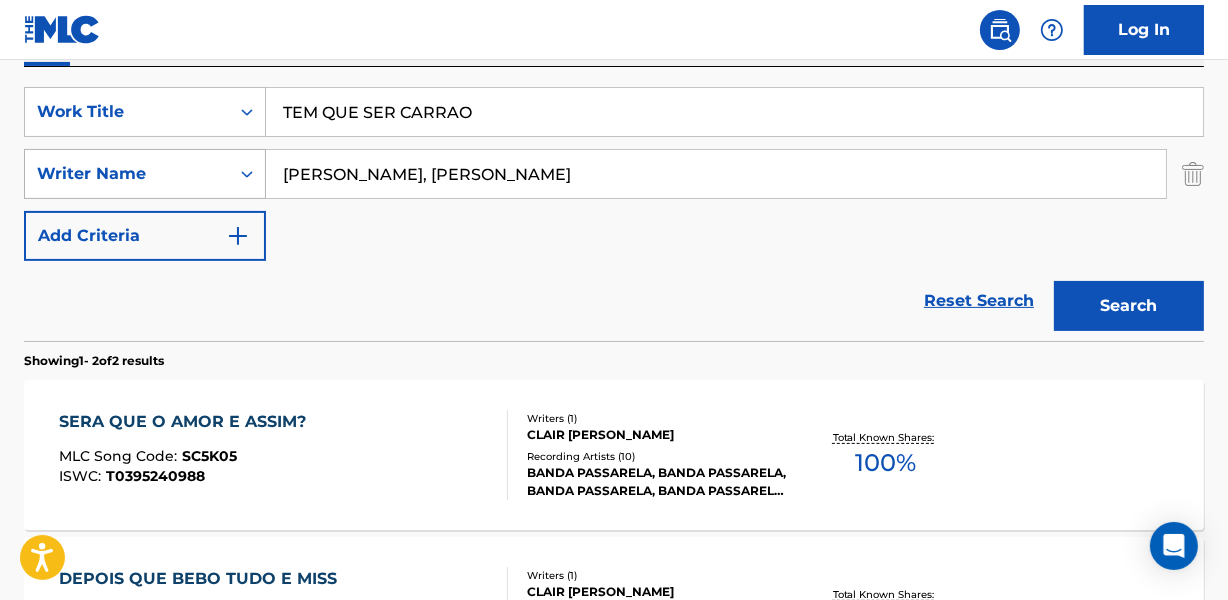 drag, startPoint x: 359, startPoint y: 174, endPoint x: 226, endPoint y: 197, distance: 134.97408 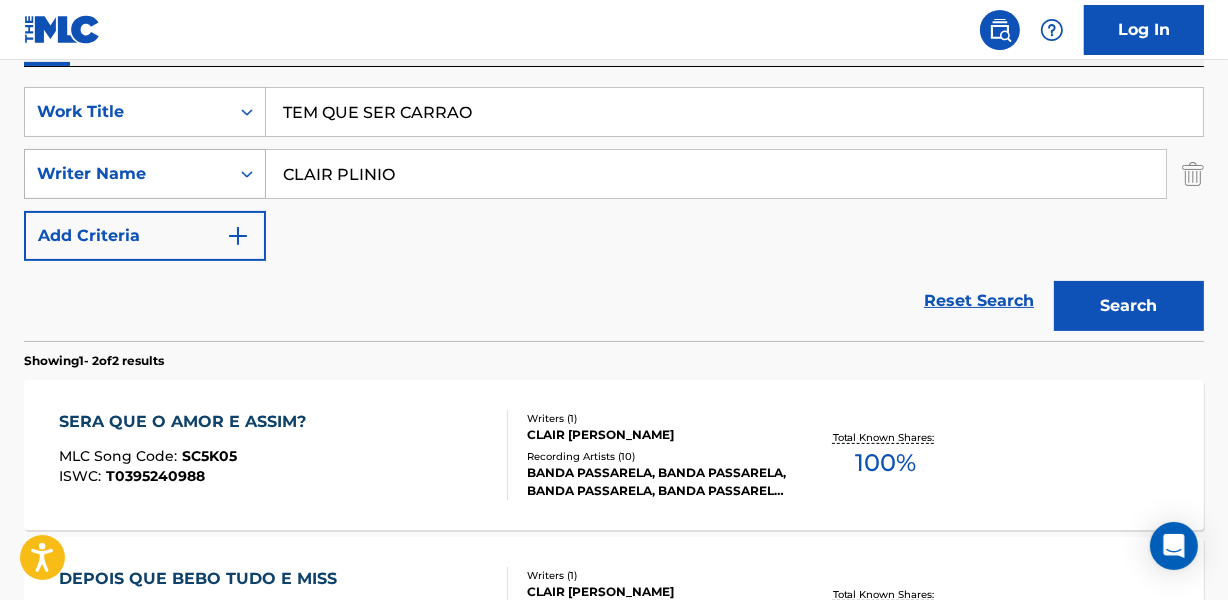 type on "CLAIR PLINIO" 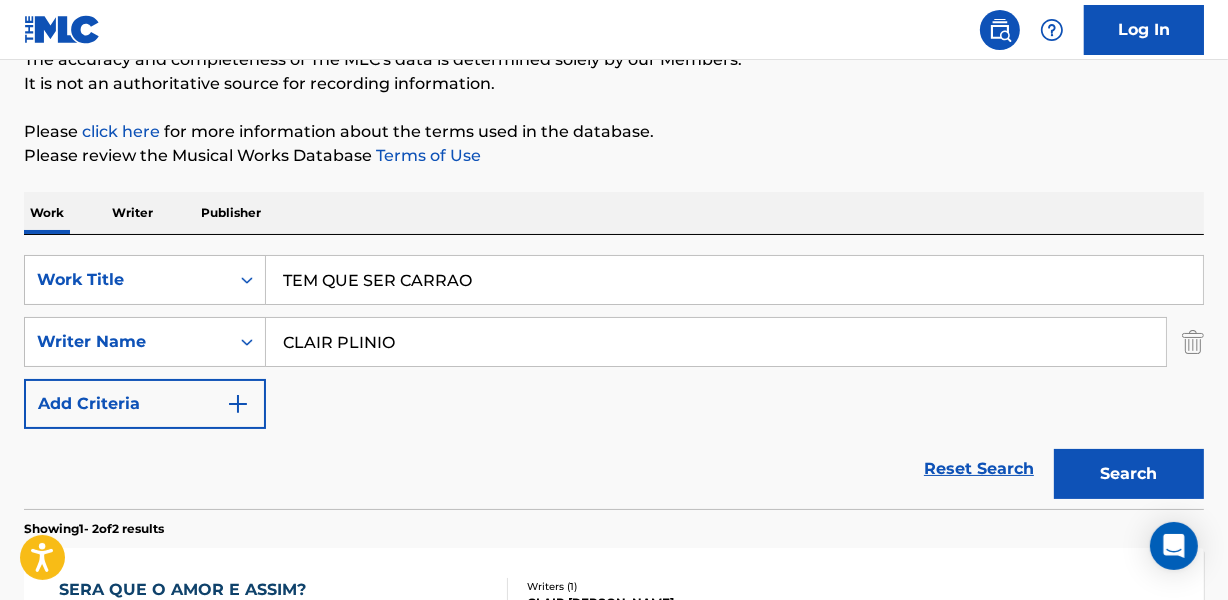 scroll, scrollTop: 190, scrollLeft: 0, axis: vertical 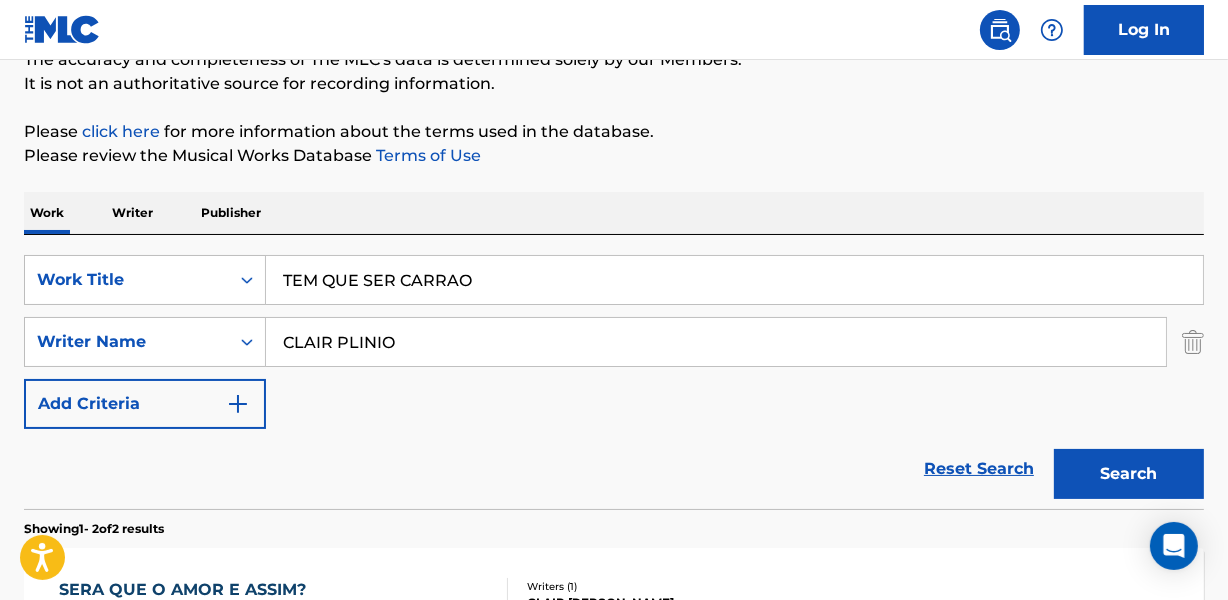 drag, startPoint x: 283, startPoint y: 280, endPoint x: 525, endPoint y: 281, distance: 242.00206 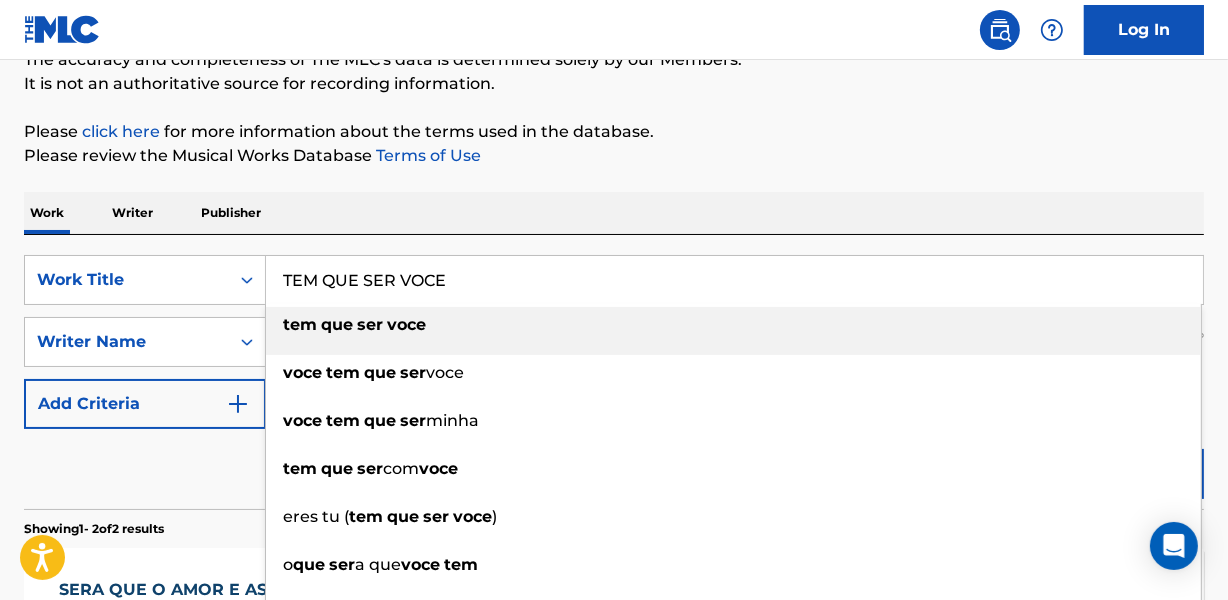 type on "TEM QUE SER VOCE" 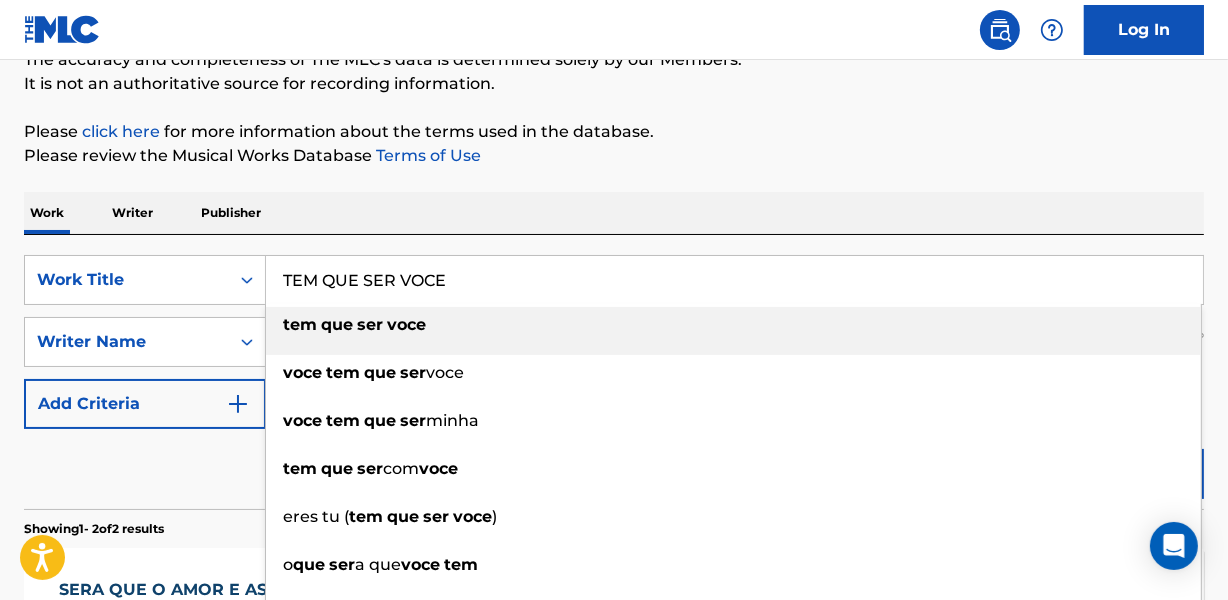 click on "Work Writer Publisher" at bounding box center (614, 213) 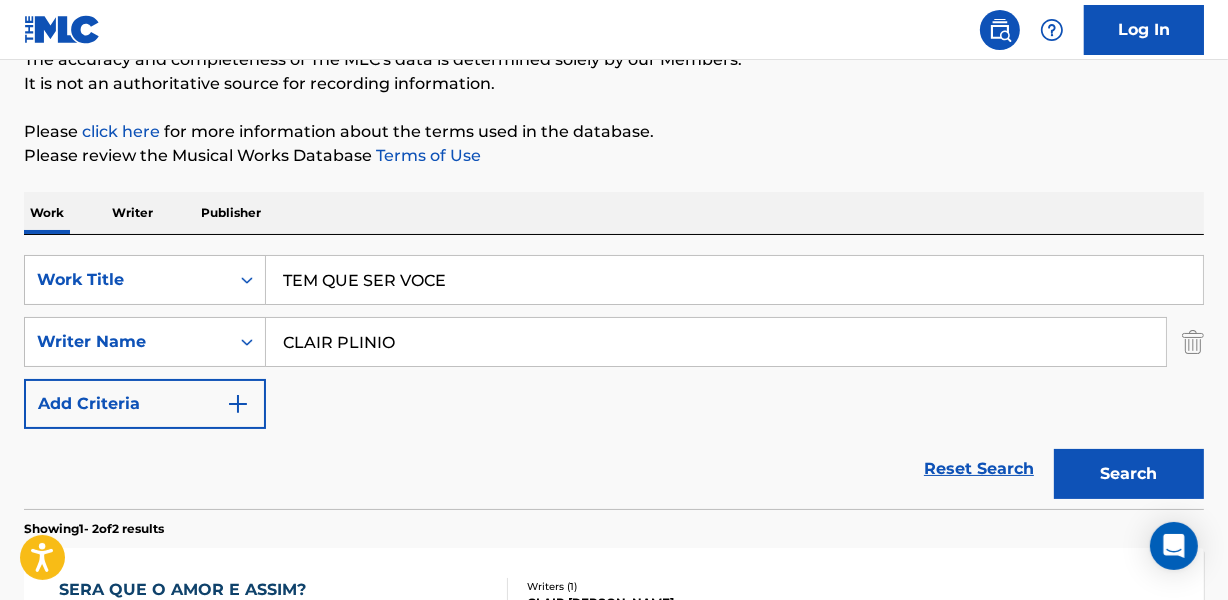 drag, startPoint x: 289, startPoint y: 342, endPoint x: 514, endPoint y: 343, distance: 225.00223 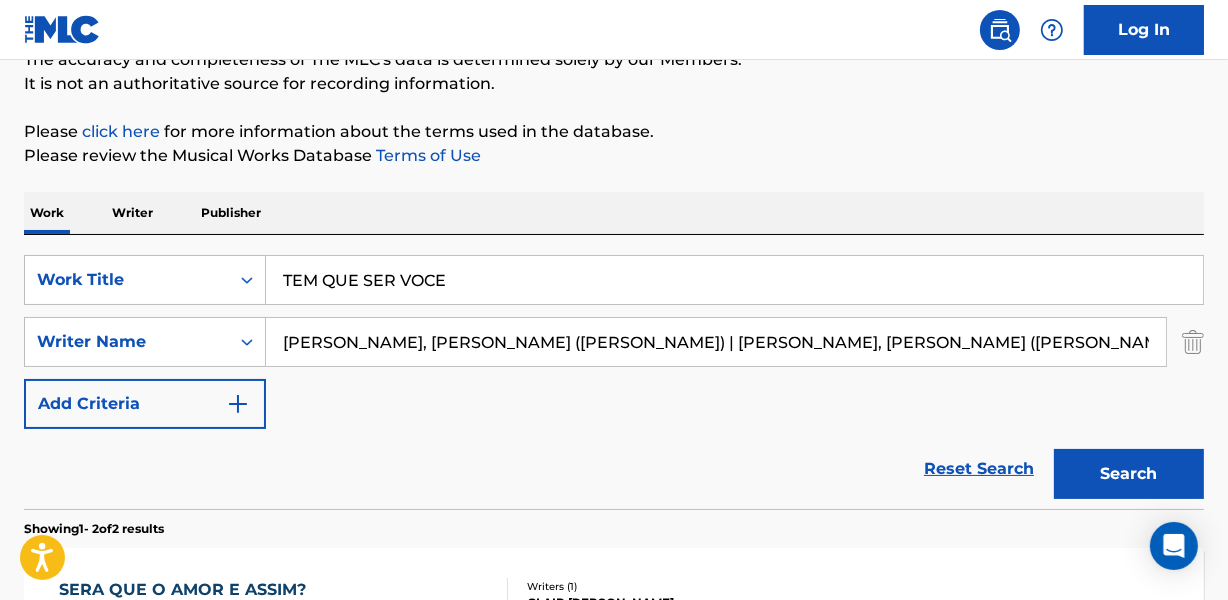 drag, startPoint x: 634, startPoint y: 335, endPoint x: 992, endPoint y: 326, distance: 358.1131 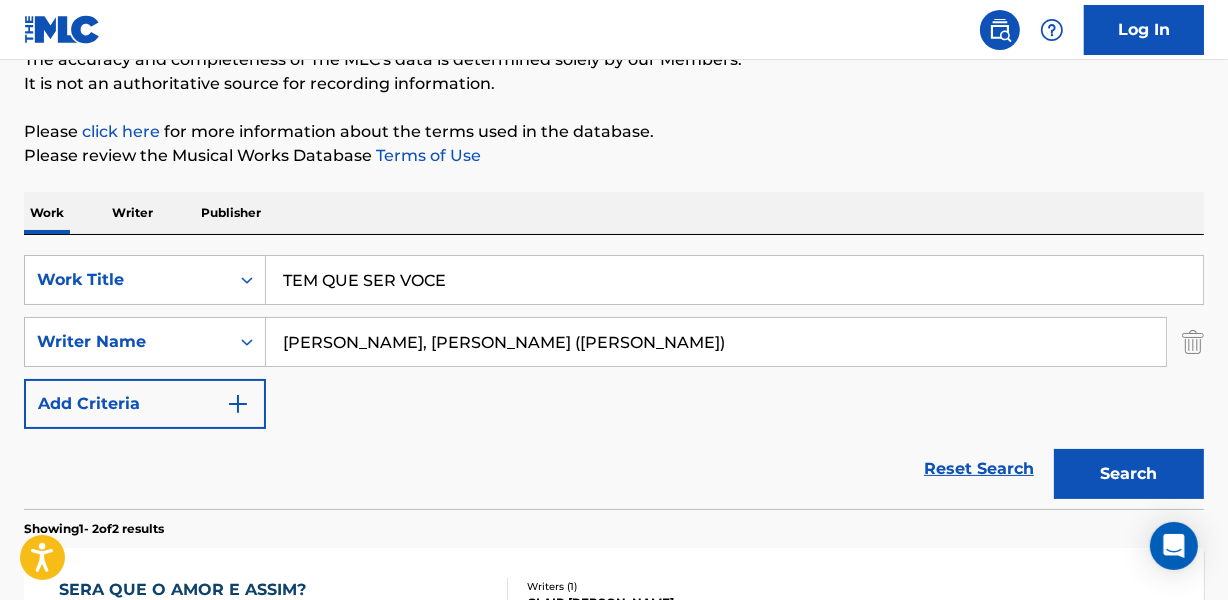click on "Search" at bounding box center (1129, 474) 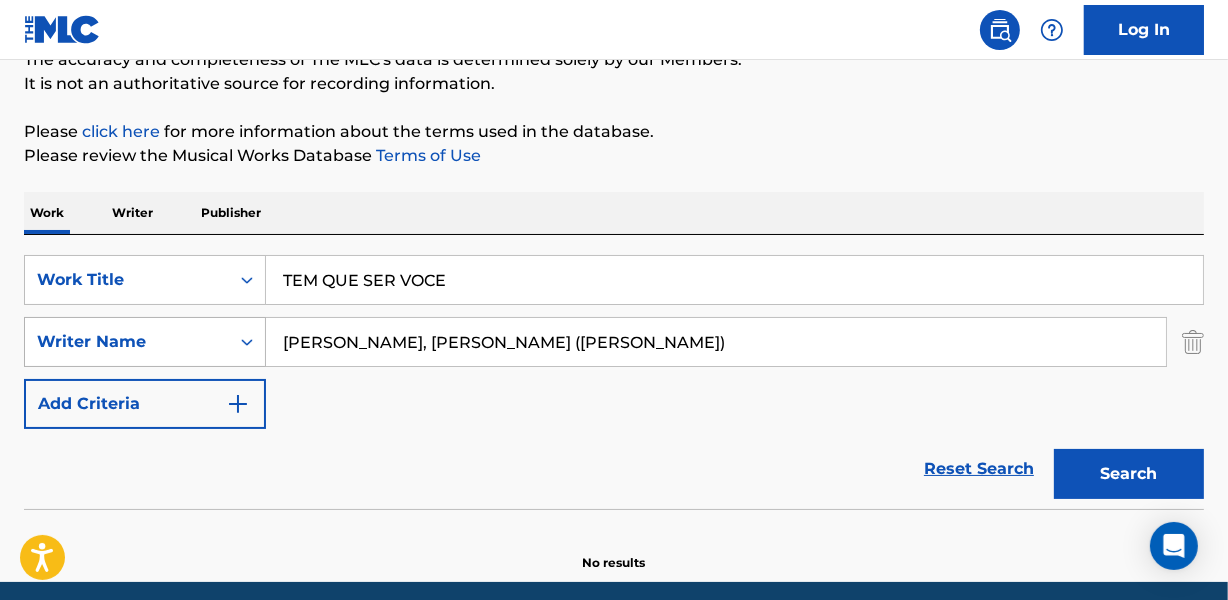 drag, startPoint x: 353, startPoint y: 339, endPoint x: 251, endPoint y: 344, distance: 102.122475 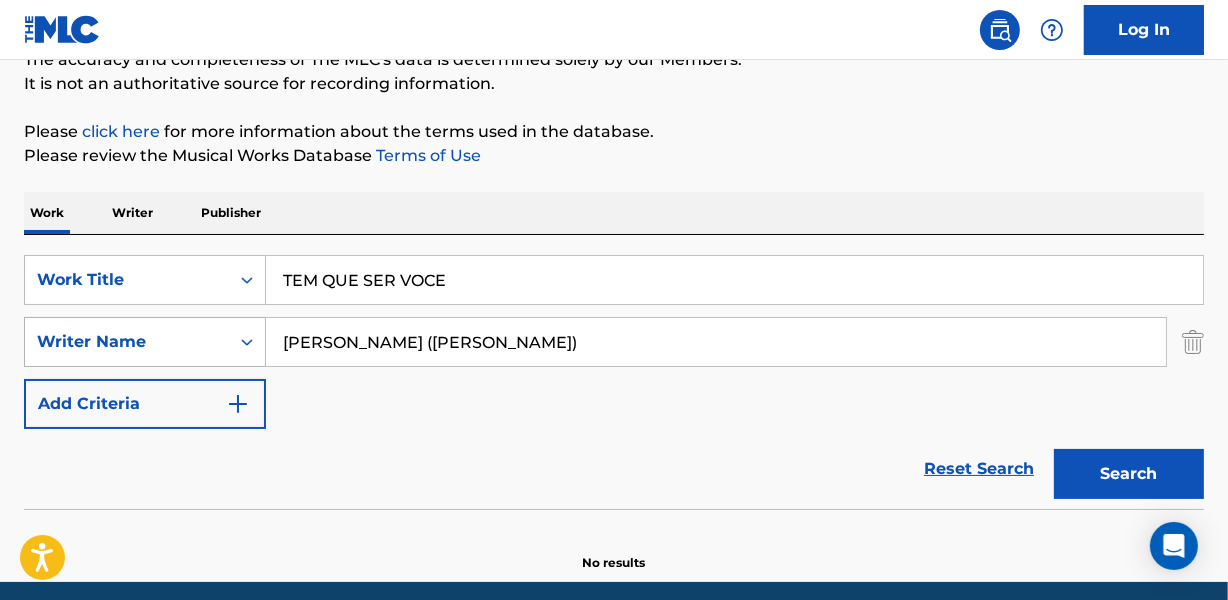 click on "Search" at bounding box center (1129, 474) 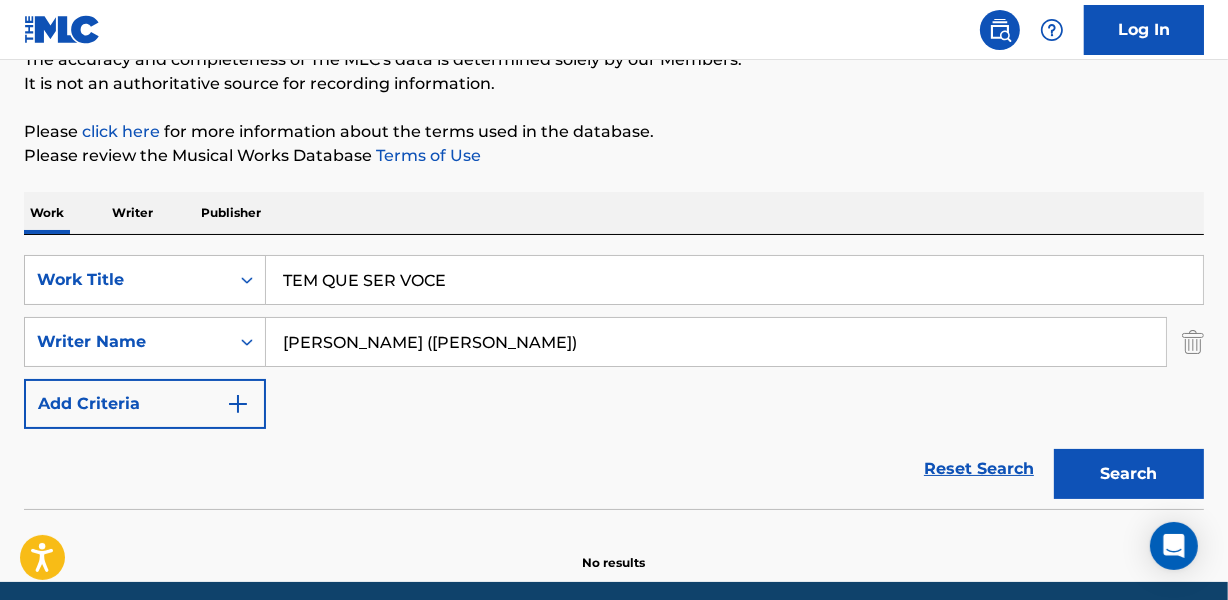 drag, startPoint x: 411, startPoint y: 339, endPoint x: 666, endPoint y: 352, distance: 255.33116 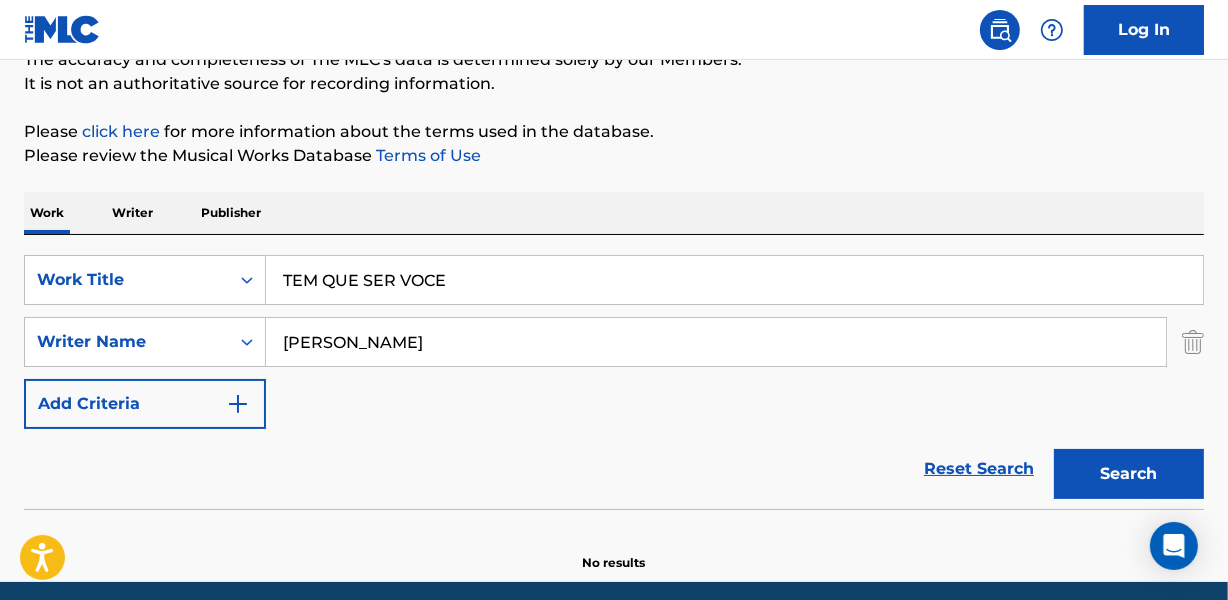 type on "[PERSON_NAME]" 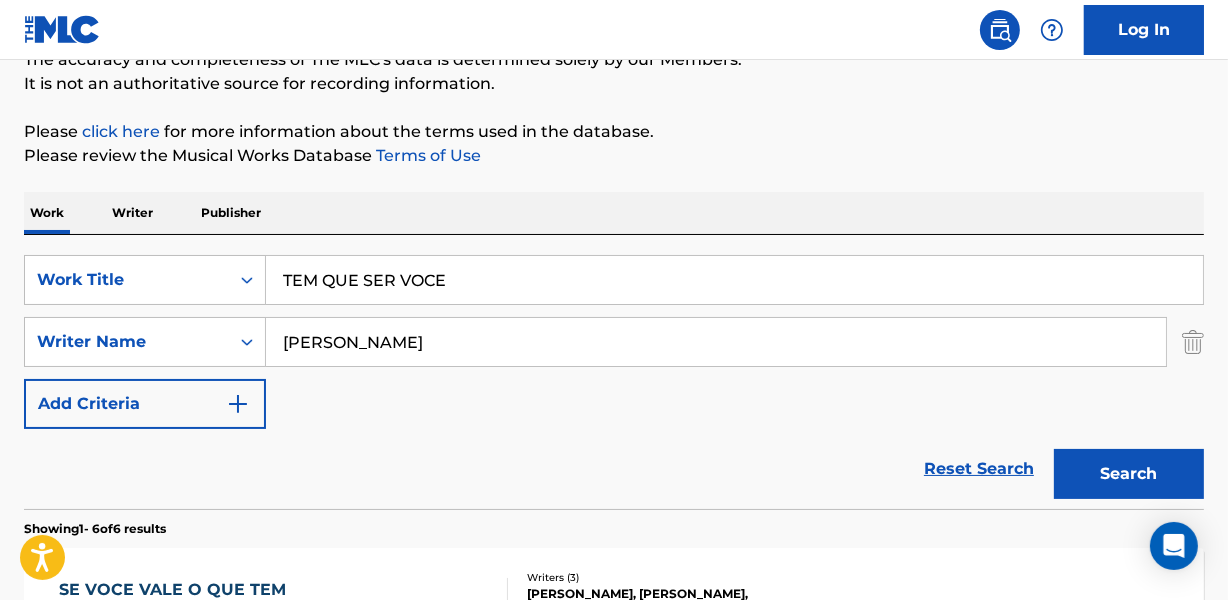 click on "Reset Search Search" at bounding box center [614, 469] 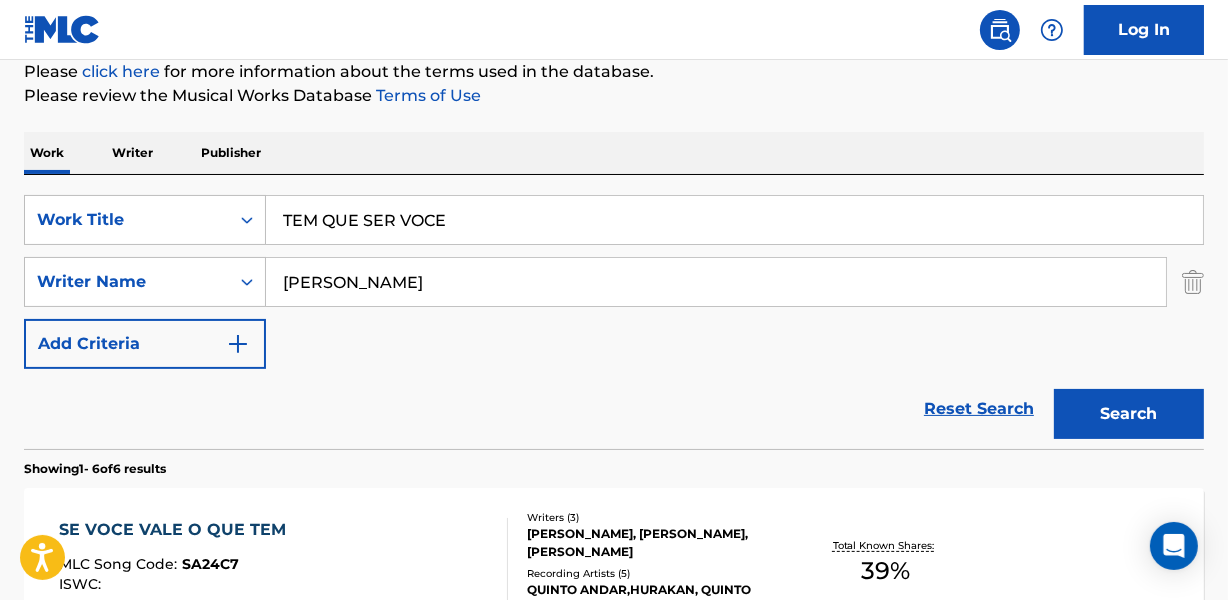 scroll, scrollTop: 280, scrollLeft: 0, axis: vertical 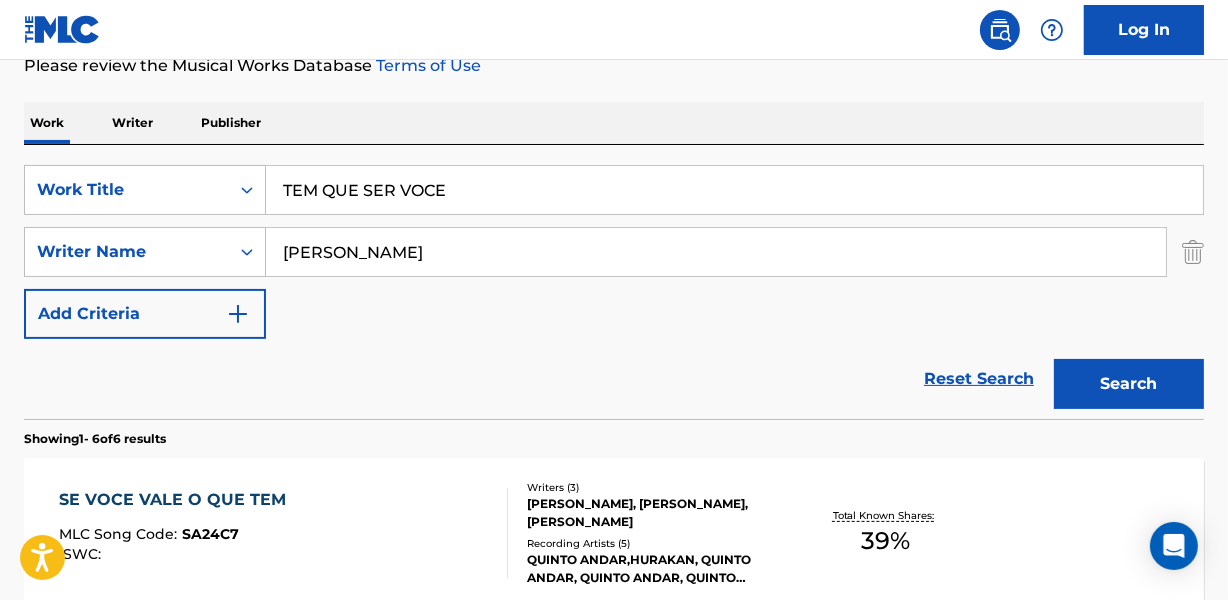 click on "TEM QUE SER VOCE" at bounding box center [734, 190] 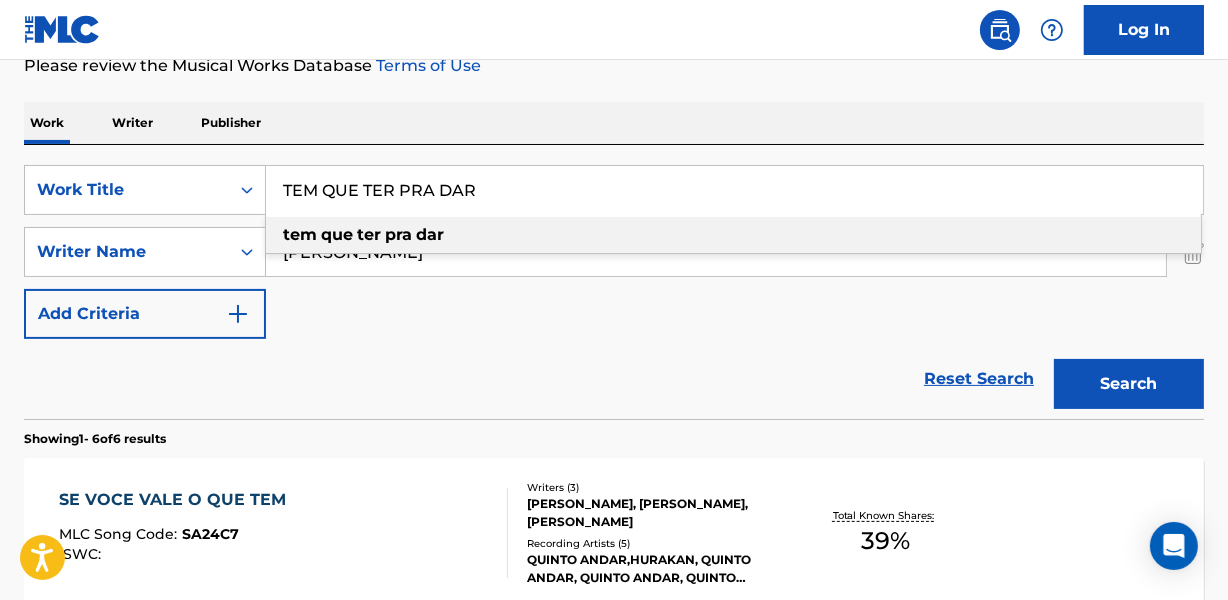 type on "TEM QUE TER PRA DAR" 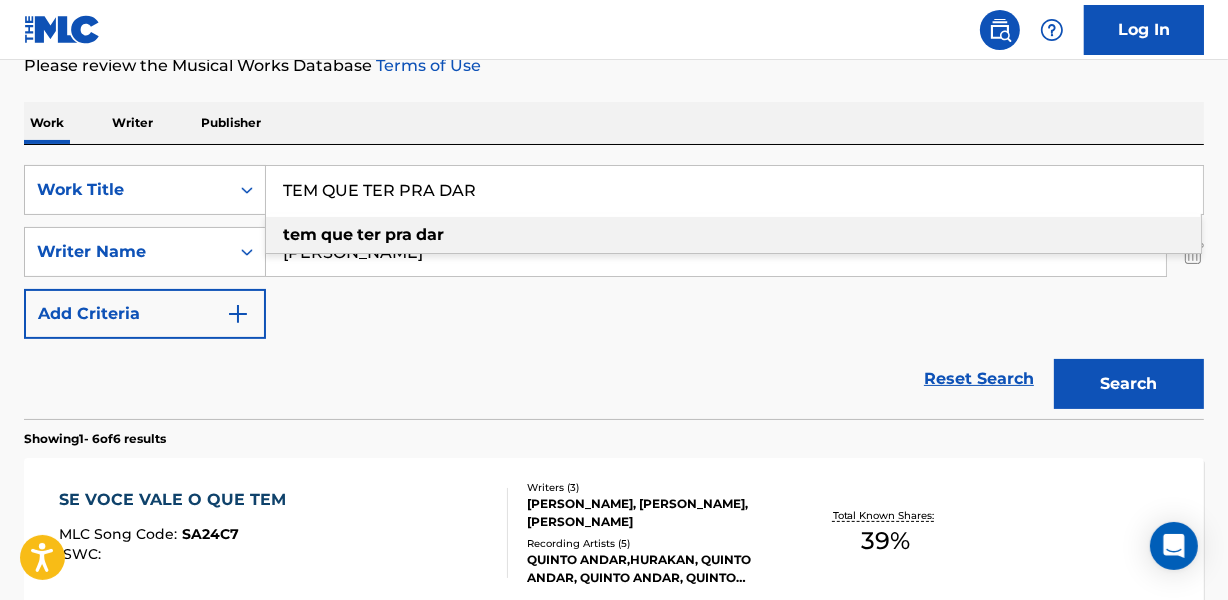 click on "Work Writer Publisher" at bounding box center (614, 123) 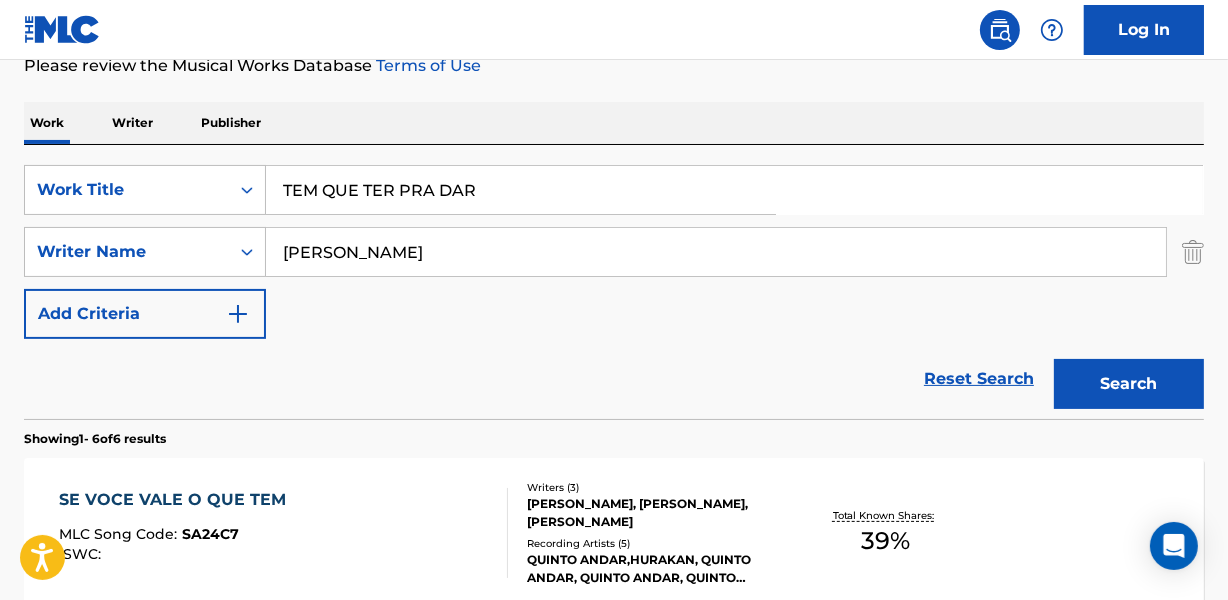 click on "[PERSON_NAME]" at bounding box center [716, 252] 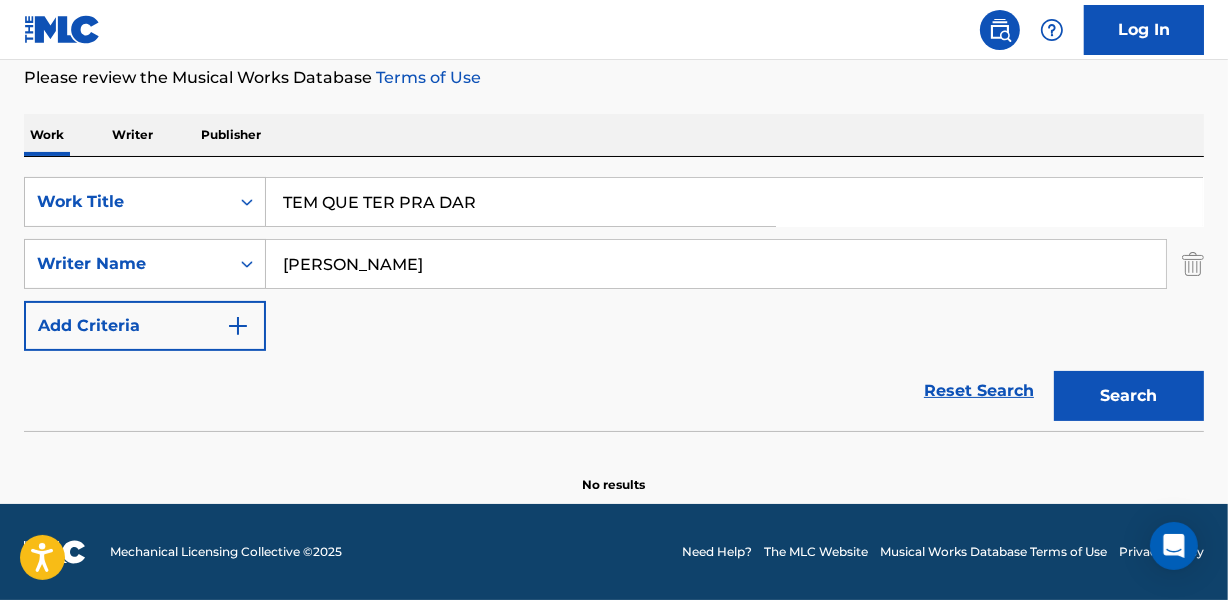 scroll, scrollTop: 267, scrollLeft: 0, axis: vertical 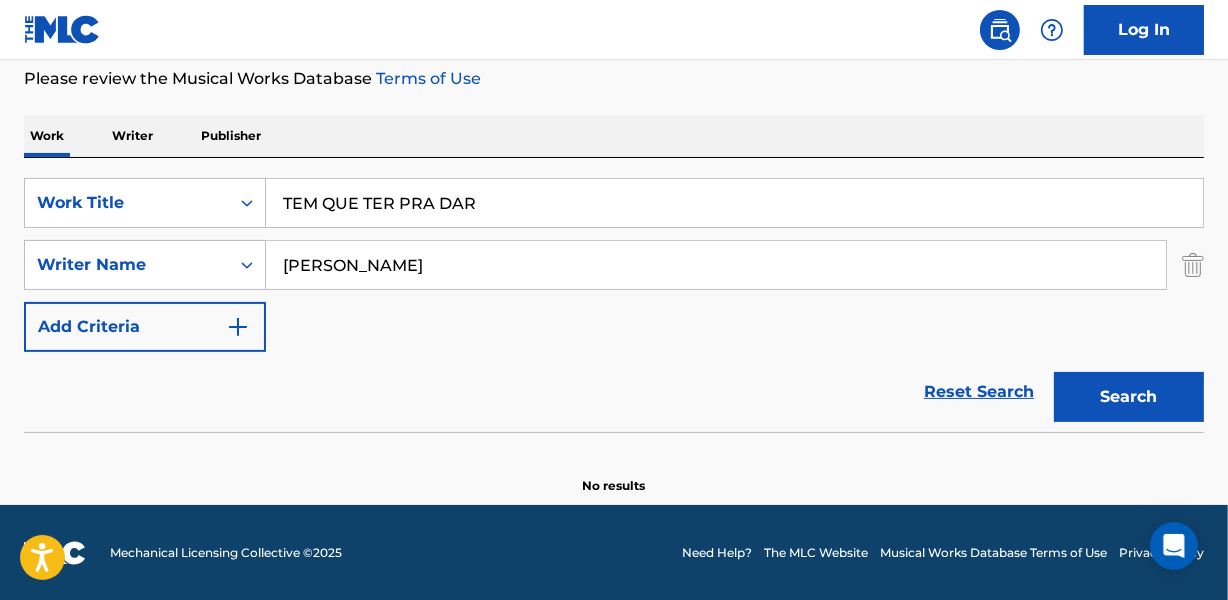 click on "TEM QUE TER PRA DAR" at bounding box center (734, 203) 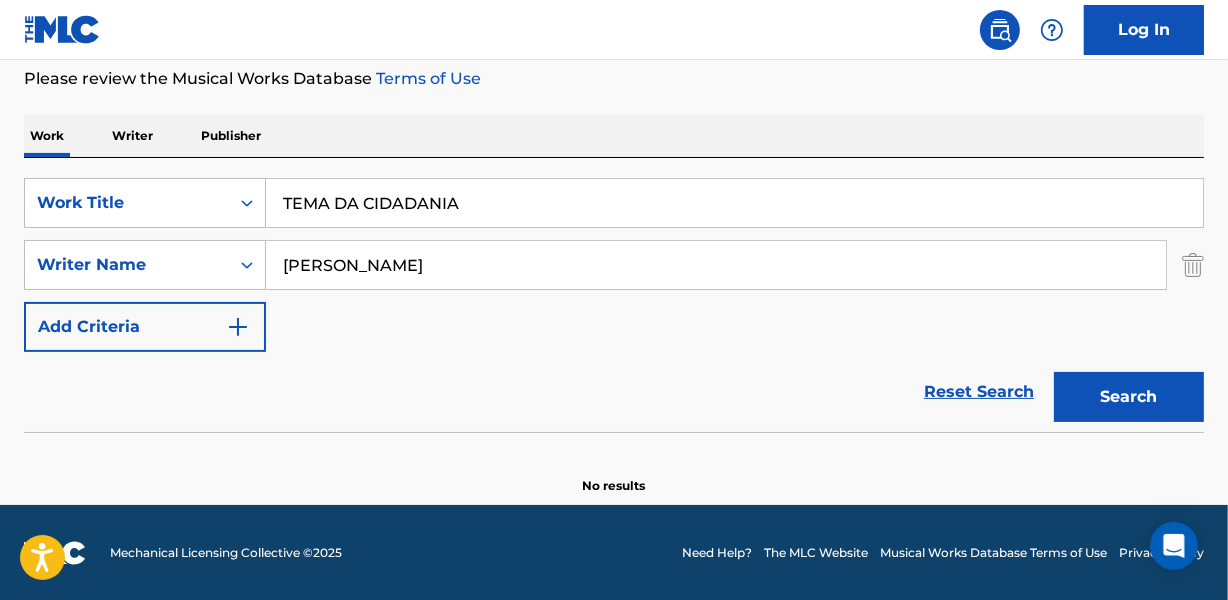 type on "TEMA DA CIDADANIA" 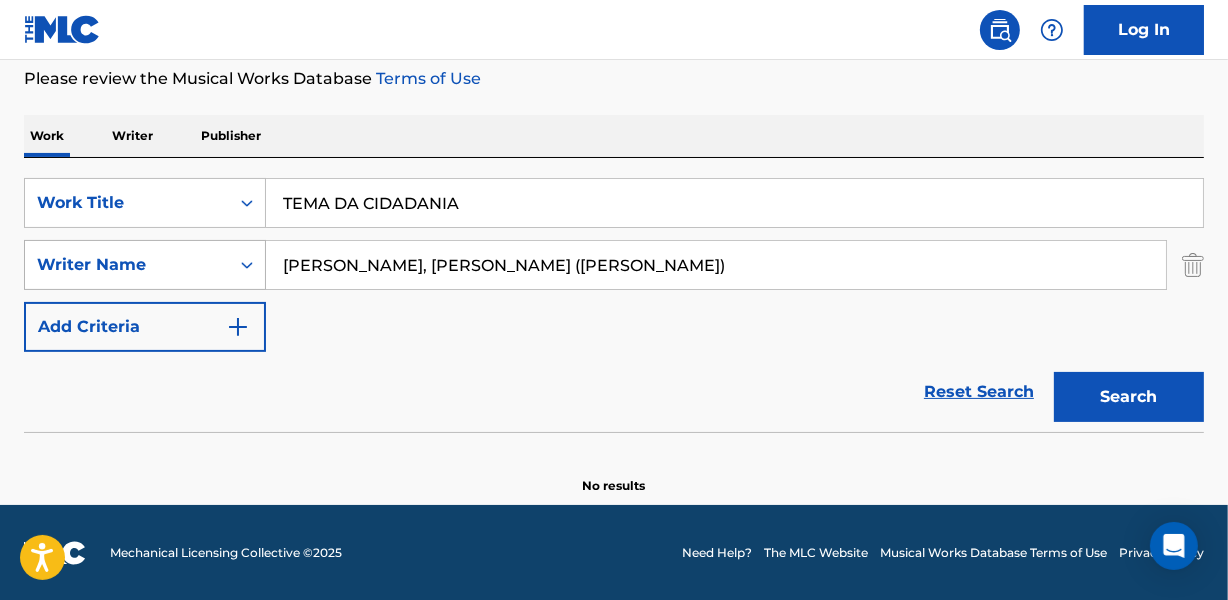 drag, startPoint x: 342, startPoint y: 260, endPoint x: 234, endPoint y: 265, distance: 108.11568 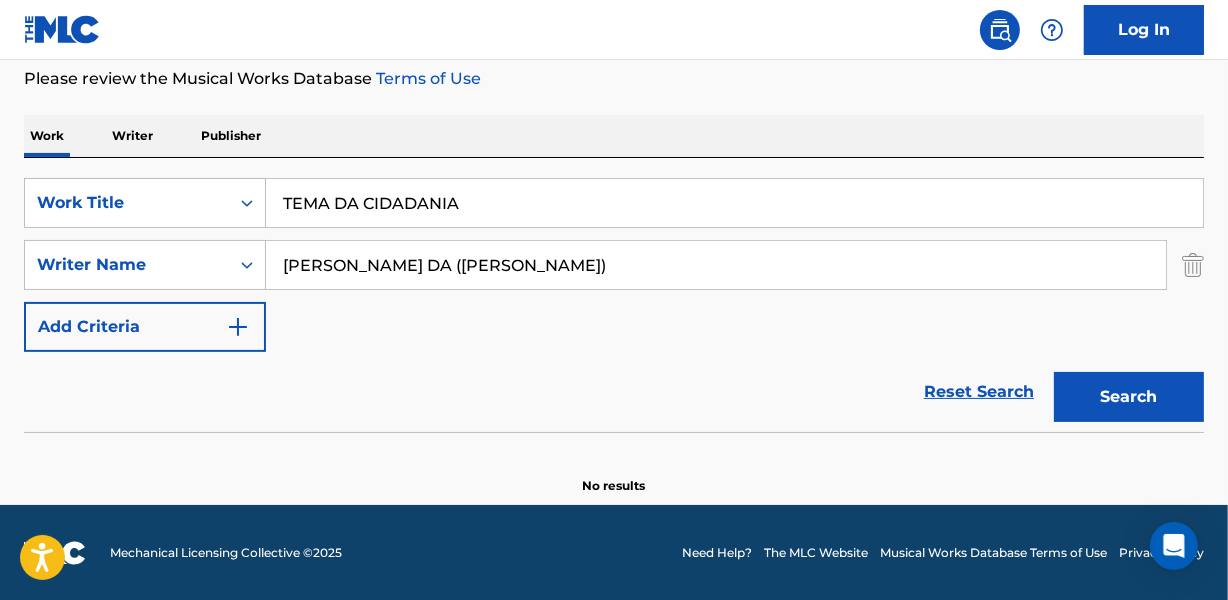 drag, startPoint x: 486, startPoint y: 261, endPoint x: 851, endPoint y: 262, distance: 365.00137 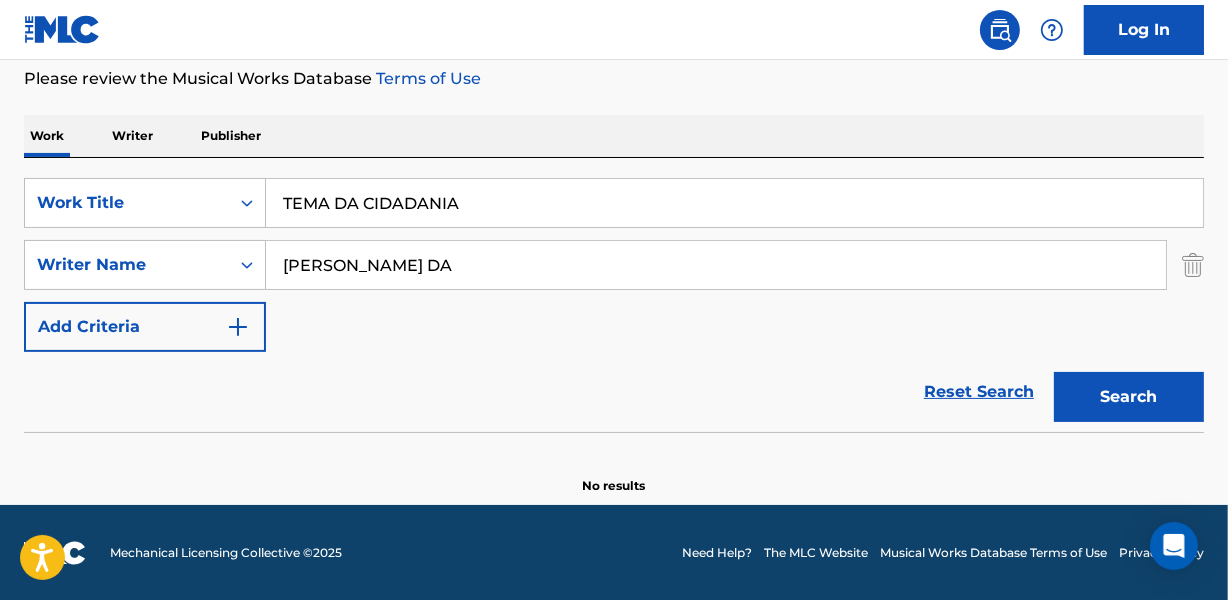 type on "[PERSON_NAME] DA" 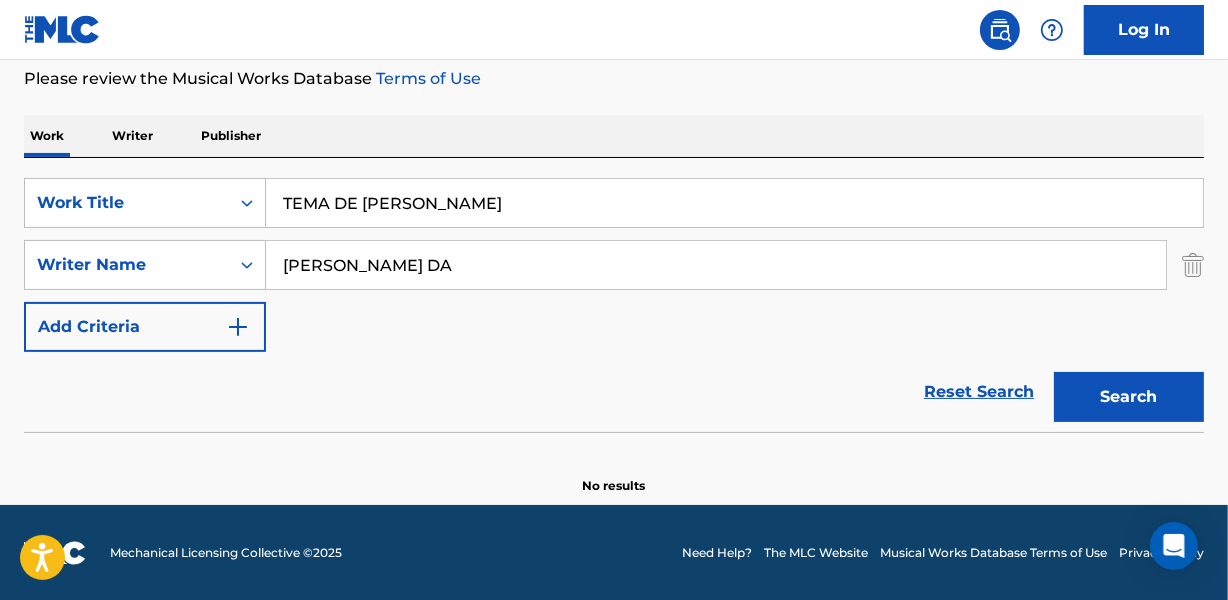 type on "TEMA DE [PERSON_NAME]" 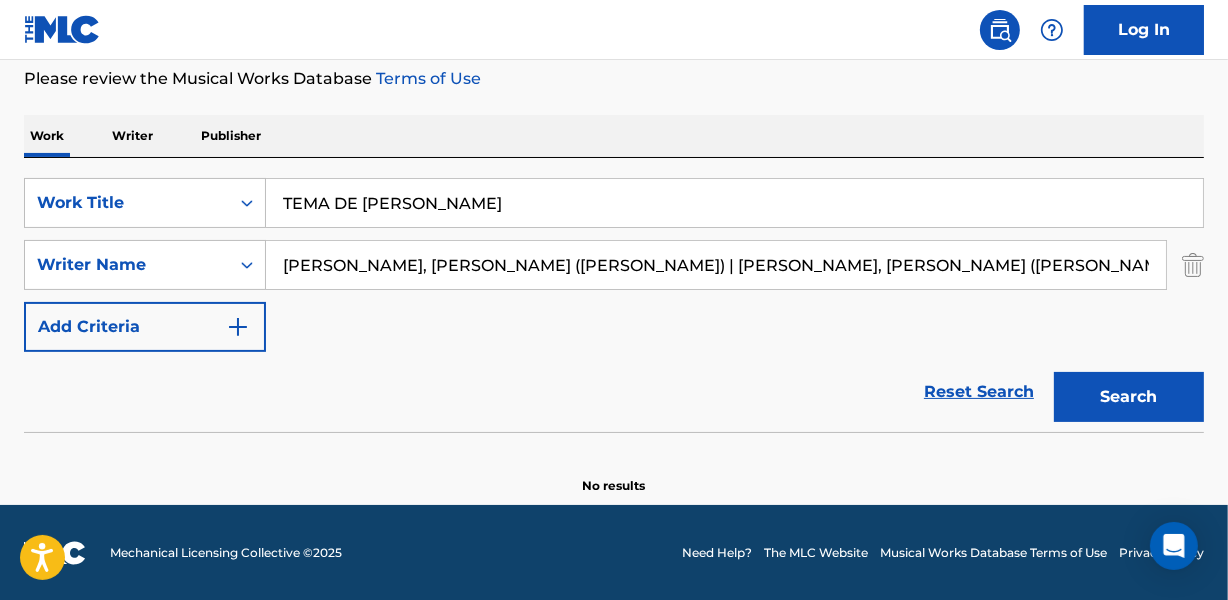 scroll, scrollTop: 0, scrollLeft: 46, axis: horizontal 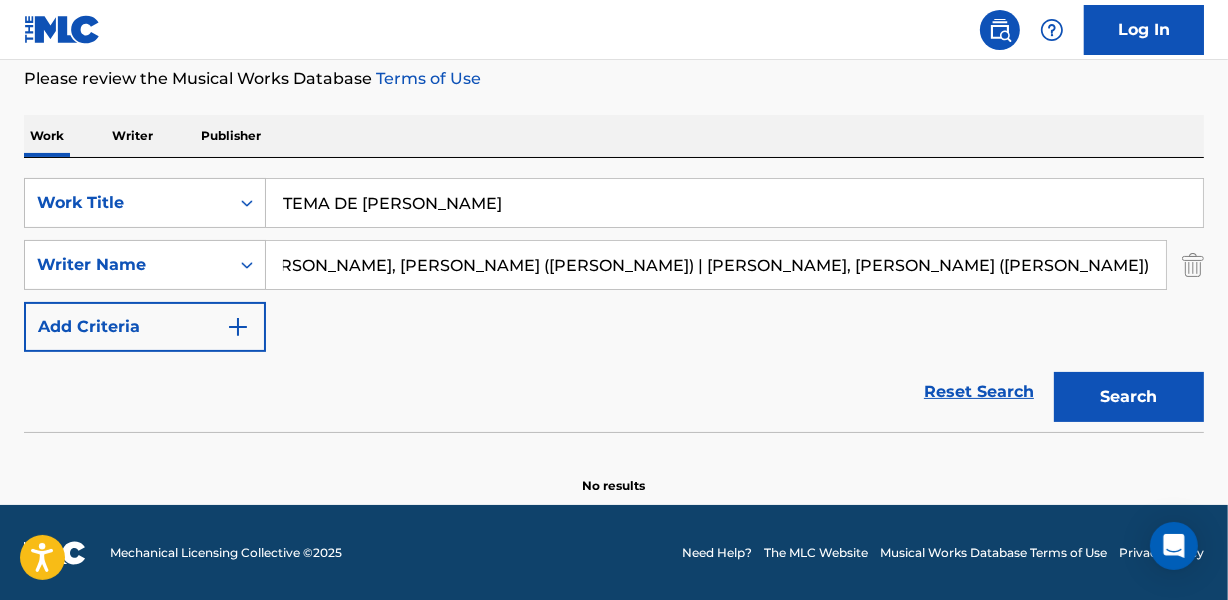 drag, startPoint x: 672, startPoint y: 260, endPoint x: 1231, endPoint y: 264, distance: 559.0143 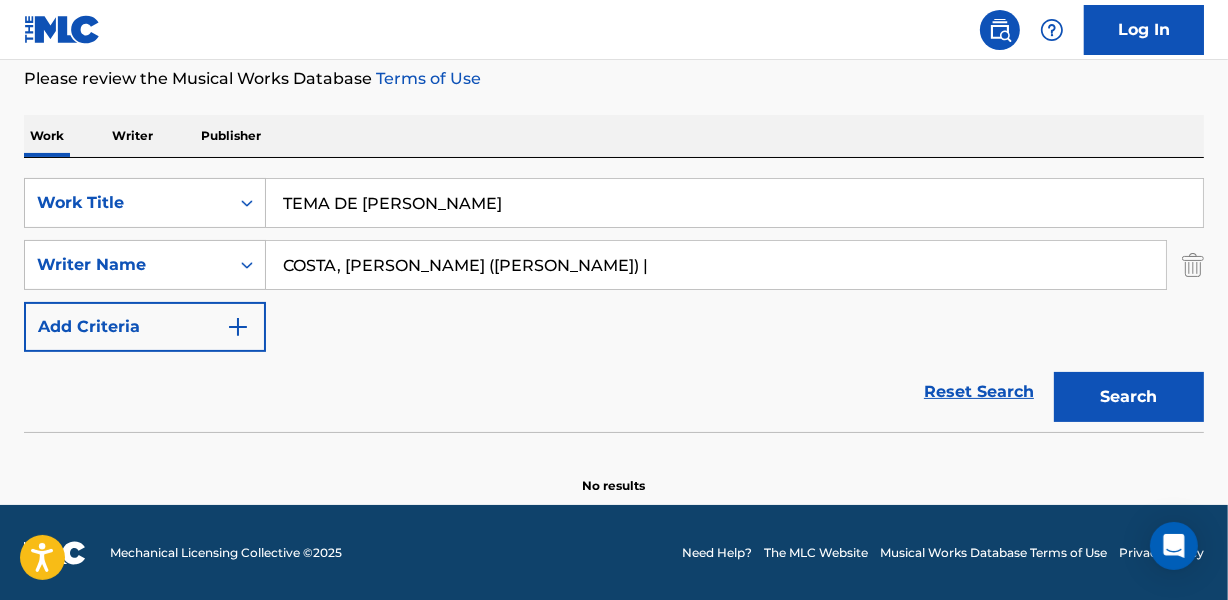 scroll, scrollTop: 0, scrollLeft: 0, axis: both 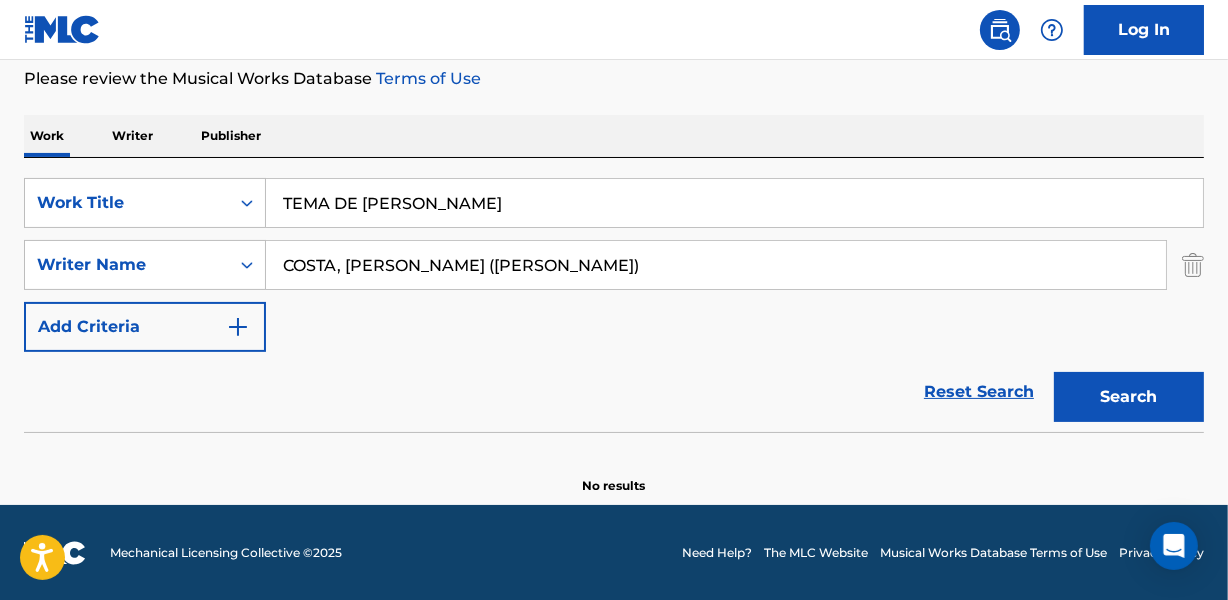 click on "Search" at bounding box center (1129, 397) 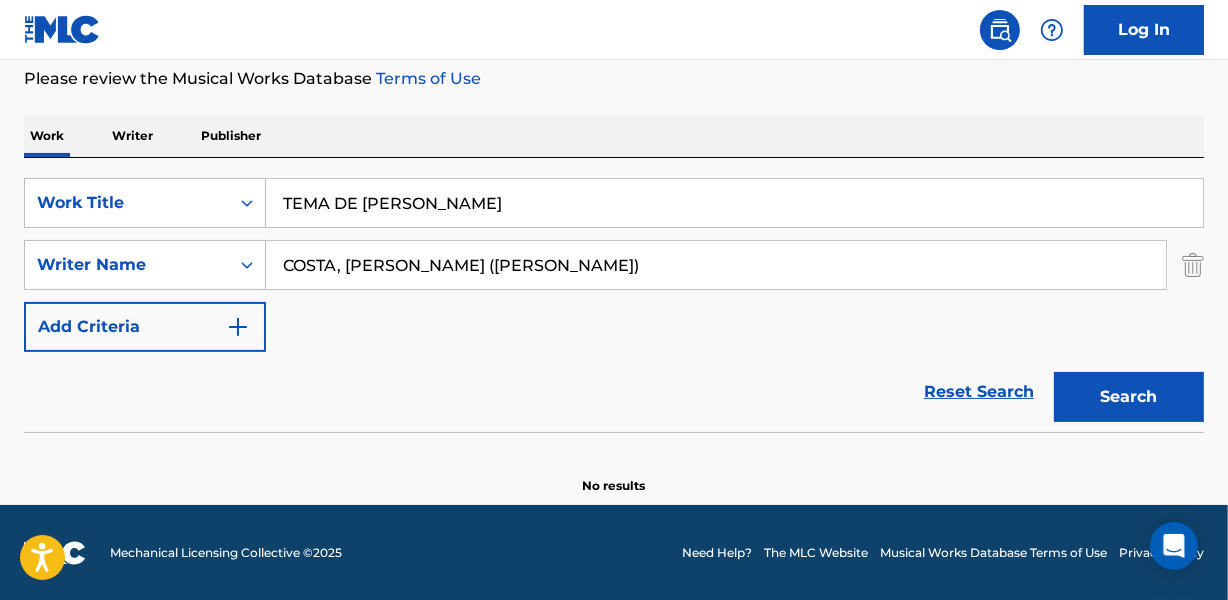 drag, startPoint x: 343, startPoint y: 263, endPoint x: 270, endPoint y: 265, distance: 73.02739 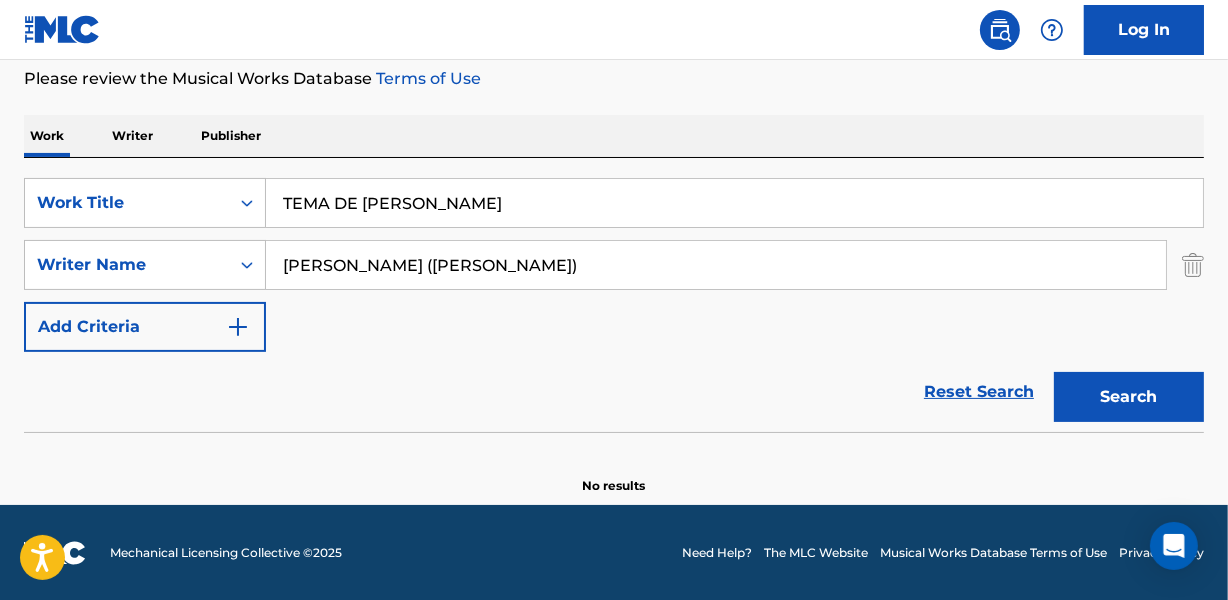 click on "Search" at bounding box center (1129, 397) 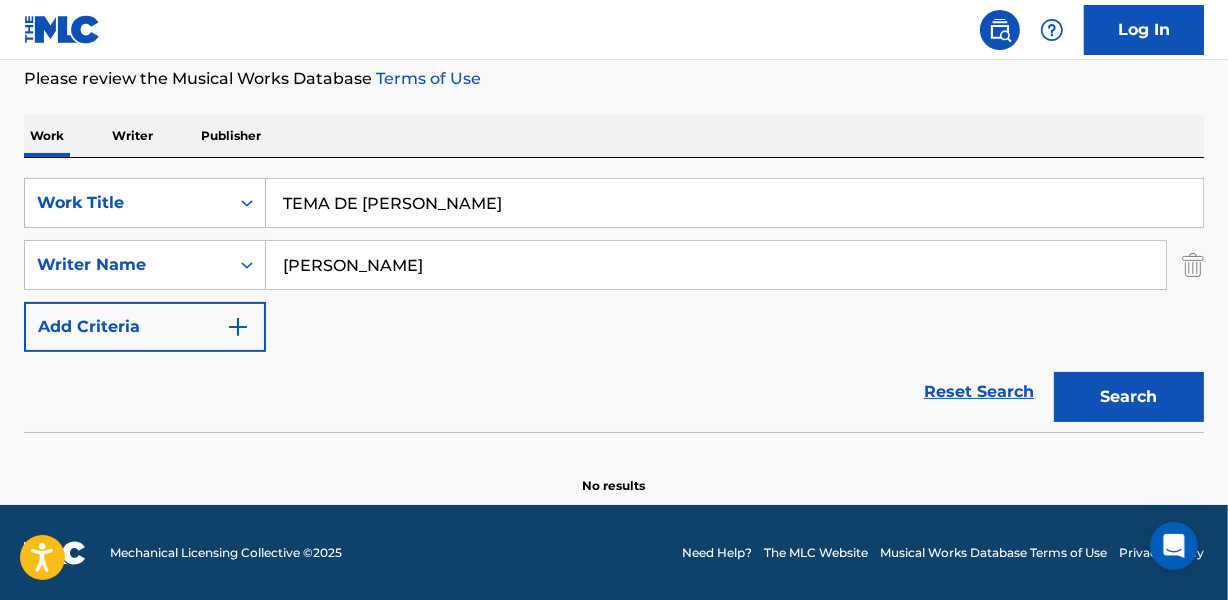 click on "Search" at bounding box center [1129, 397] 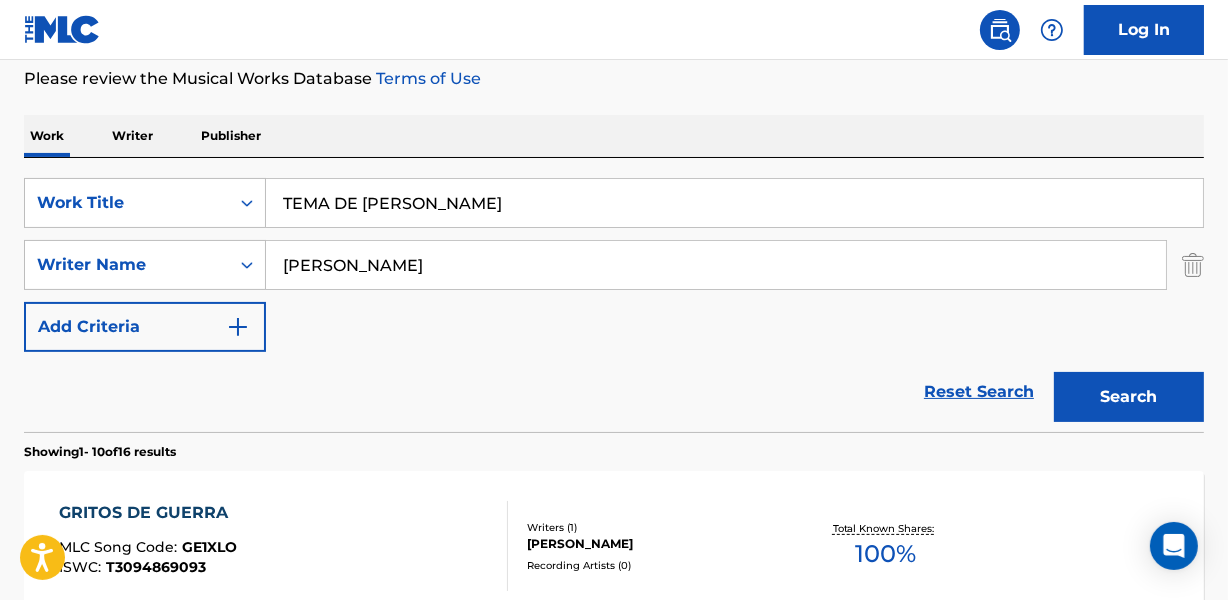 click on "[PERSON_NAME]" at bounding box center (716, 265) 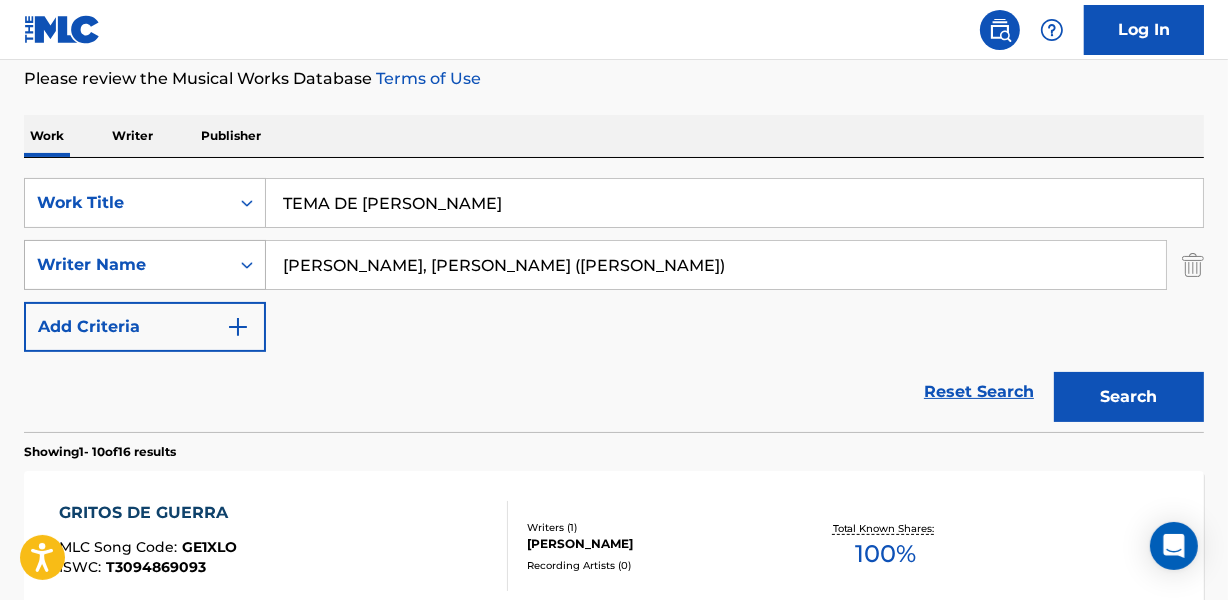drag, startPoint x: 381, startPoint y: 260, endPoint x: 232, endPoint y: 262, distance: 149.01343 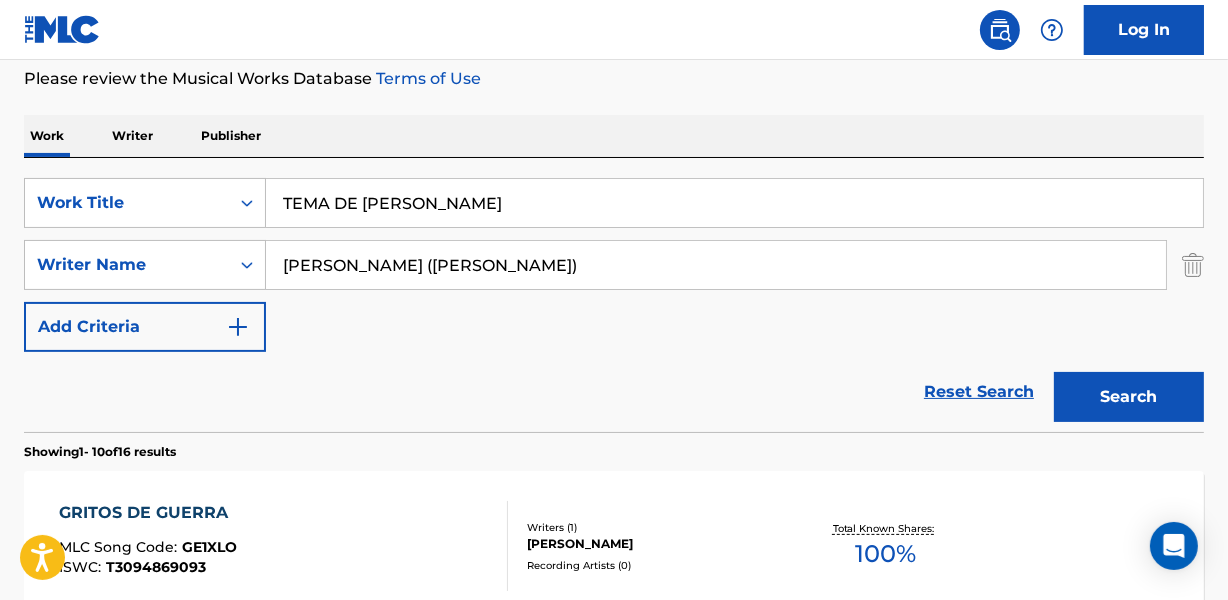 drag, startPoint x: 548, startPoint y: 264, endPoint x: 949, endPoint y: 266, distance: 401.00497 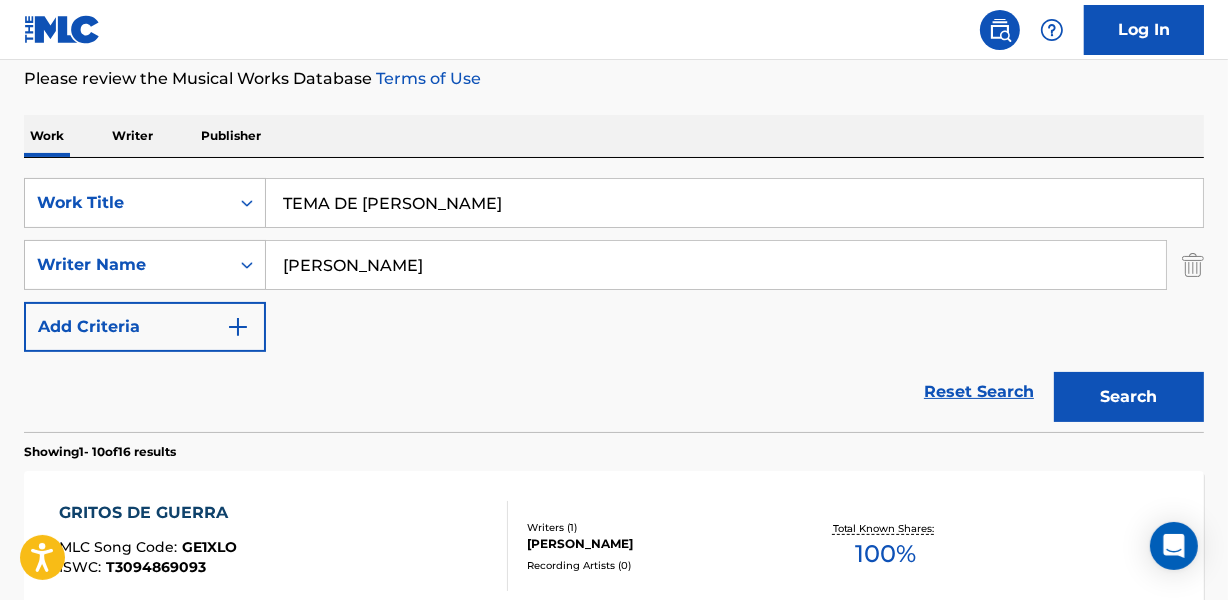 type on "[PERSON_NAME]" 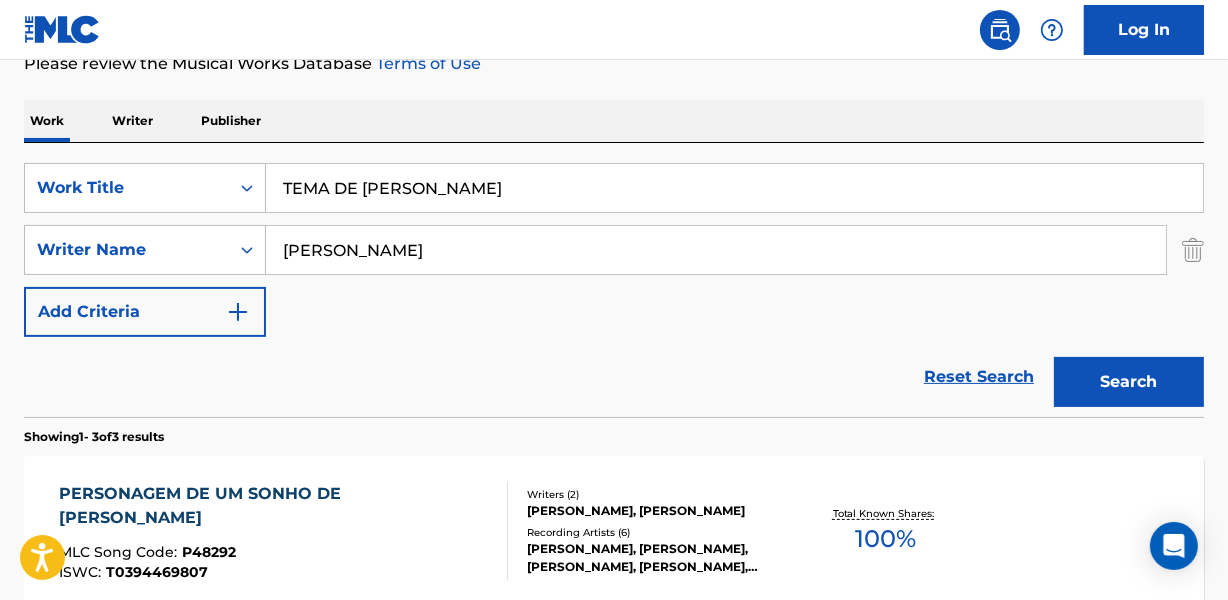 scroll, scrollTop: 267, scrollLeft: 0, axis: vertical 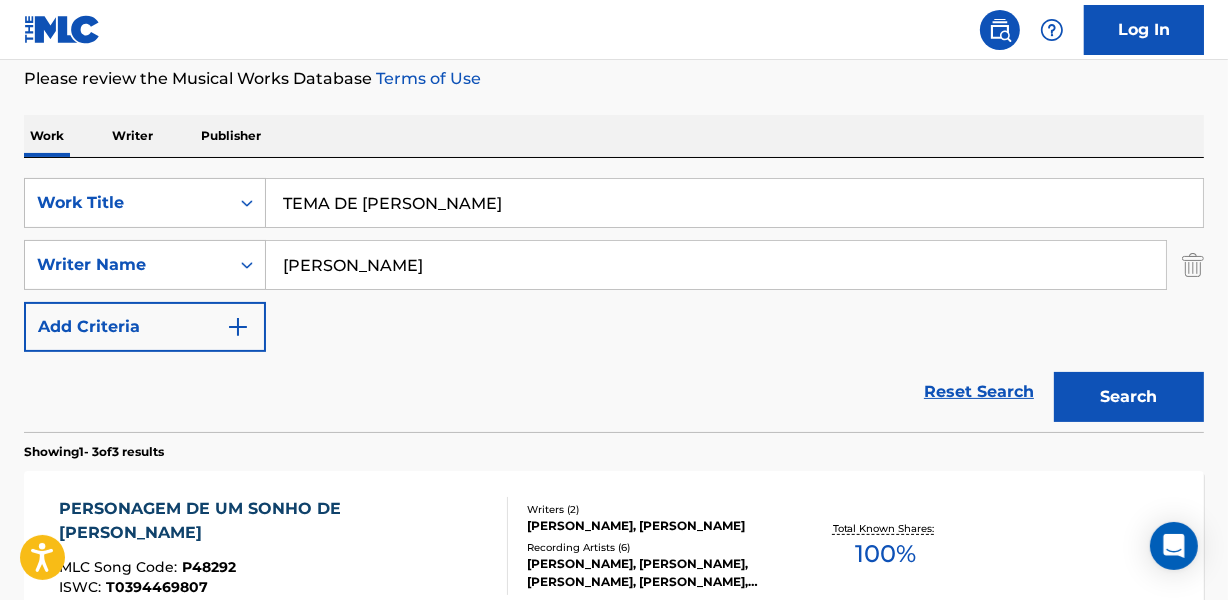 drag, startPoint x: 265, startPoint y: 207, endPoint x: 620, endPoint y: 225, distance: 355.45605 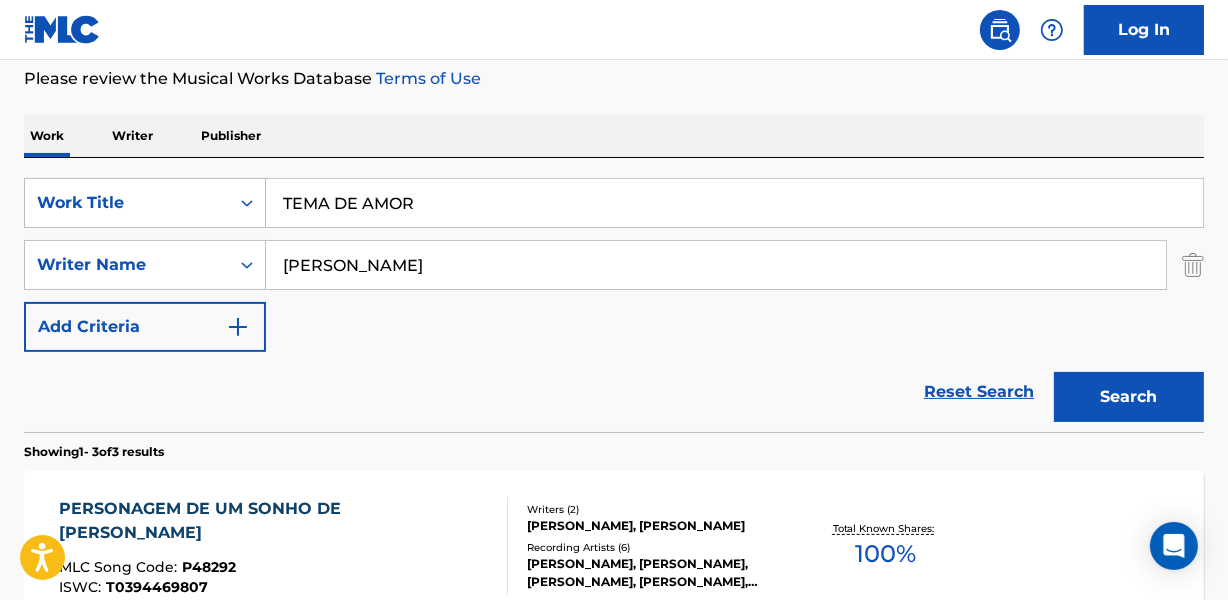 type on "TEMA DE AMOR" 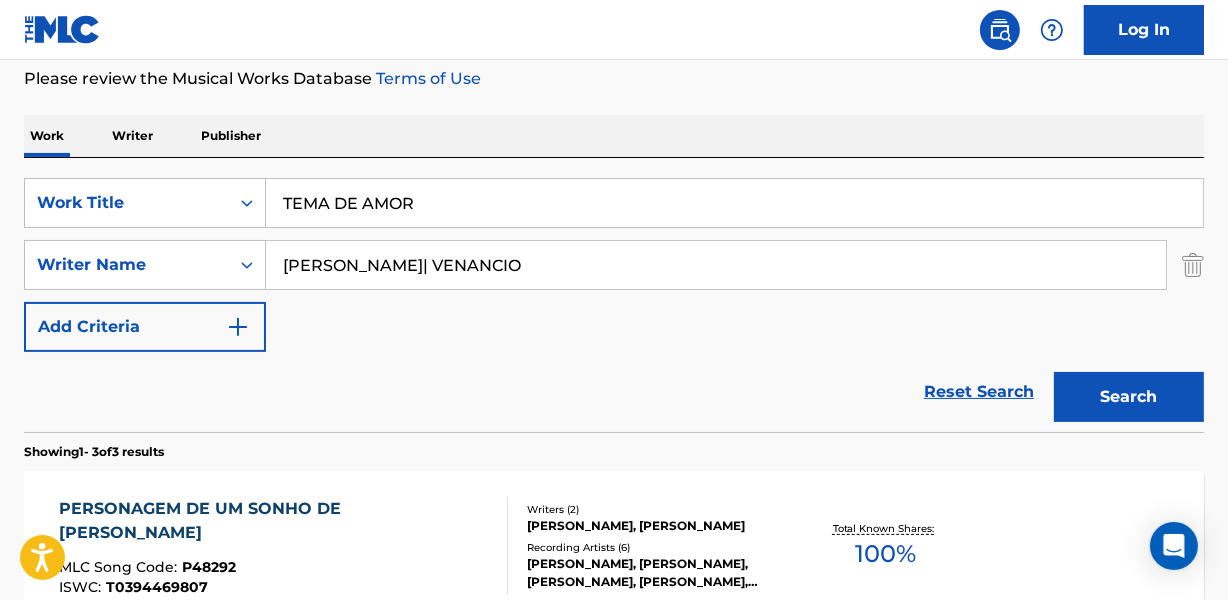 drag, startPoint x: 432, startPoint y: 262, endPoint x: 766, endPoint y: 272, distance: 334.14966 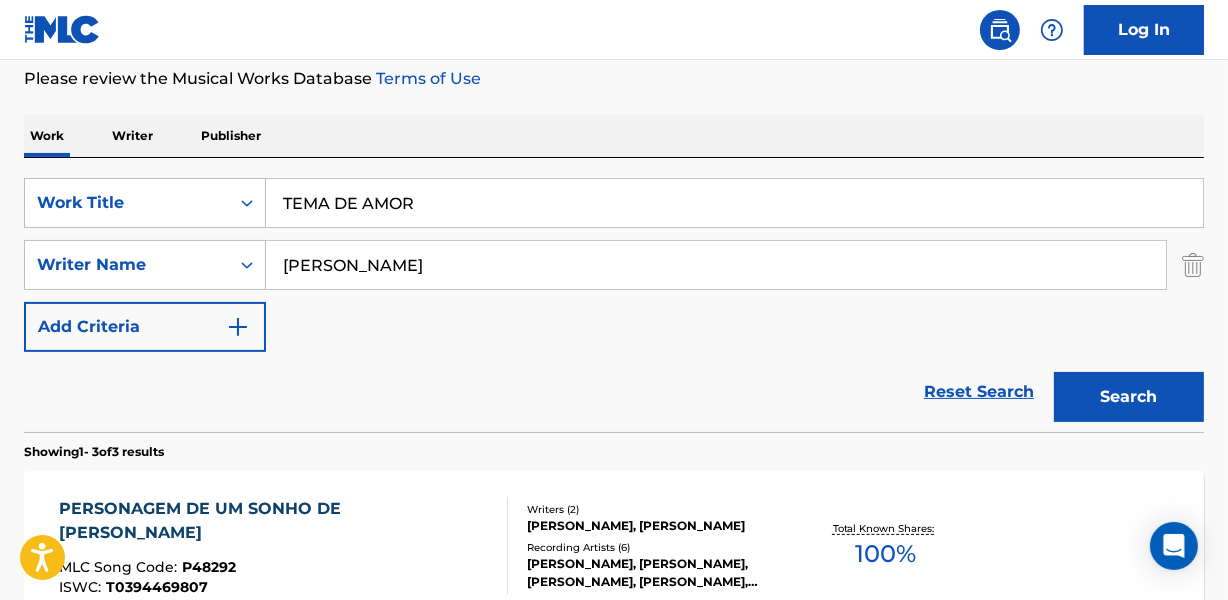 type on "[PERSON_NAME]" 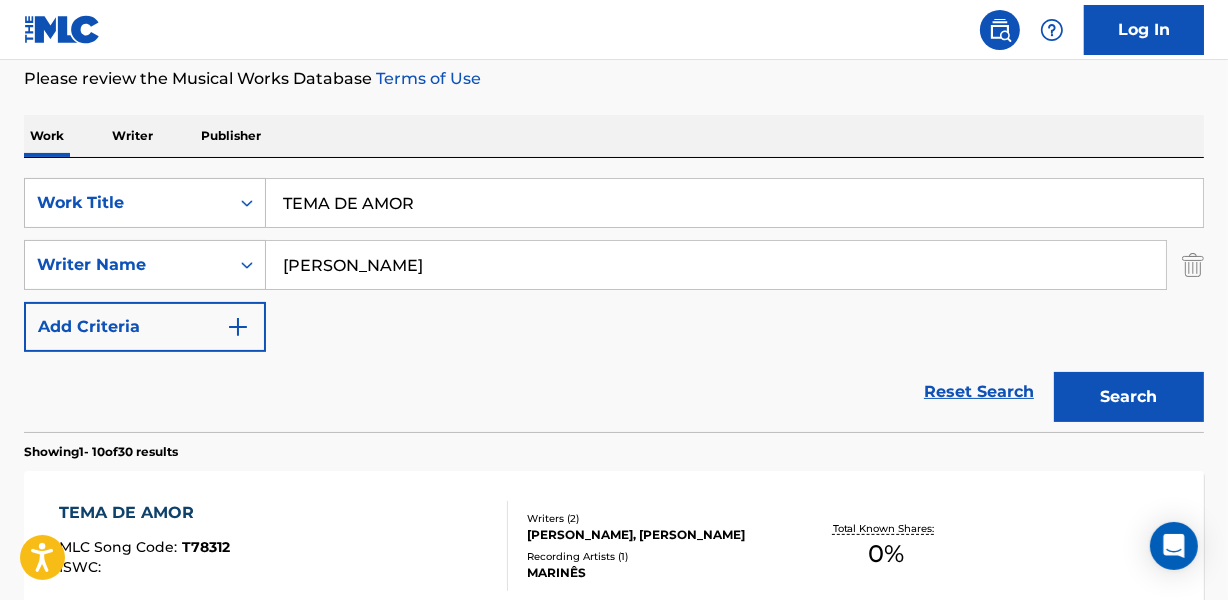 click on "Reset Search Search" at bounding box center (614, 392) 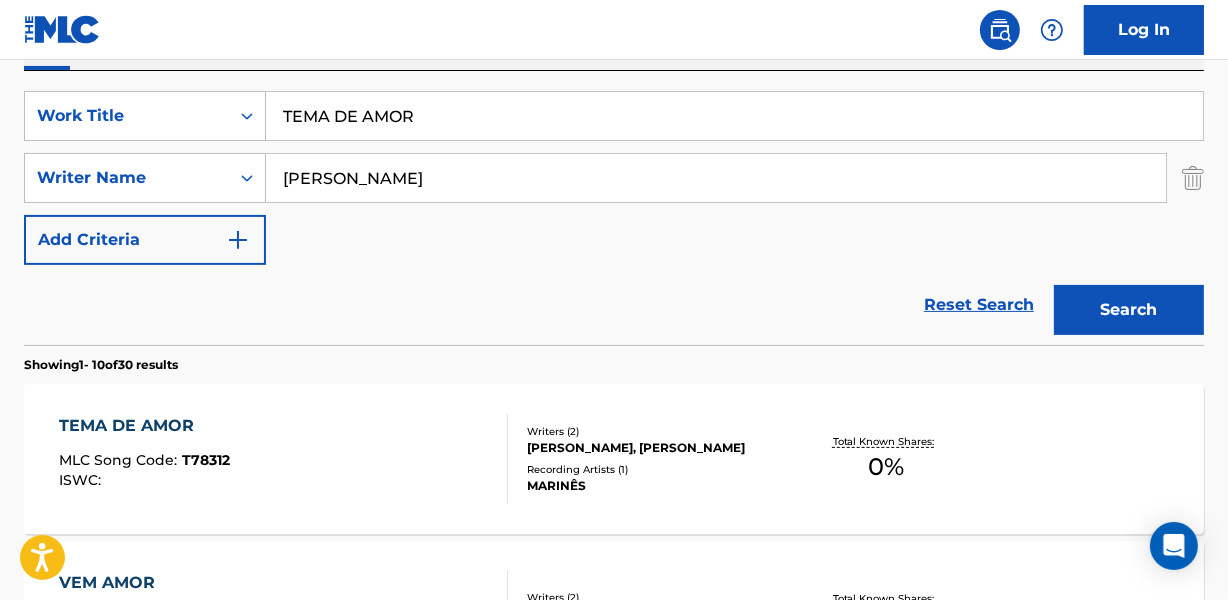 scroll, scrollTop: 358, scrollLeft: 0, axis: vertical 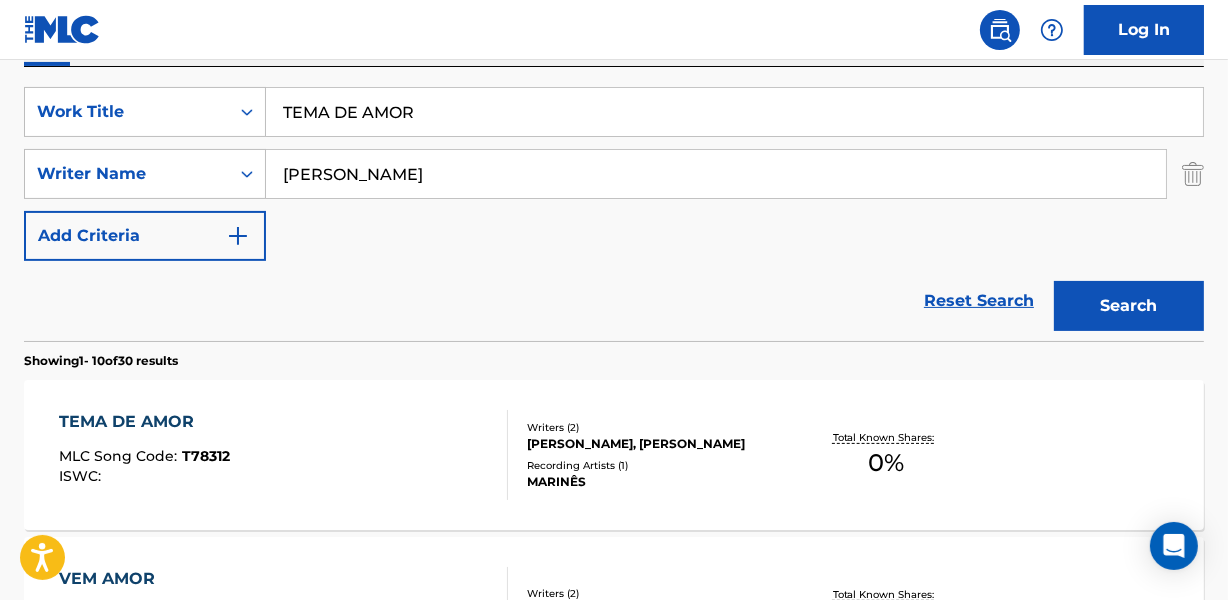click on "[PERSON_NAME], [PERSON_NAME]" at bounding box center [657, 444] 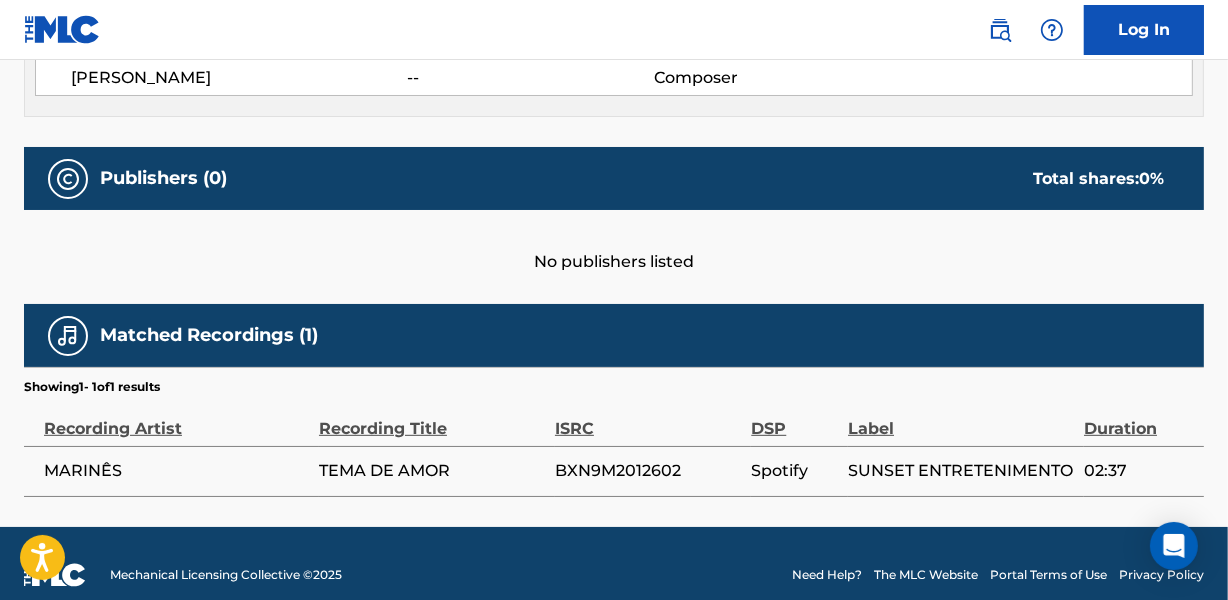 scroll, scrollTop: 822, scrollLeft: 0, axis: vertical 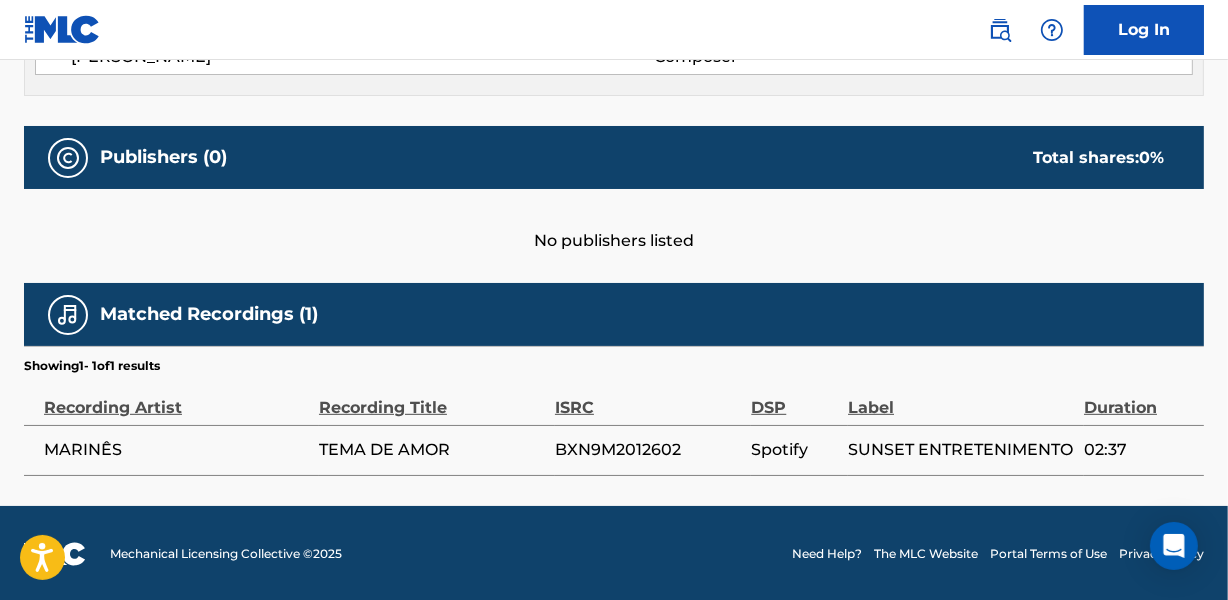 click on "BXN9M2012602" at bounding box center (648, 450) 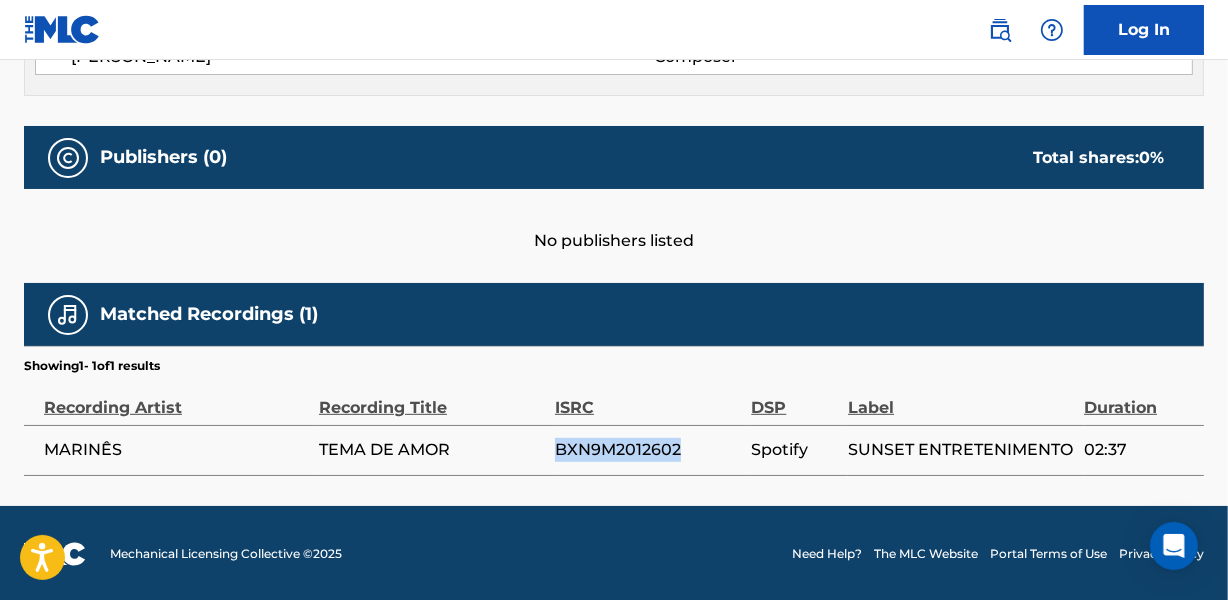 click on "BXN9M2012602" at bounding box center [648, 450] 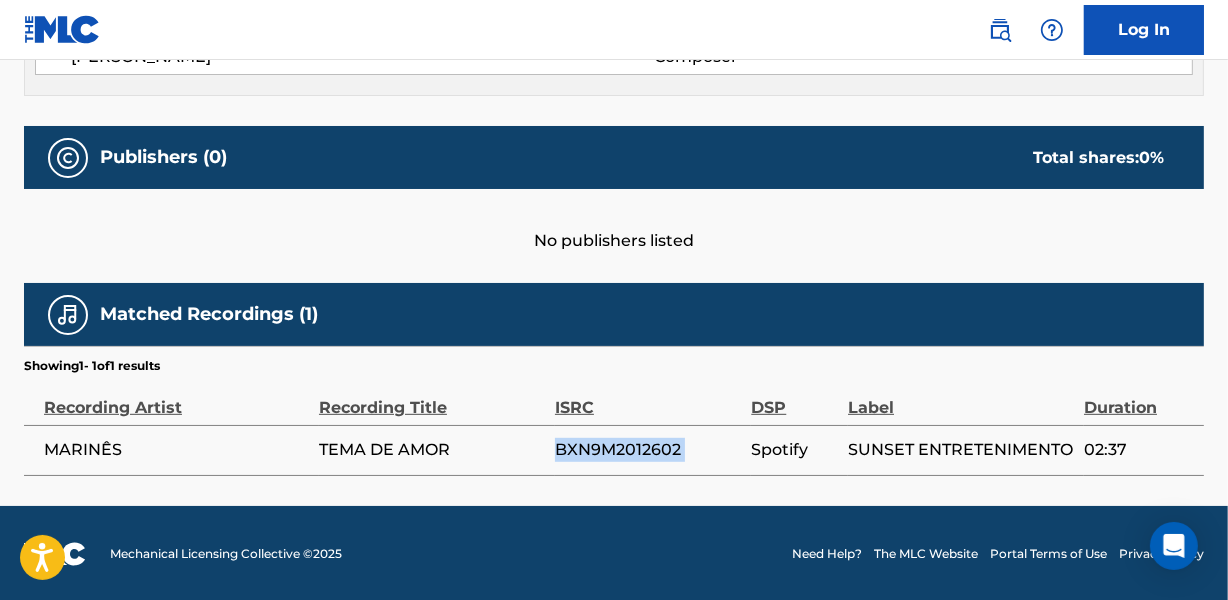 click on "BXN9M2012602" at bounding box center [648, 450] 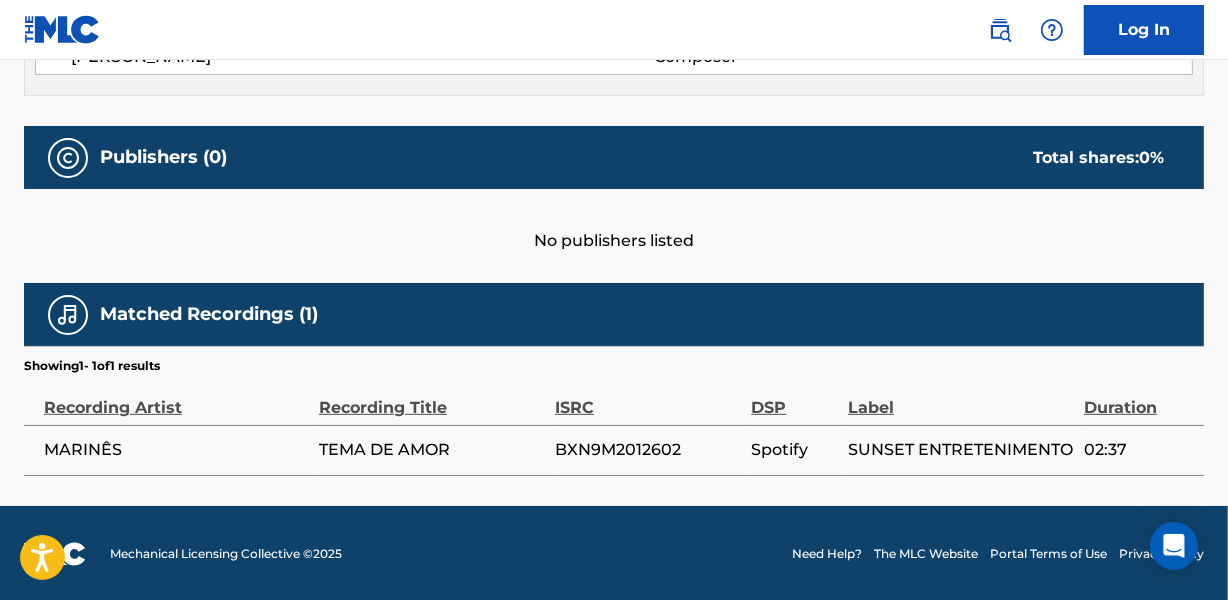 click on "MARINÊS" at bounding box center [176, 450] 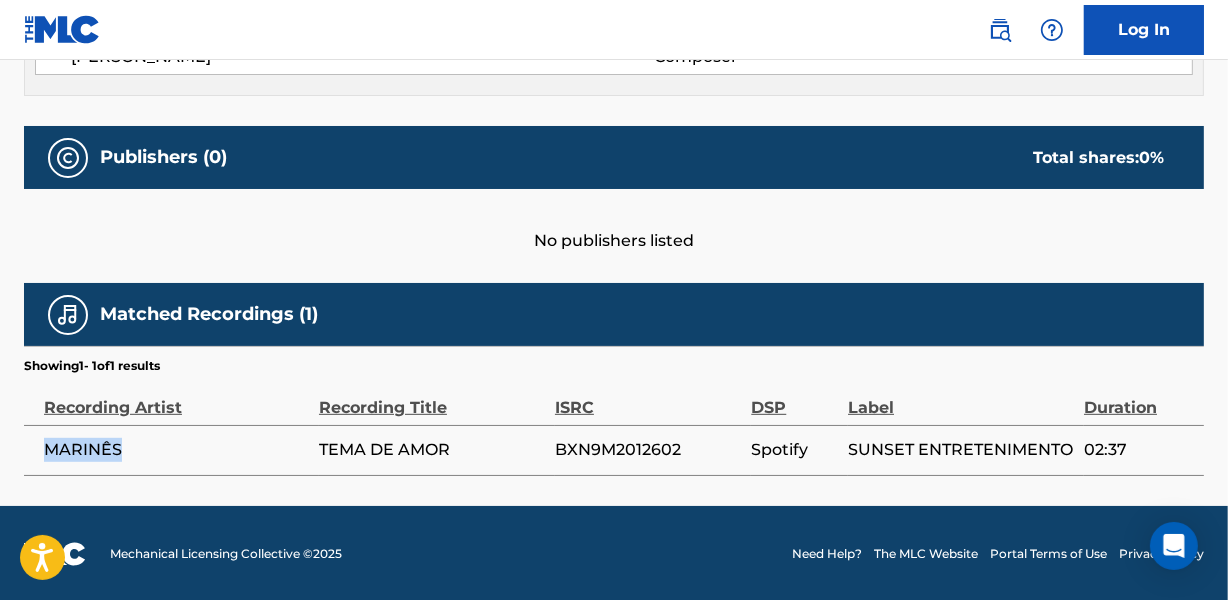 click on "MARINÊS" at bounding box center (176, 450) 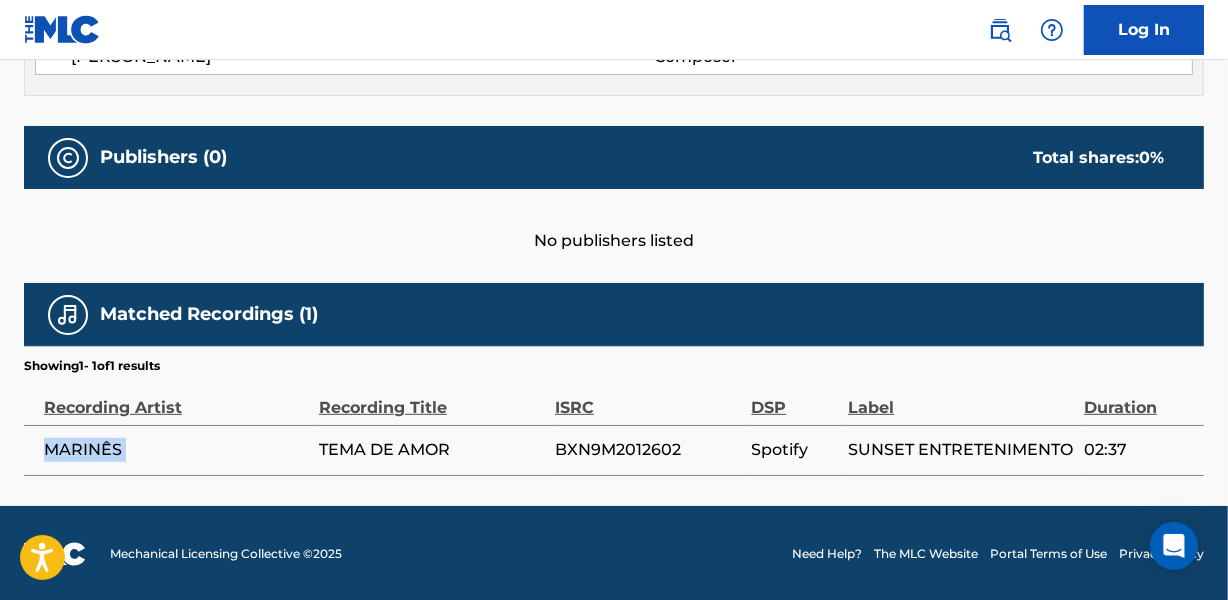 click on "MARINÊS" at bounding box center [176, 450] 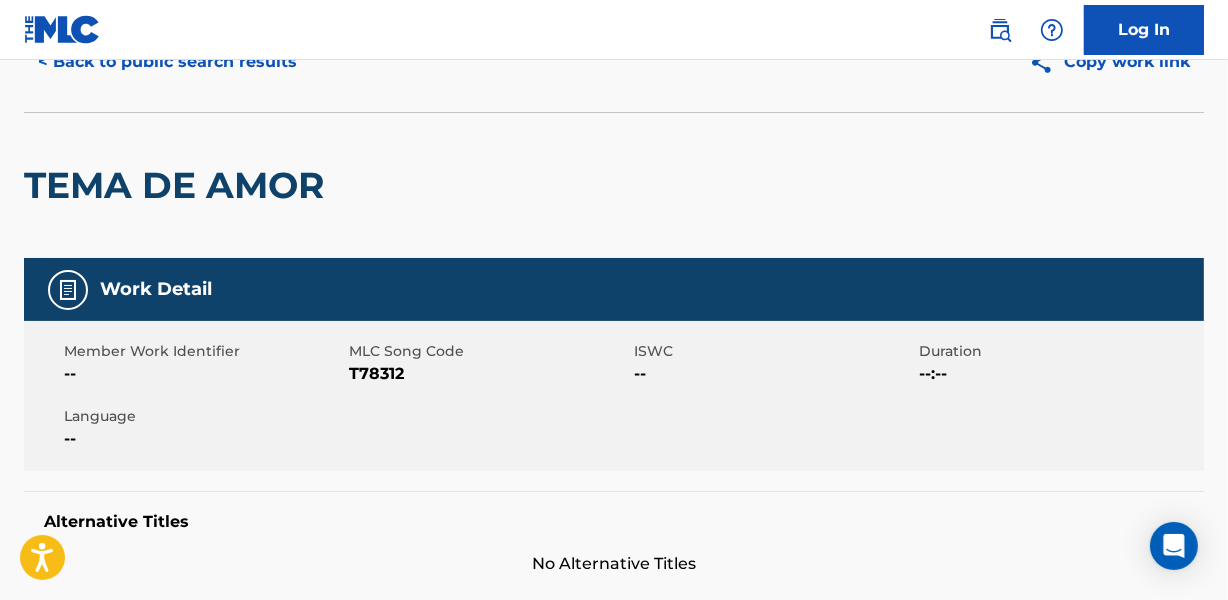 scroll, scrollTop: 0, scrollLeft: 0, axis: both 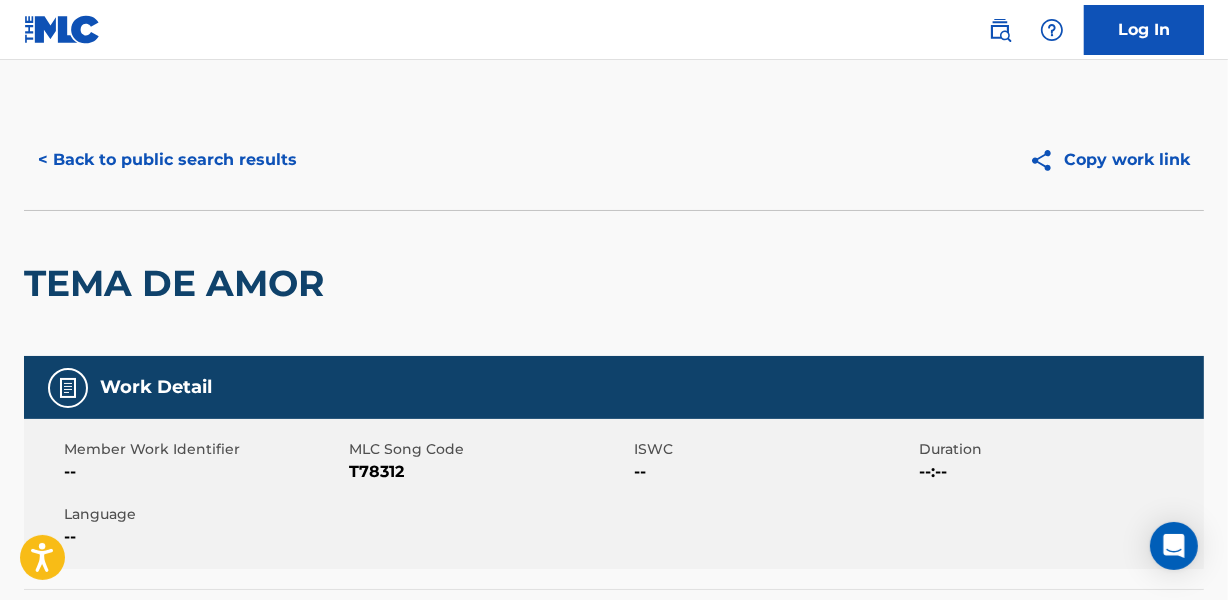 click on "< Back to public search results" at bounding box center (167, 160) 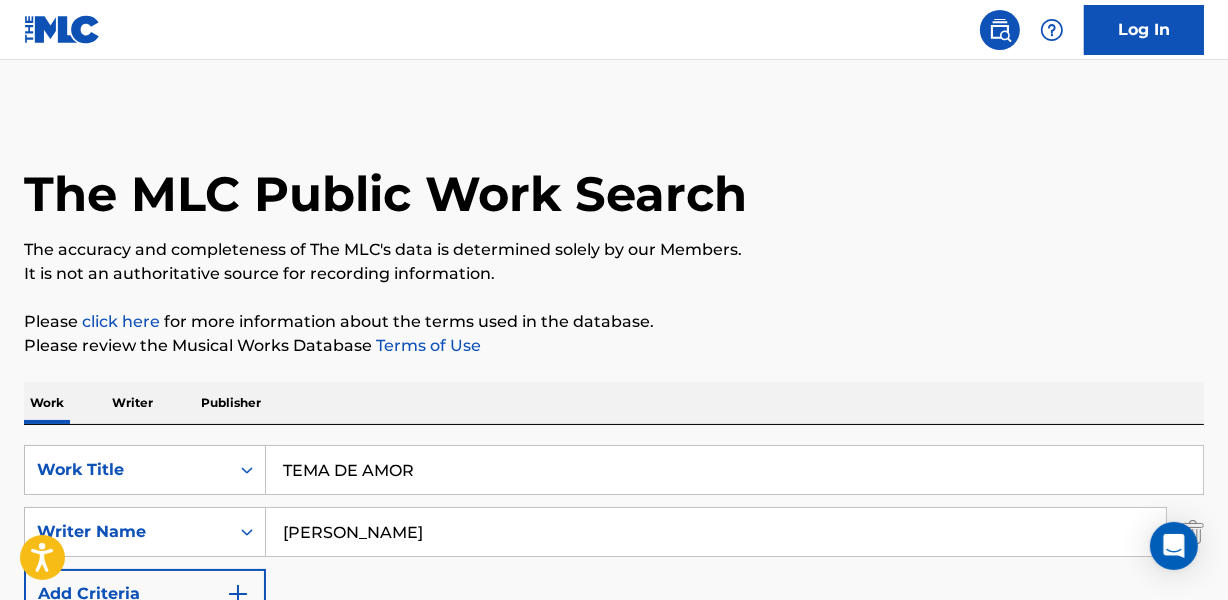 scroll, scrollTop: 358, scrollLeft: 0, axis: vertical 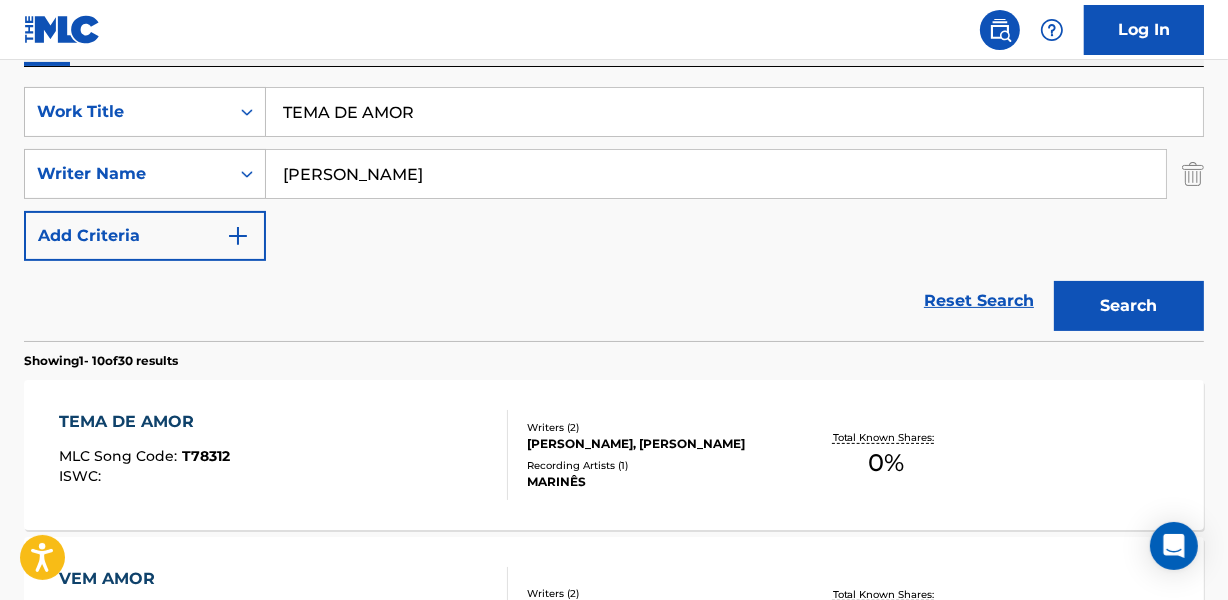 click on "TEMA DE AMOR" at bounding box center (734, 112) 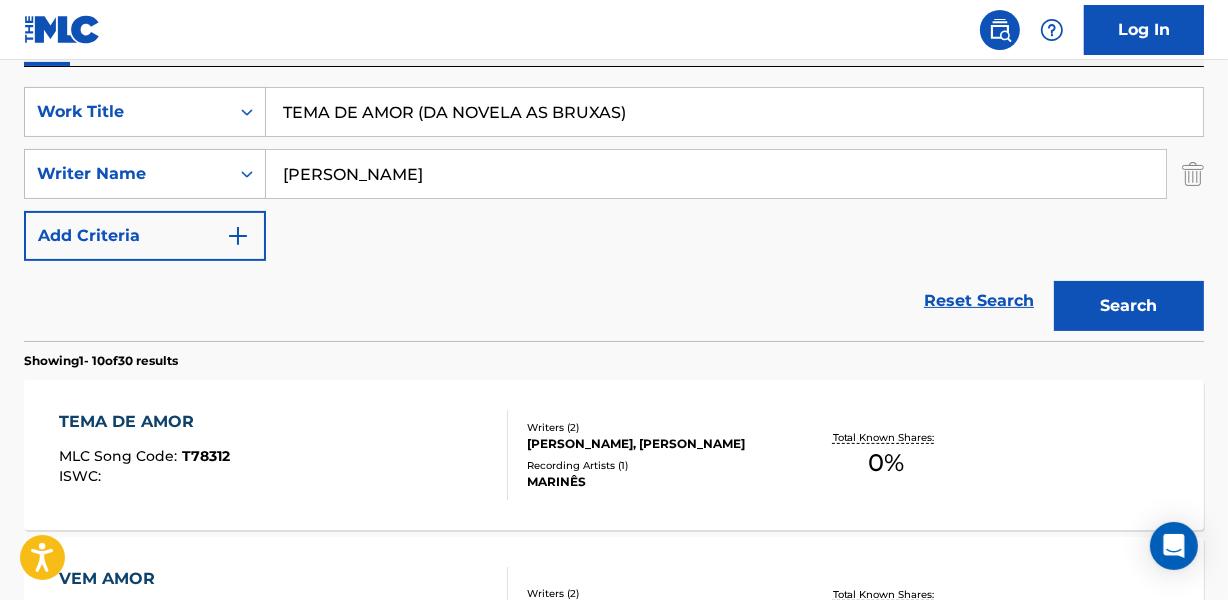 drag, startPoint x: 420, startPoint y: 117, endPoint x: 831, endPoint y: 125, distance: 411.07785 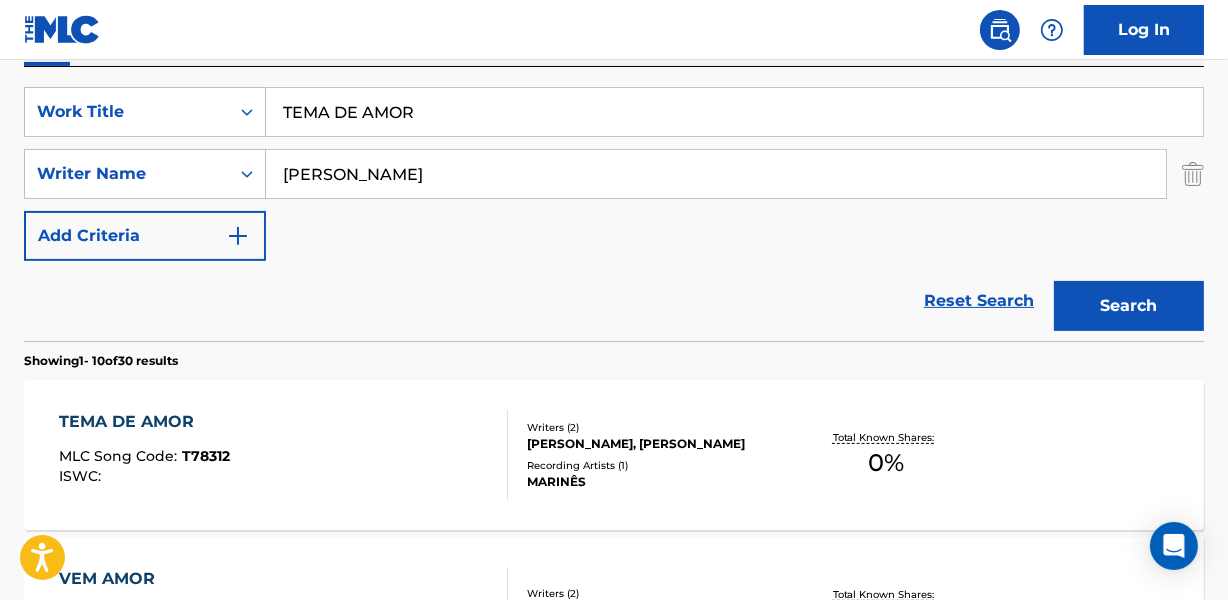 type on "TEMA DE AMOR" 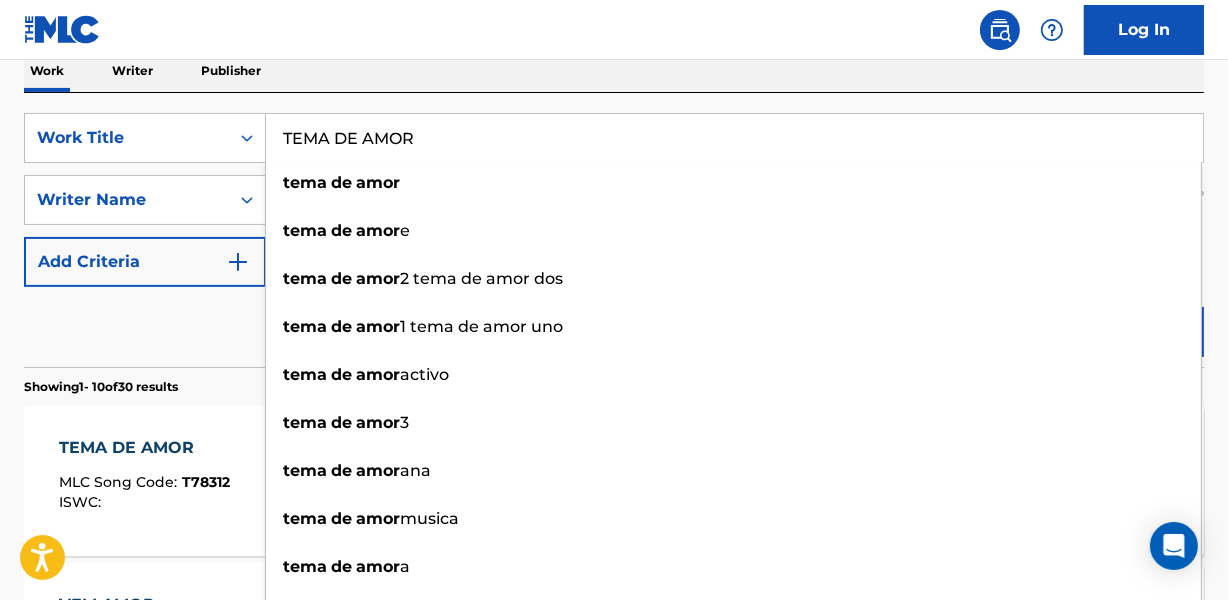 click on "Work Writer Publisher" at bounding box center [614, 71] 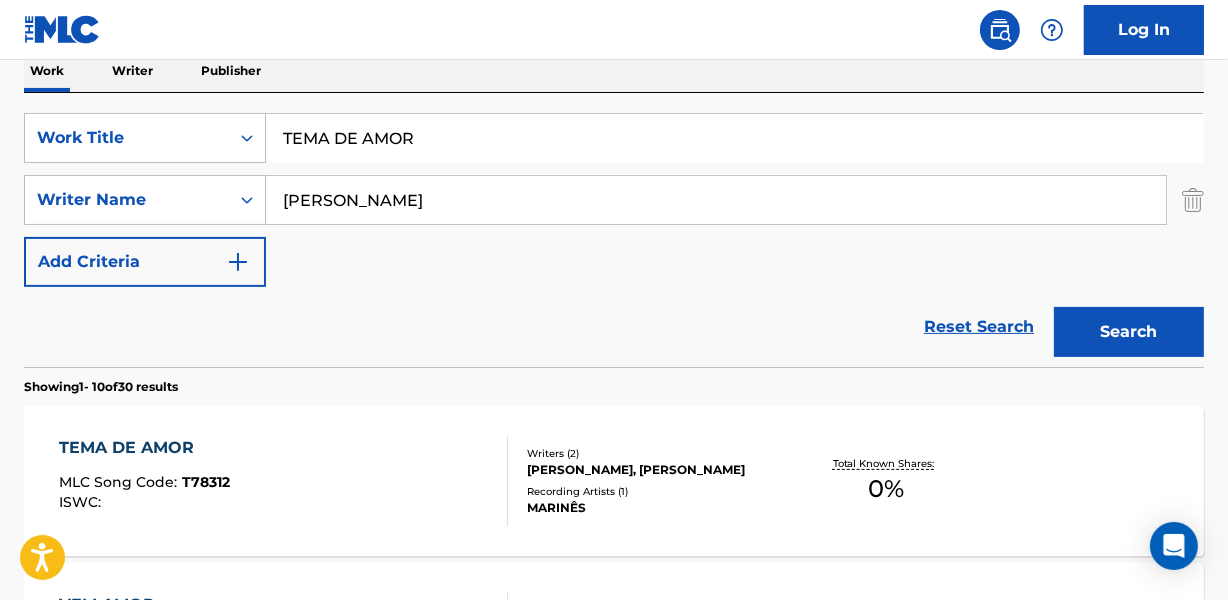 click on "[PERSON_NAME]" at bounding box center [716, 200] 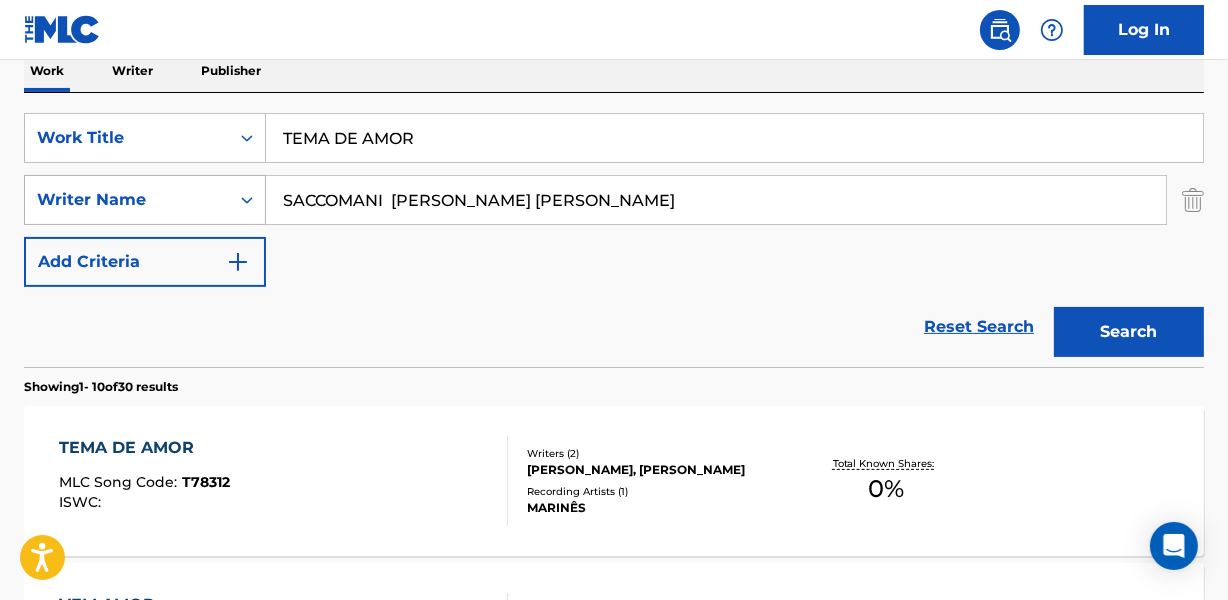 drag, startPoint x: 394, startPoint y: 201, endPoint x: 253, endPoint y: 206, distance: 141.08862 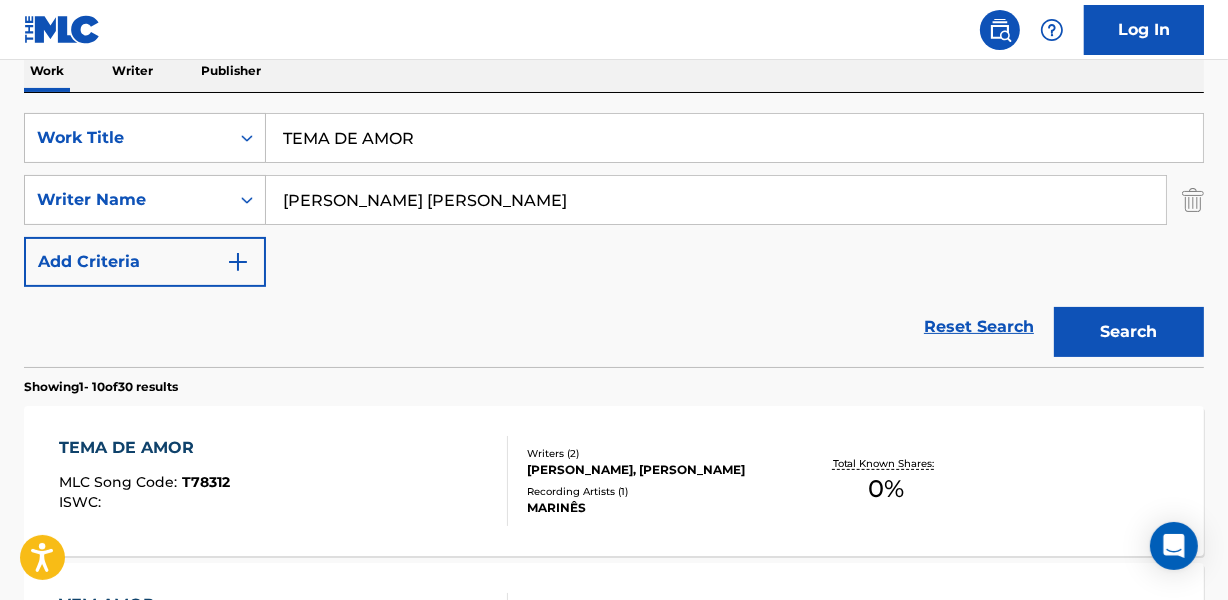 drag, startPoint x: 467, startPoint y: 196, endPoint x: 1032, endPoint y: 204, distance: 565.05664 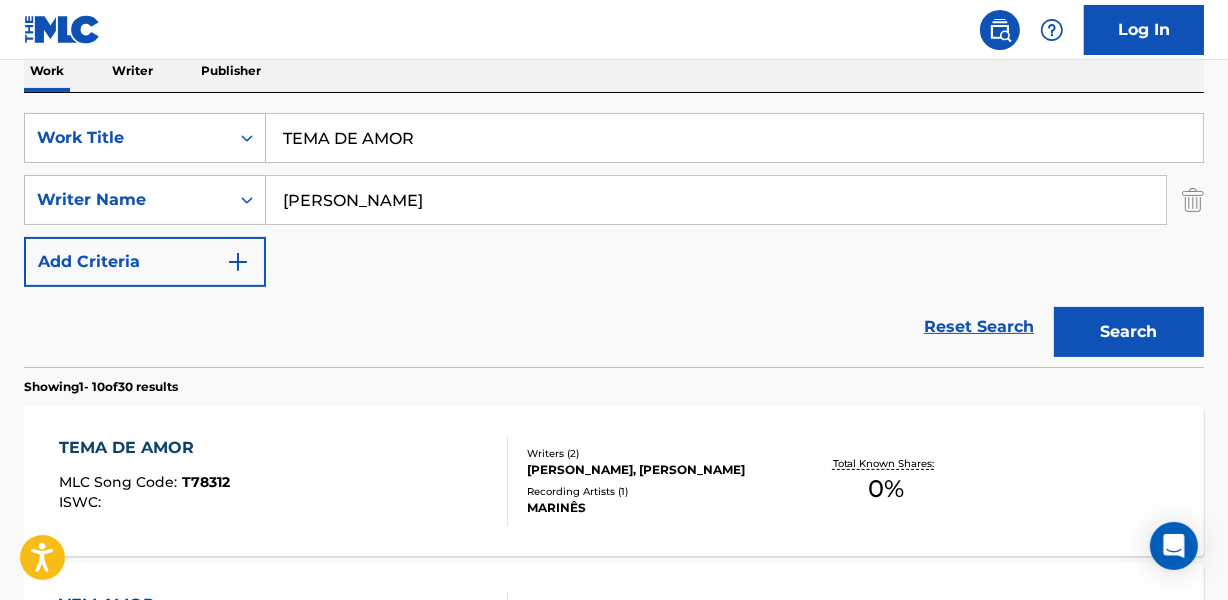 type on "[PERSON_NAME]" 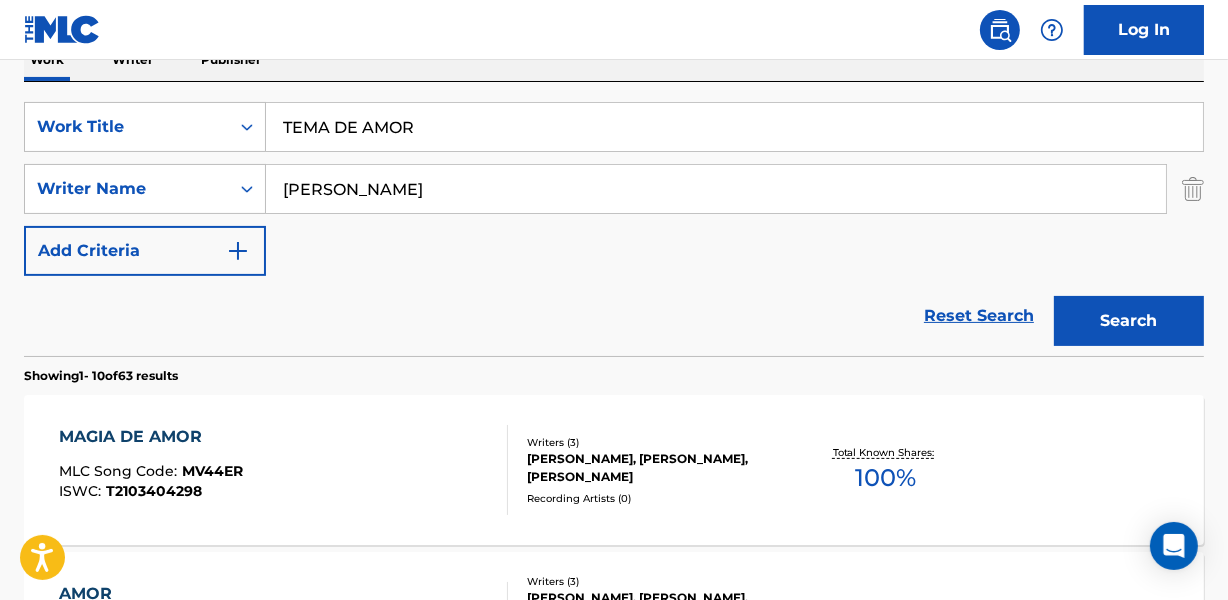 scroll, scrollTop: 181, scrollLeft: 0, axis: vertical 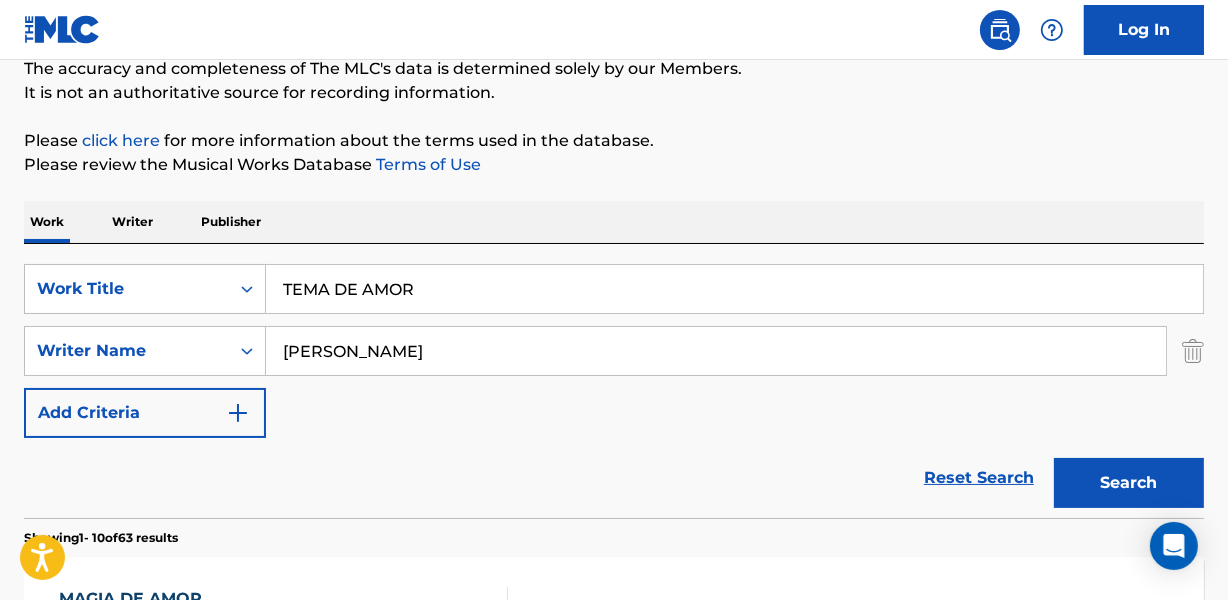 click on "TEMA DE AMOR" at bounding box center [734, 289] 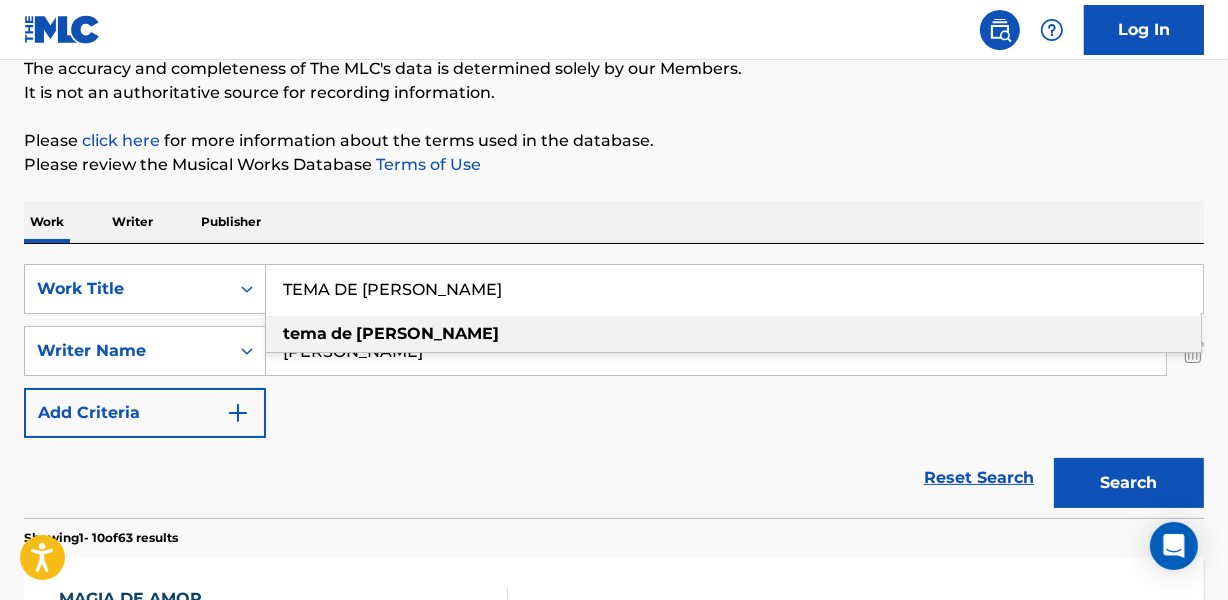 type on "TEMA DE [PERSON_NAME]" 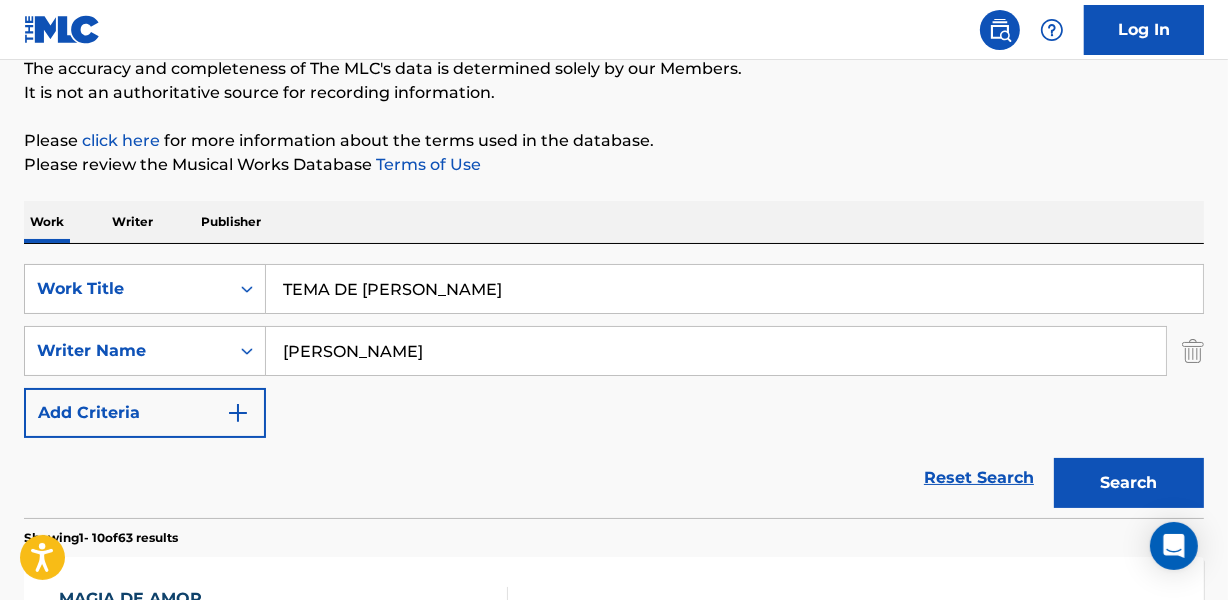 click on "Work Writer Publisher" at bounding box center [614, 222] 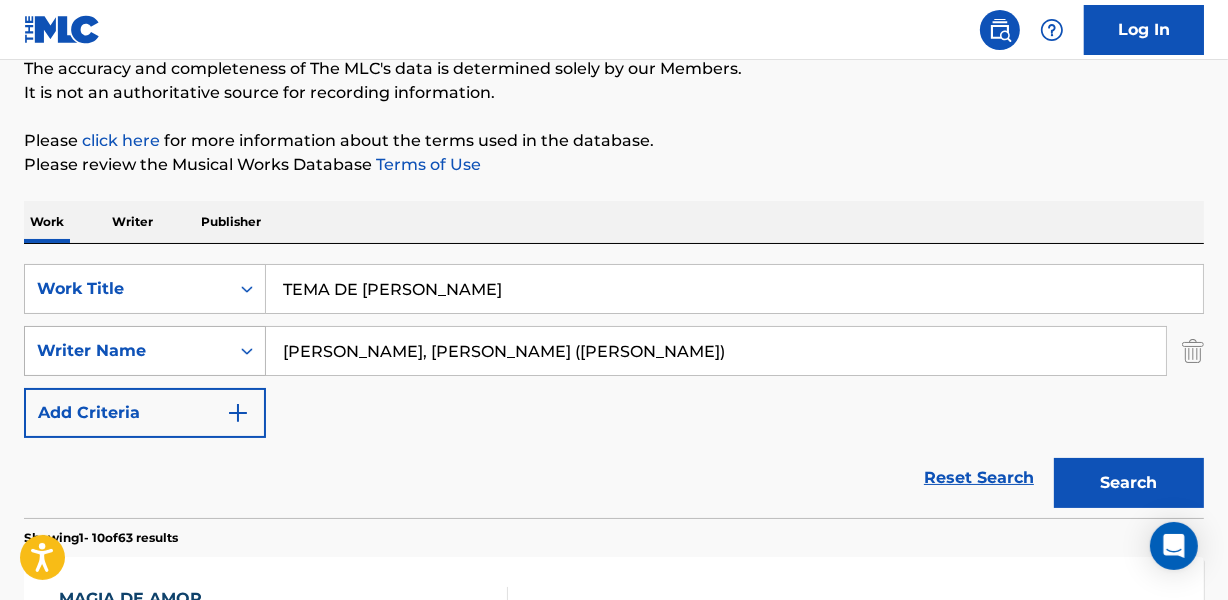 drag, startPoint x: 352, startPoint y: 353, endPoint x: 153, endPoint y: 363, distance: 199.2511 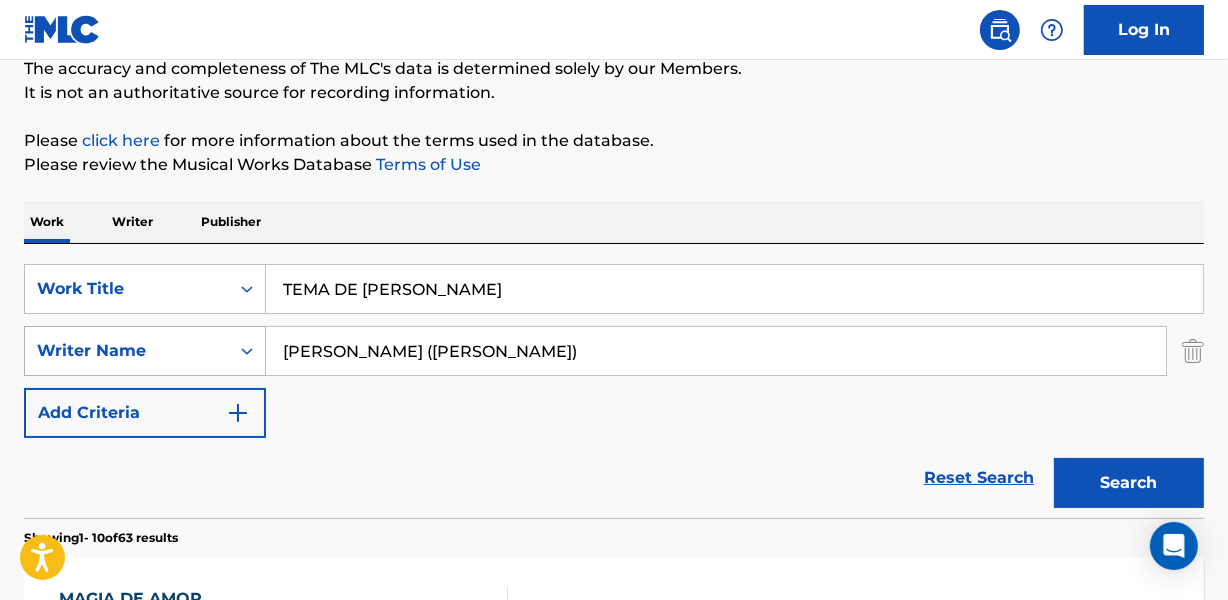 click on "Search" at bounding box center (1129, 483) 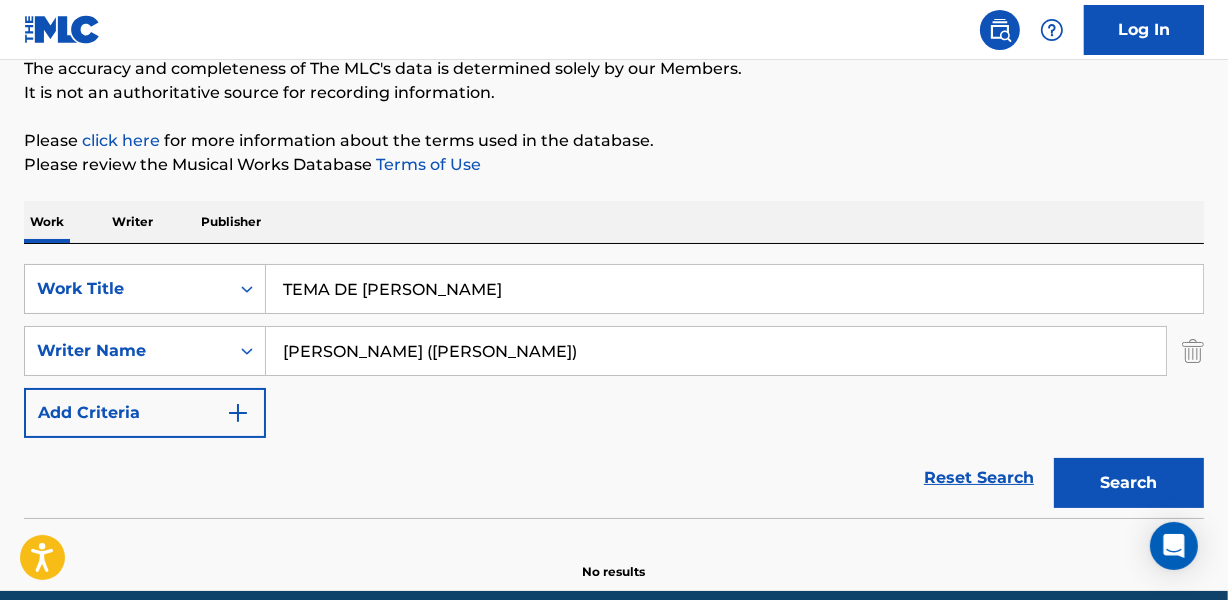 drag, startPoint x: 536, startPoint y: 356, endPoint x: 964, endPoint y: 361, distance: 428.0292 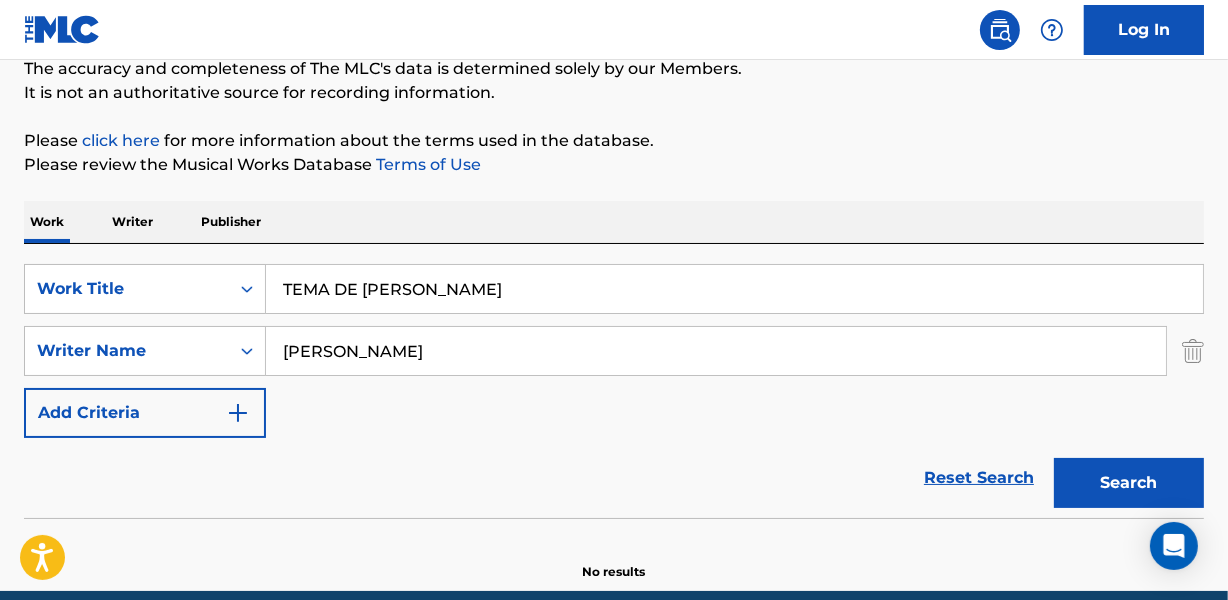 type on "[PERSON_NAME]" 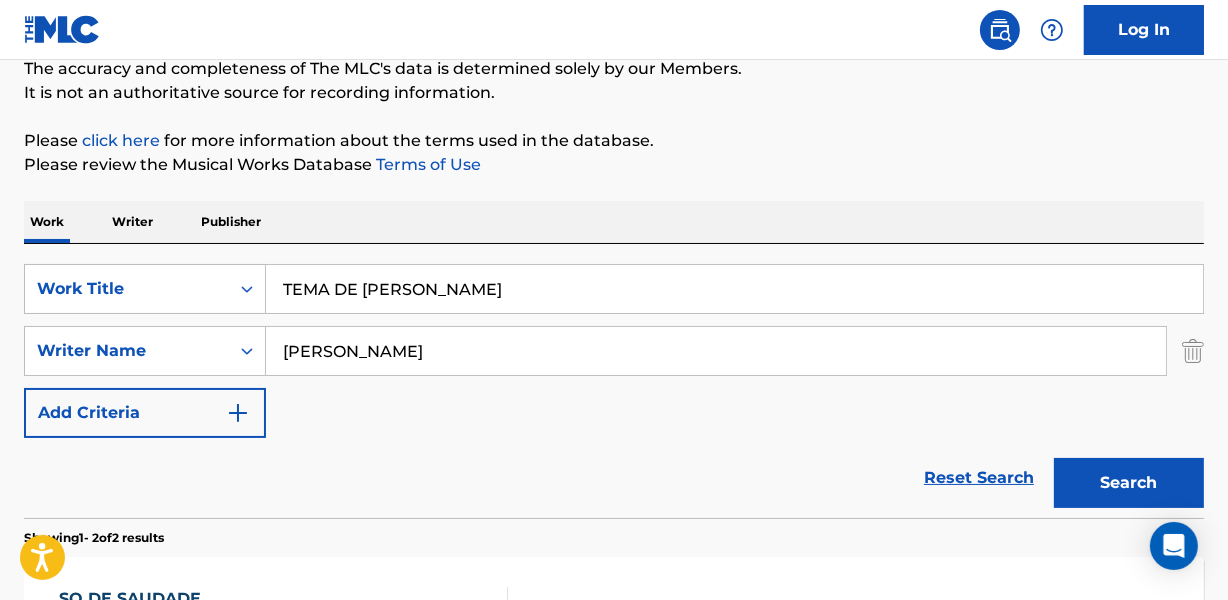 click on "Showing  1  -   2  of  2   results" at bounding box center [614, 532] 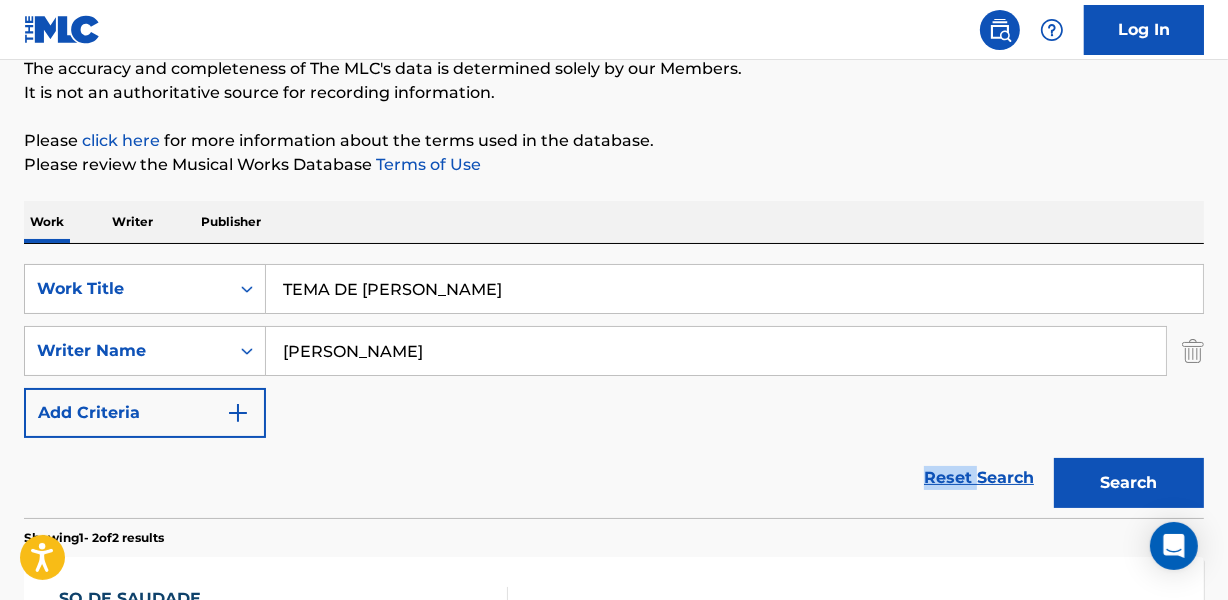 click on "Reset Search Search" at bounding box center [614, 478] 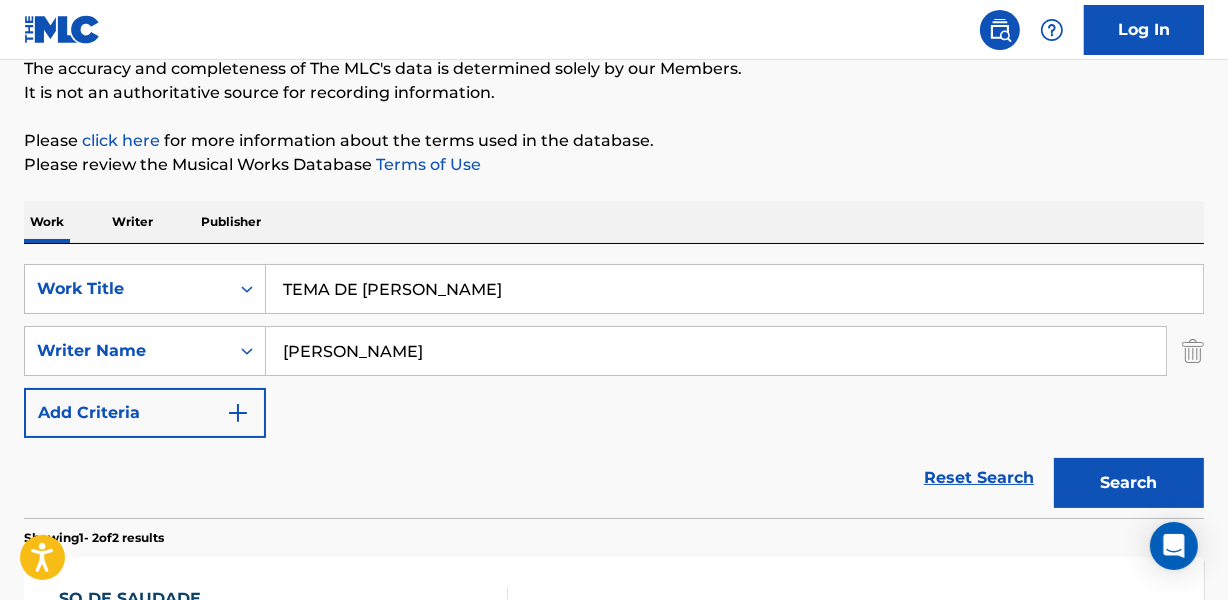 click on "Reset Search Search" at bounding box center (614, 478) 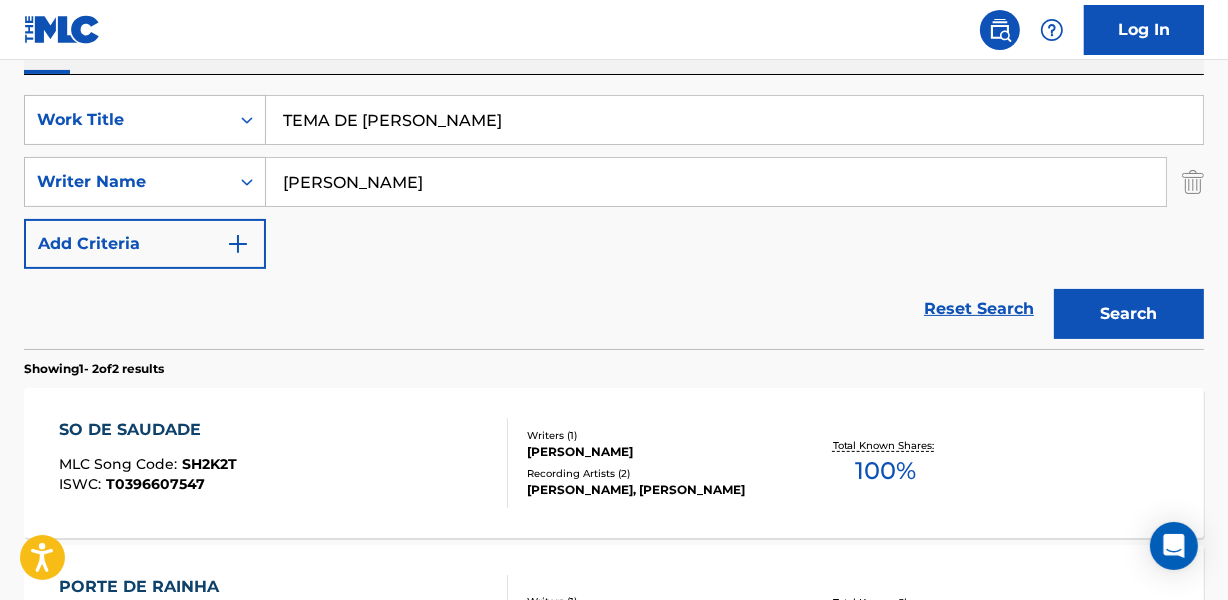 scroll, scrollTop: 0, scrollLeft: 0, axis: both 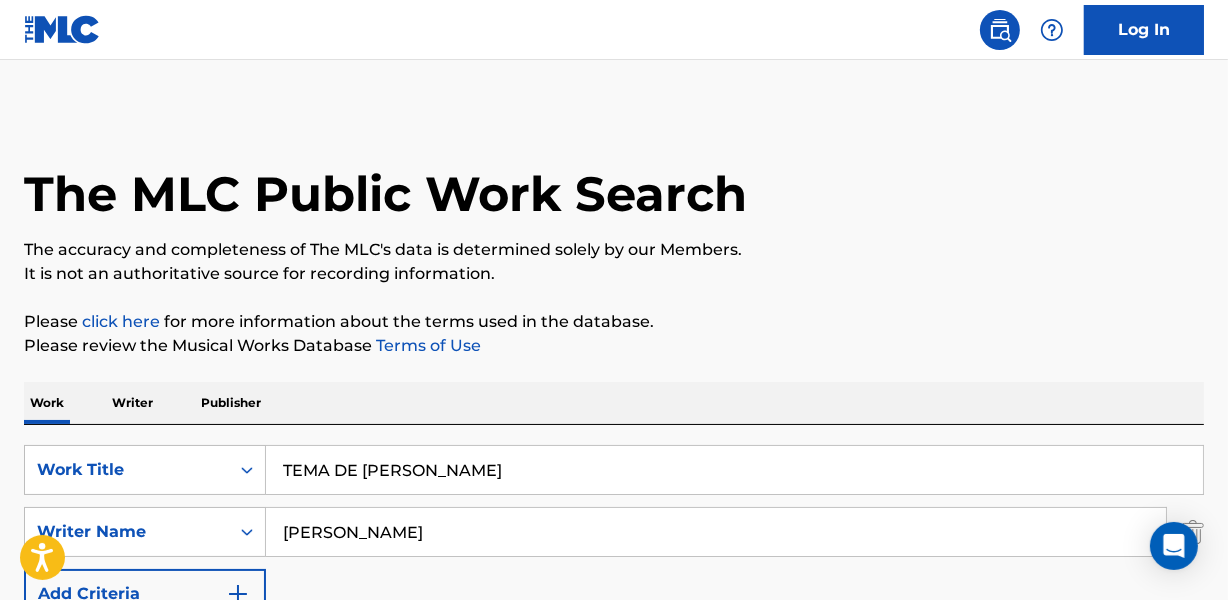 click on "TEMA DE [PERSON_NAME]" at bounding box center [734, 470] 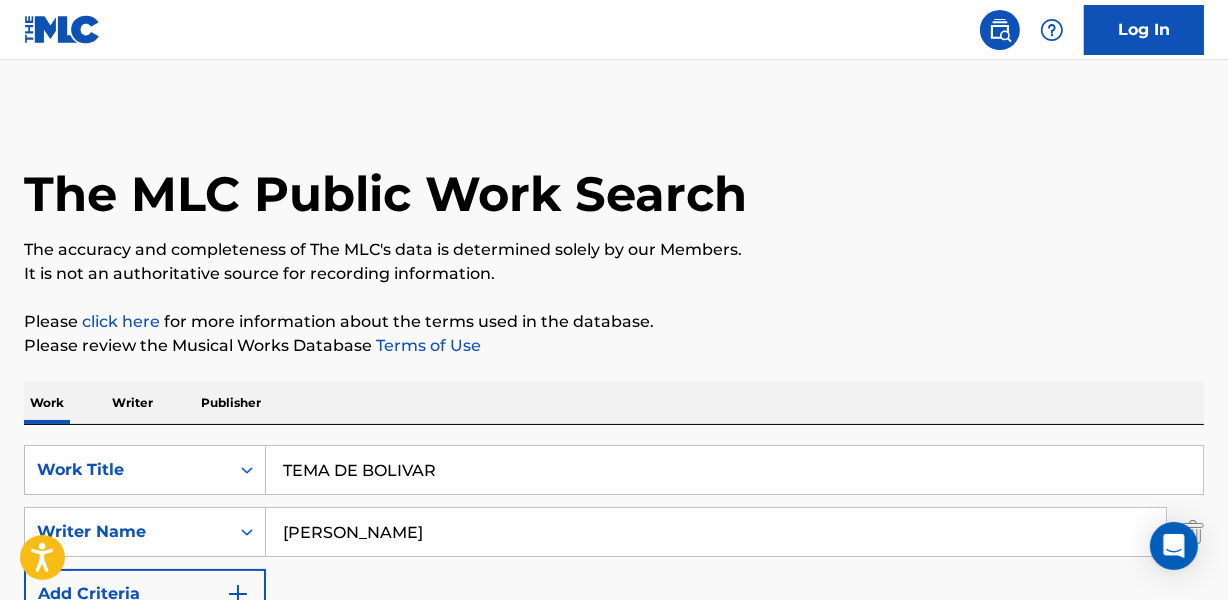 type on "TEMA DE BOLIVAR" 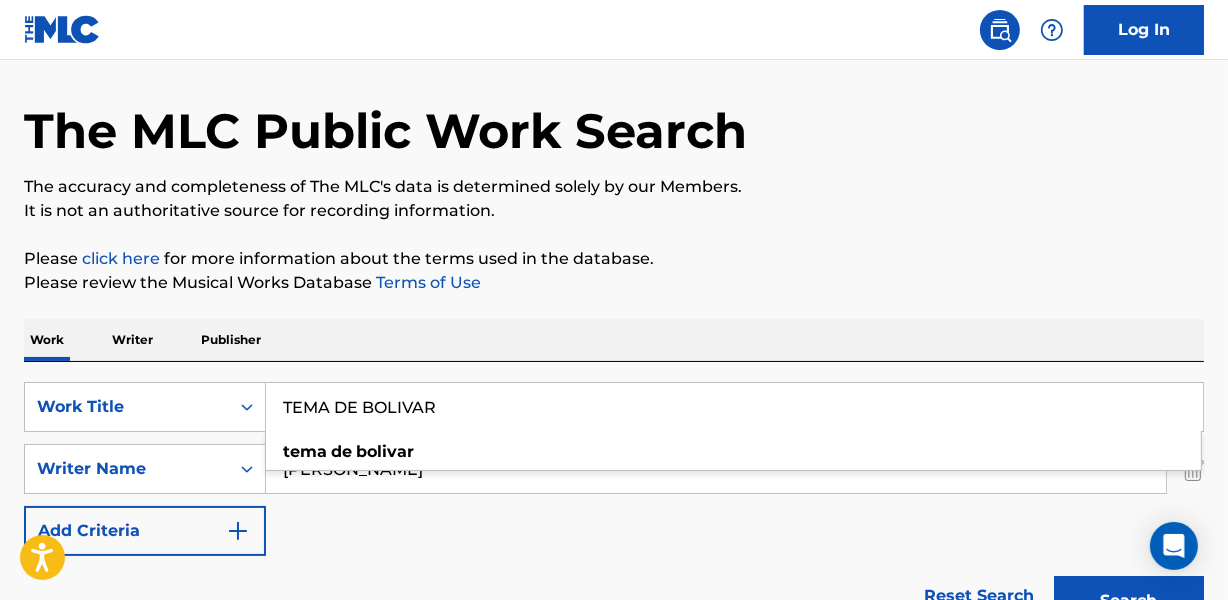 scroll, scrollTop: 181, scrollLeft: 0, axis: vertical 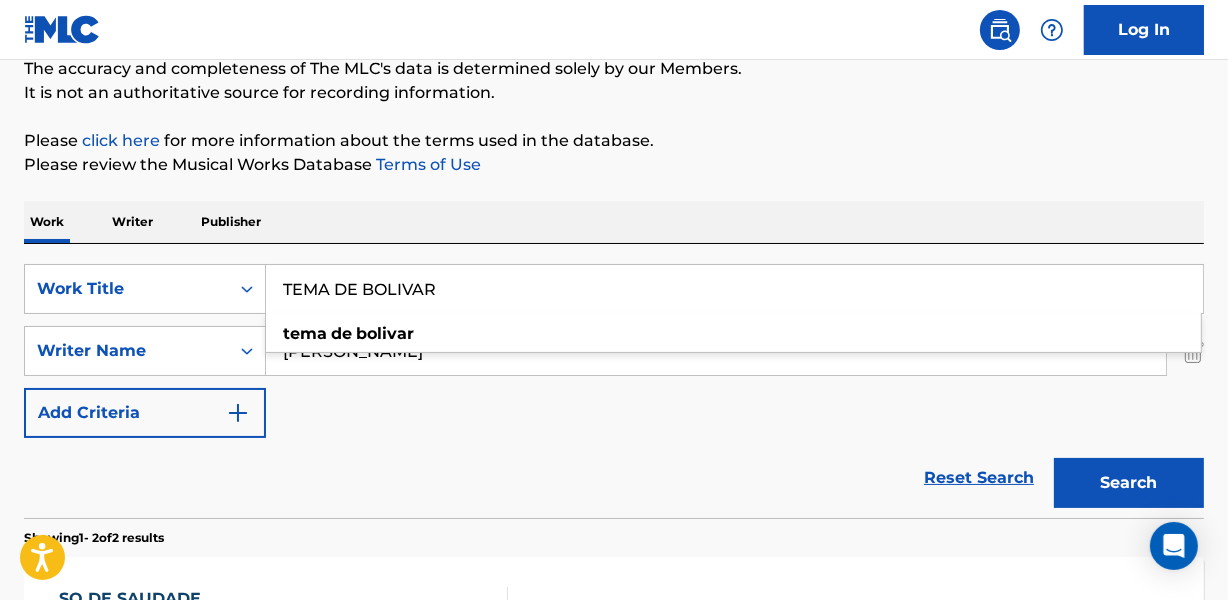 click on "SearchWithCriteriaec8c9687-3692-4313-a08a-2a26f75ebd86 Work Title TEMA DE BOLIVAR tema   de   bolivar SearchWithCriteriab343411a-ab1c-4fc0-8b80-c1c2de25fa79 Writer Name [PERSON_NAME] Add Criteria Reset Search Search" at bounding box center (614, 381) 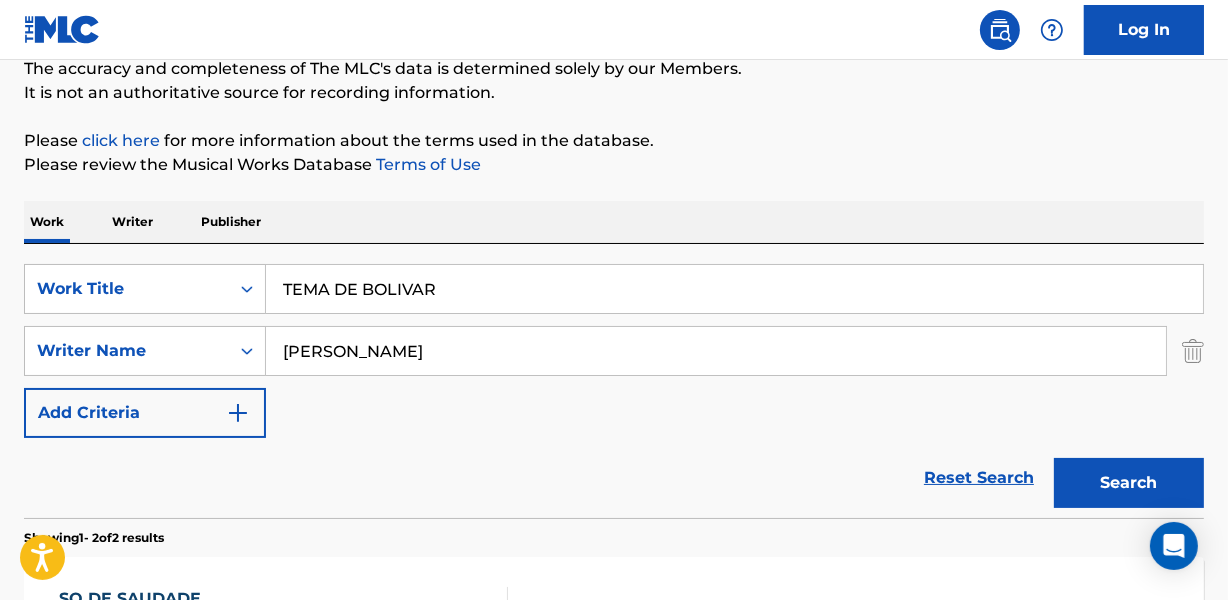 click on "[PERSON_NAME]" at bounding box center (716, 351) 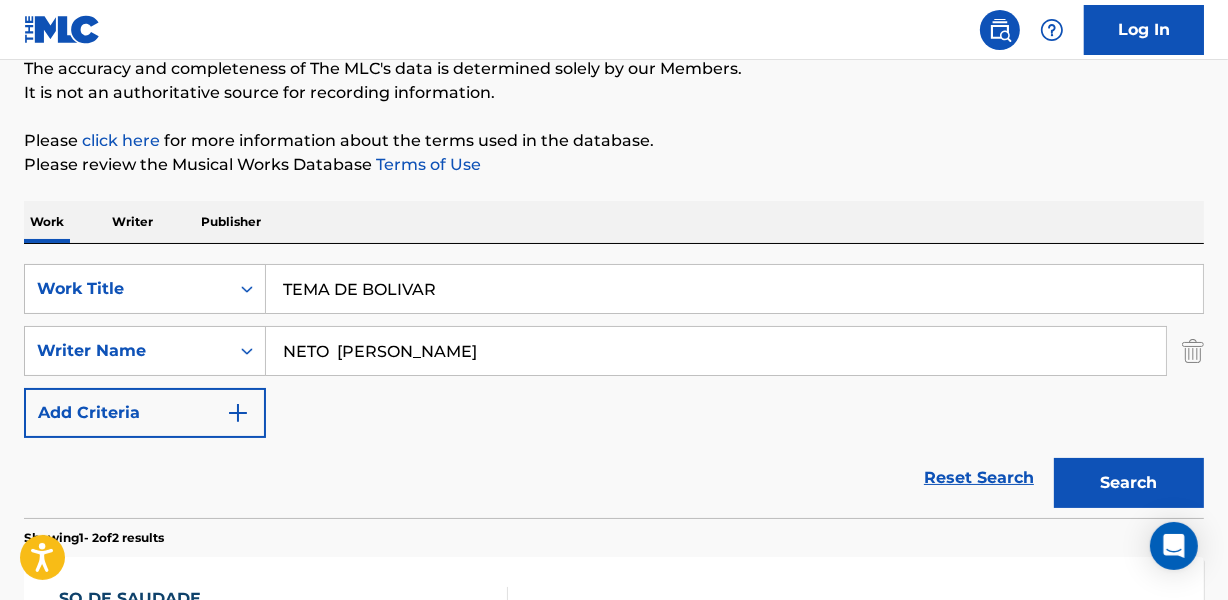 drag, startPoint x: 673, startPoint y: 353, endPoint x: 850, endPoint y: 364, distance: 177.34148 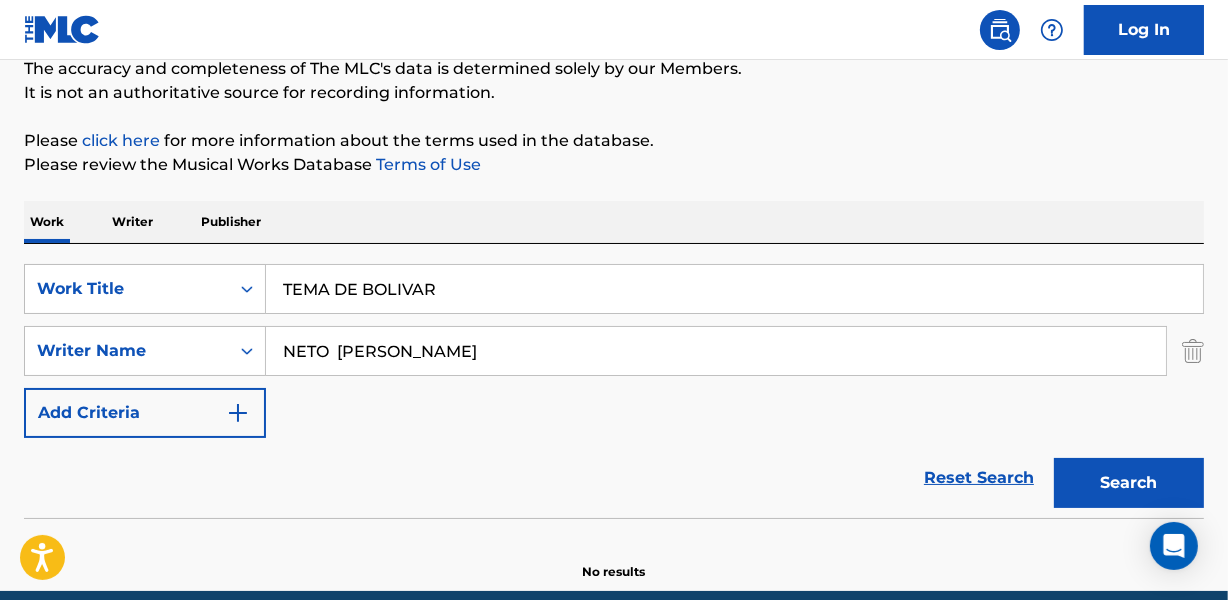 click on "Search" at bounding box center (1129, 483) 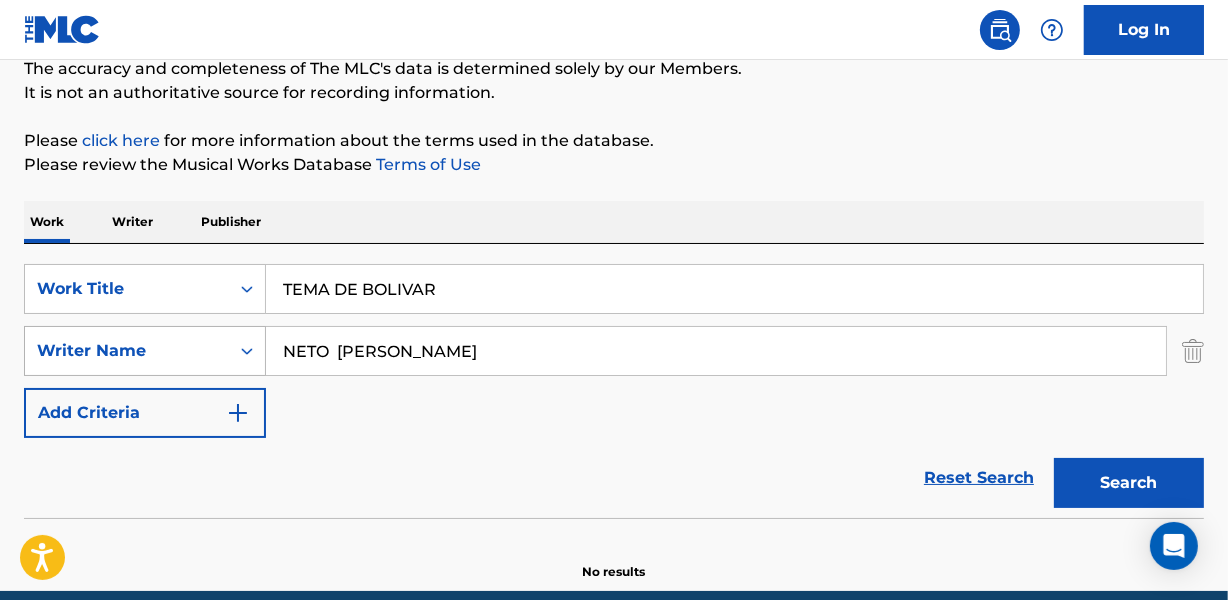 drag, startPoint x: 313, startPoint y: 354, endPoint x: 250, endPoint y: 356, distance: 63.03174 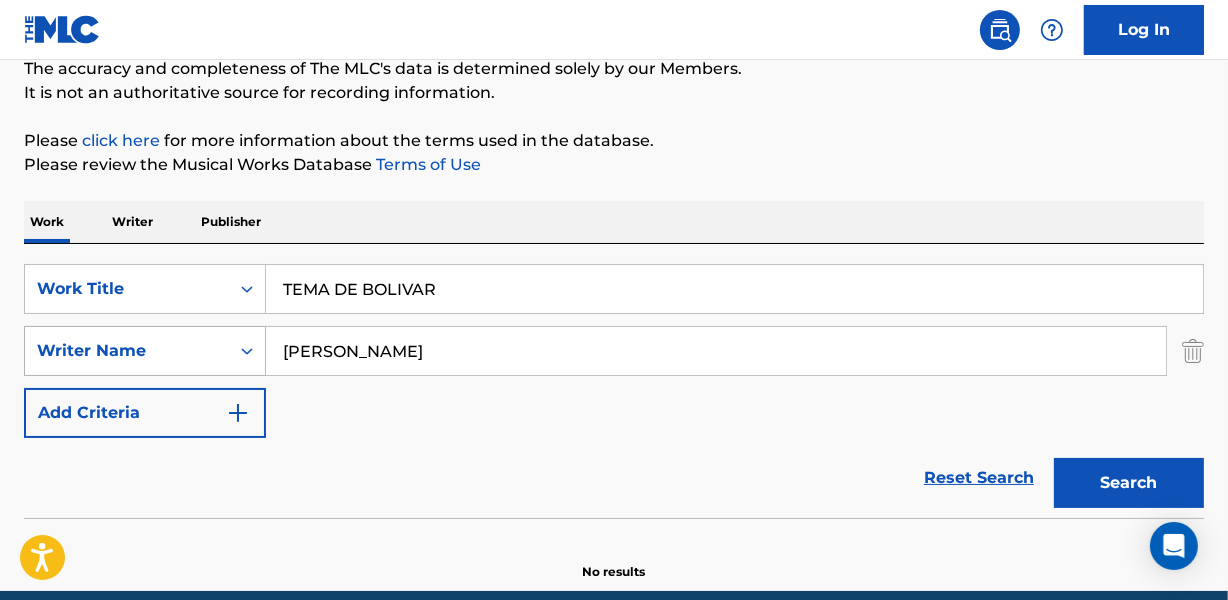 type on "[PERSON_NAME]" 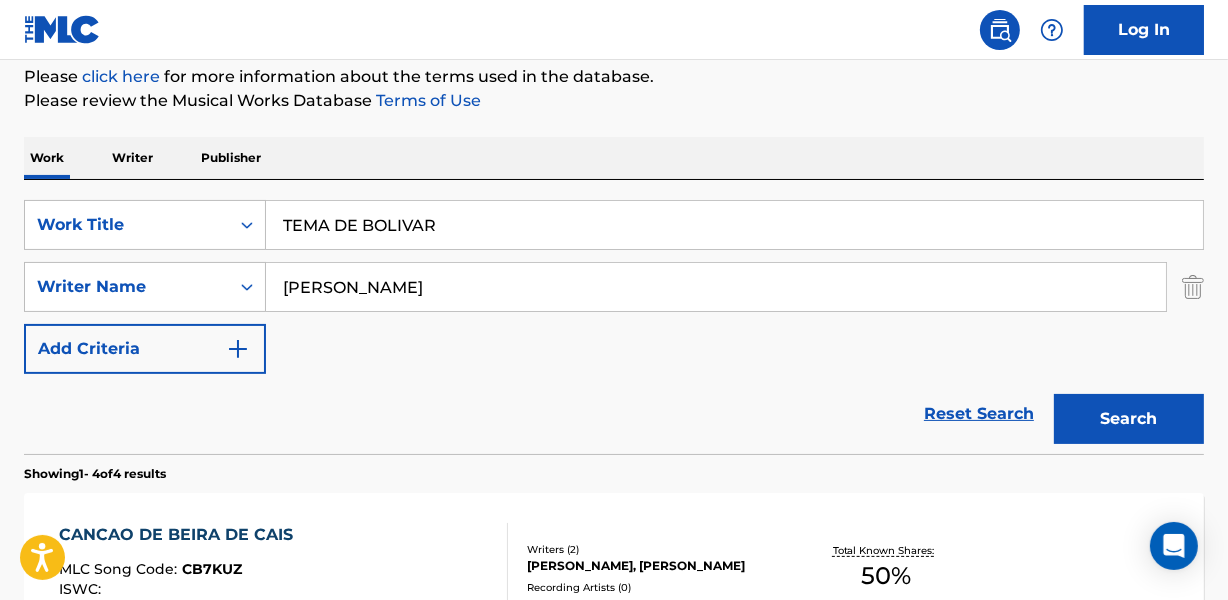 scroll, scrollTop: 272, scrollLeft: 0, axis: vertical 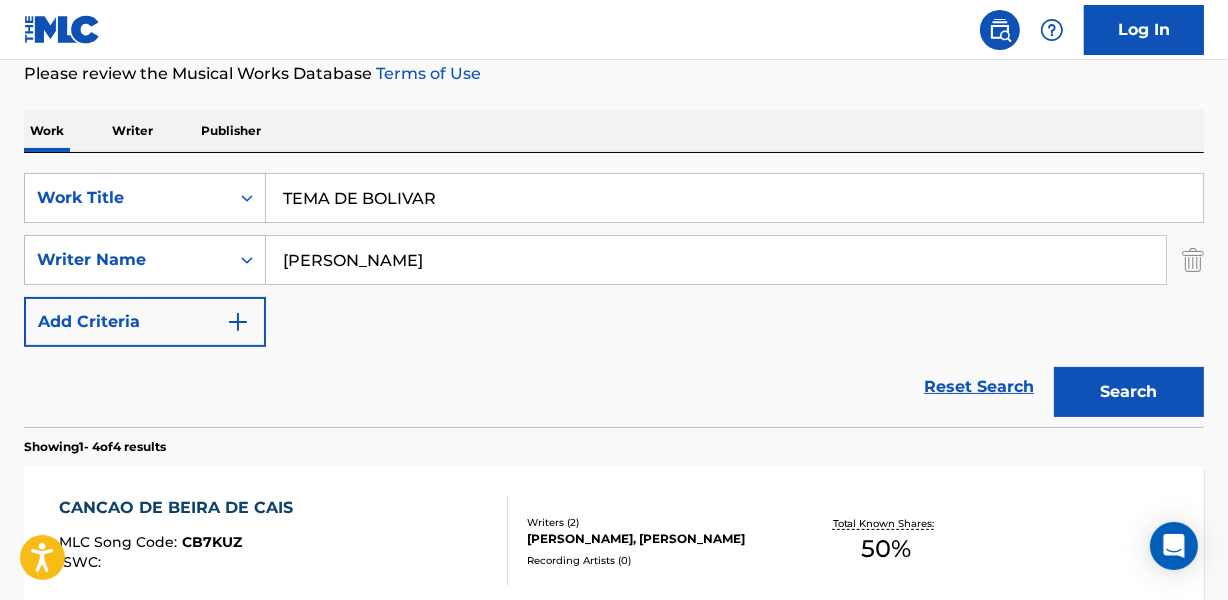 drag, startPoint x: 274, startPoint y: 201, endPoint x: 651, endPoint y: 200, distance: 377.0013 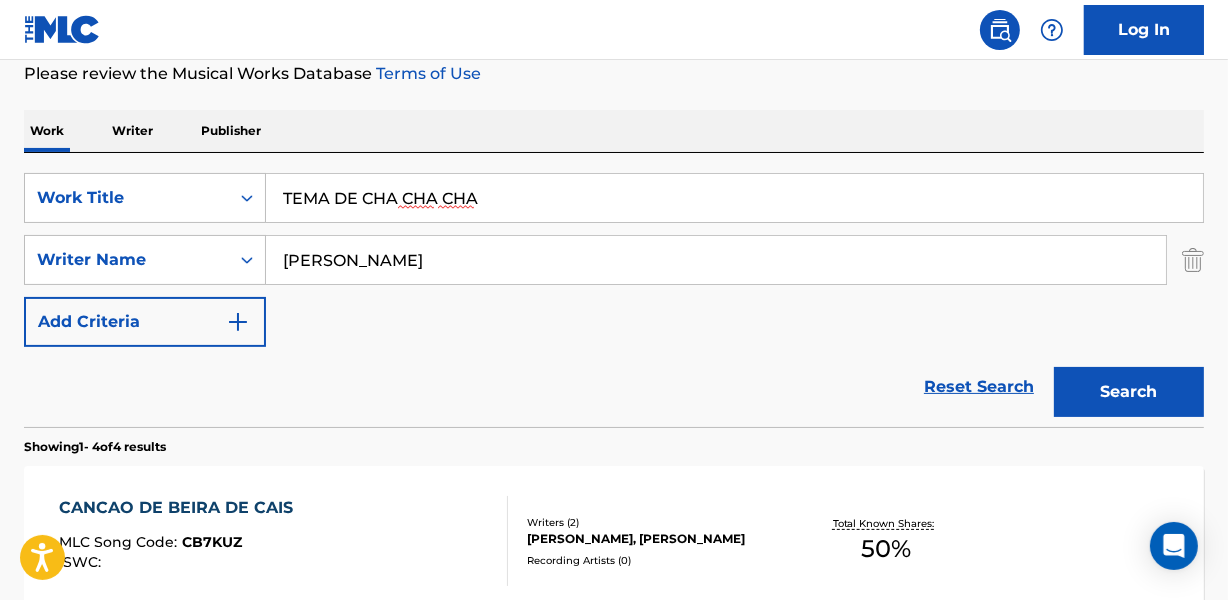 click on "Work Writer Publisher" at bounding box center (614, 131) 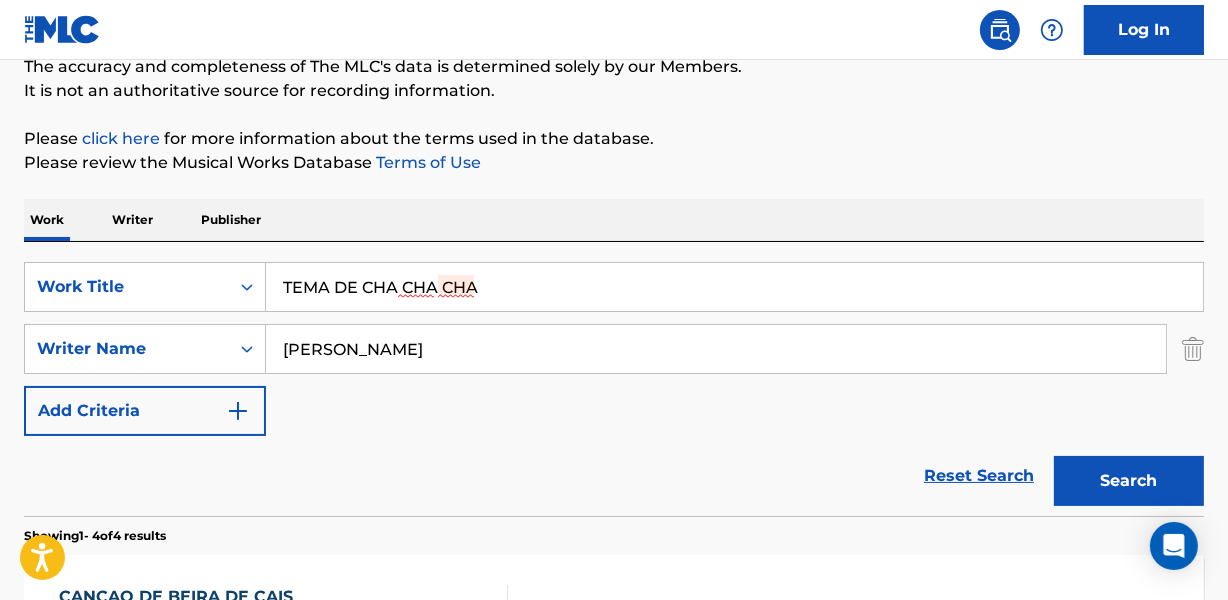 scroll, scrollTop: 272, scrollLeft: 0, axis: vertical 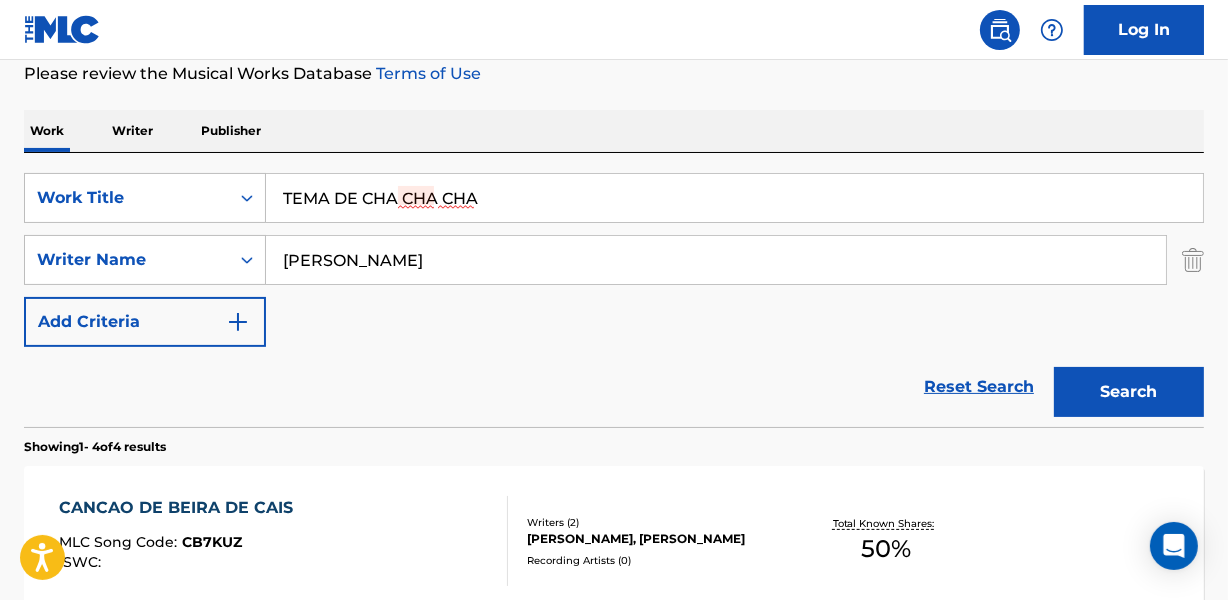 drag, startPoint x: 284, startPoint y: 196, endPoint x: 720, endPoint y: 199, distance: 436.0103 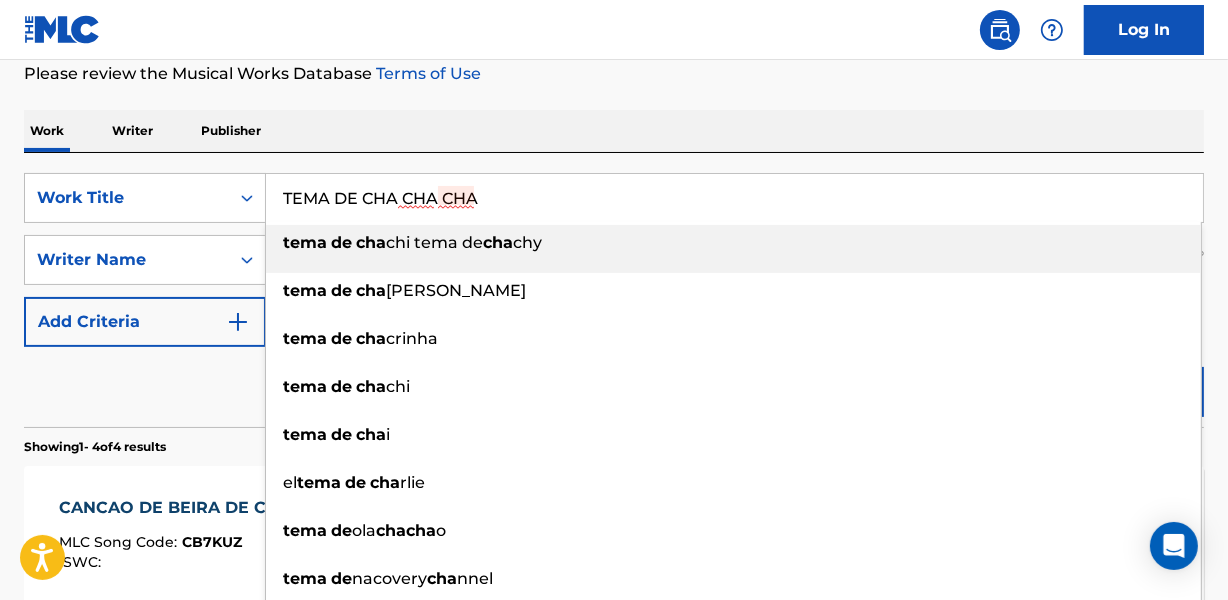paste on "RISTIN" 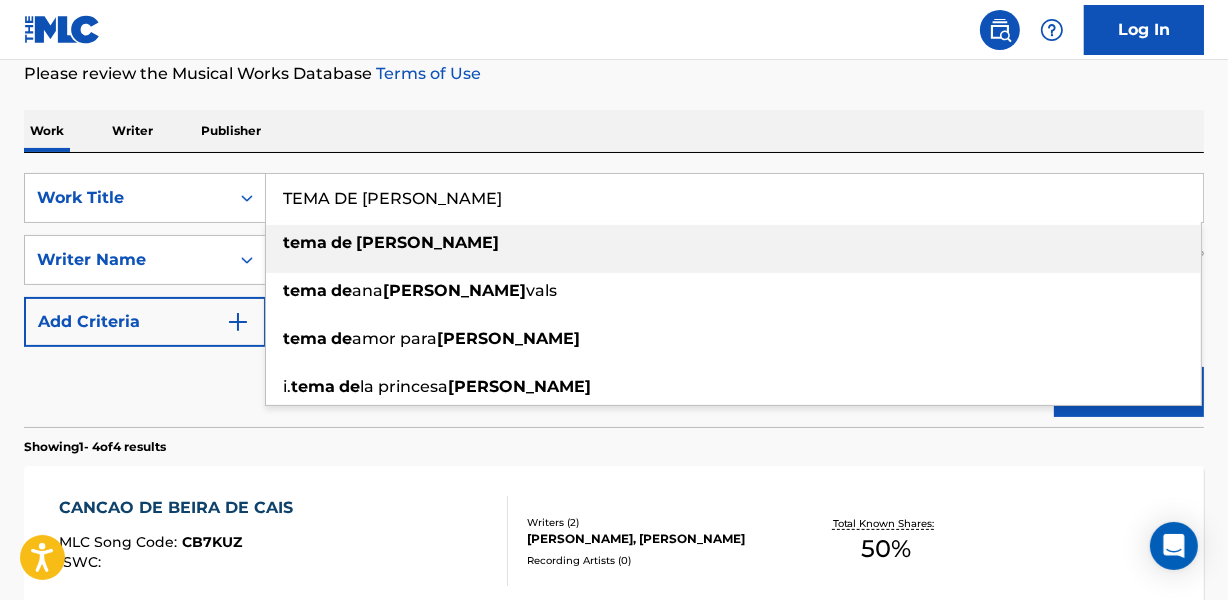 click on "tema   de   [PERSON_NAME]" at bounding box center [733, 243] 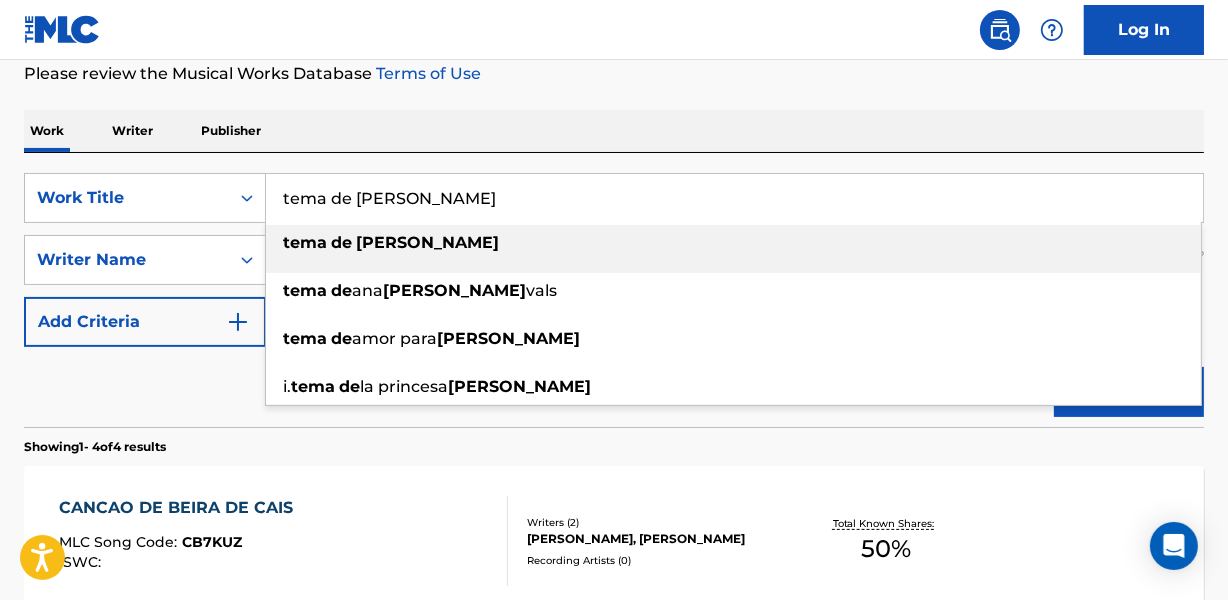 click on "[PERSON_NAME]" at bounding box center (716, 260) 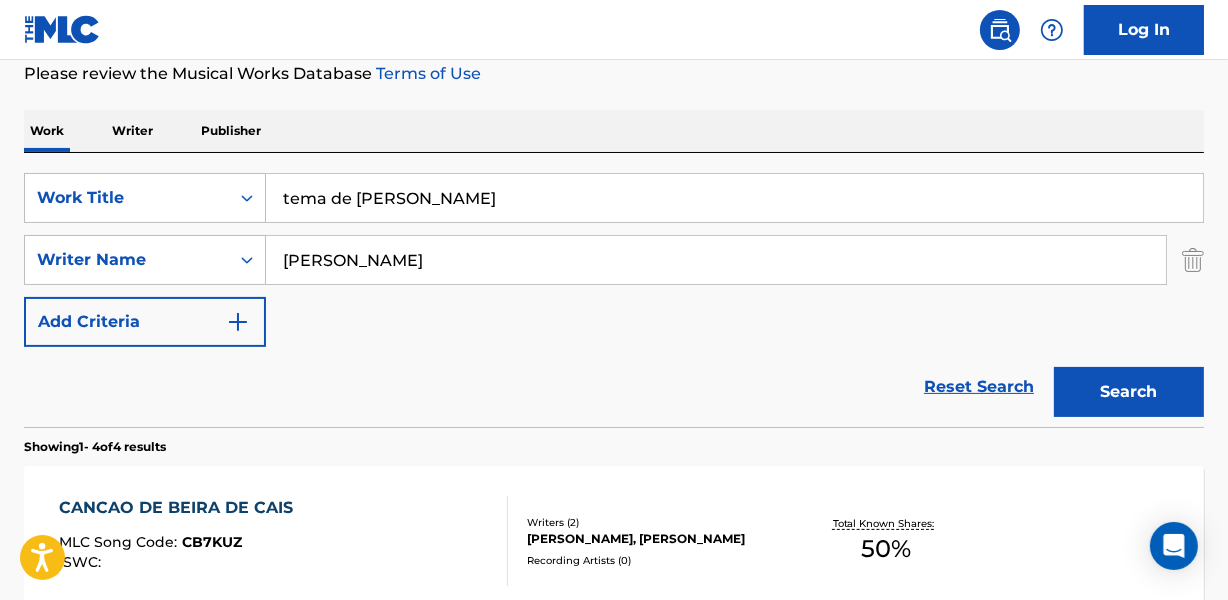 click on "[PERSON_NAME]" at bounding box center [716, 260] 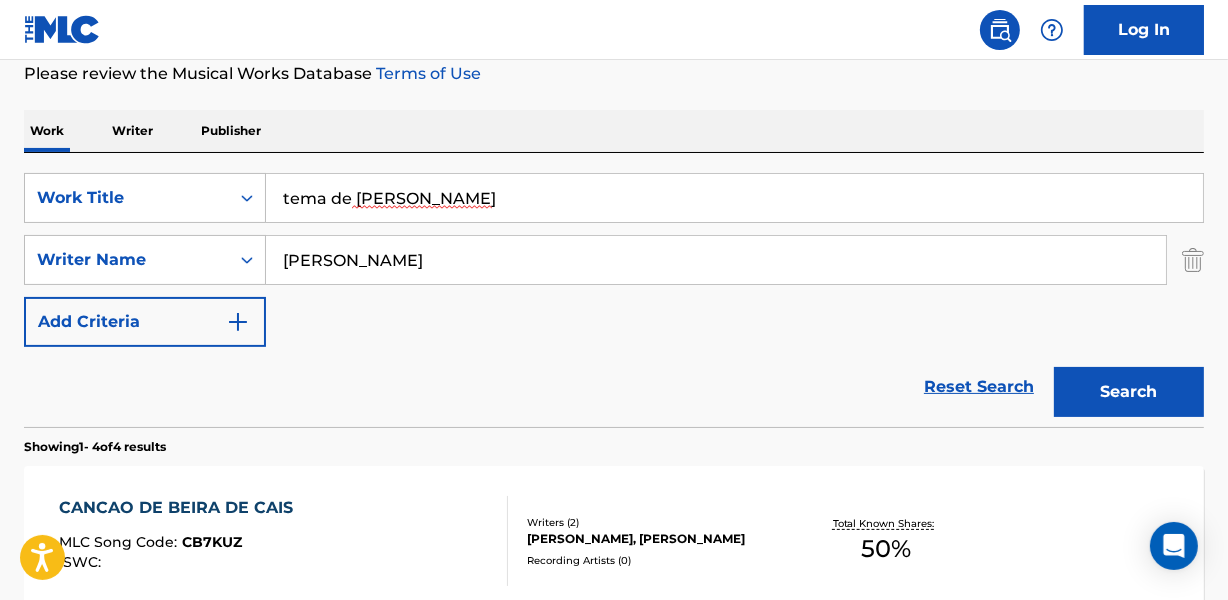 paste on "BRIAMONTE  [PERSON_NAME]" 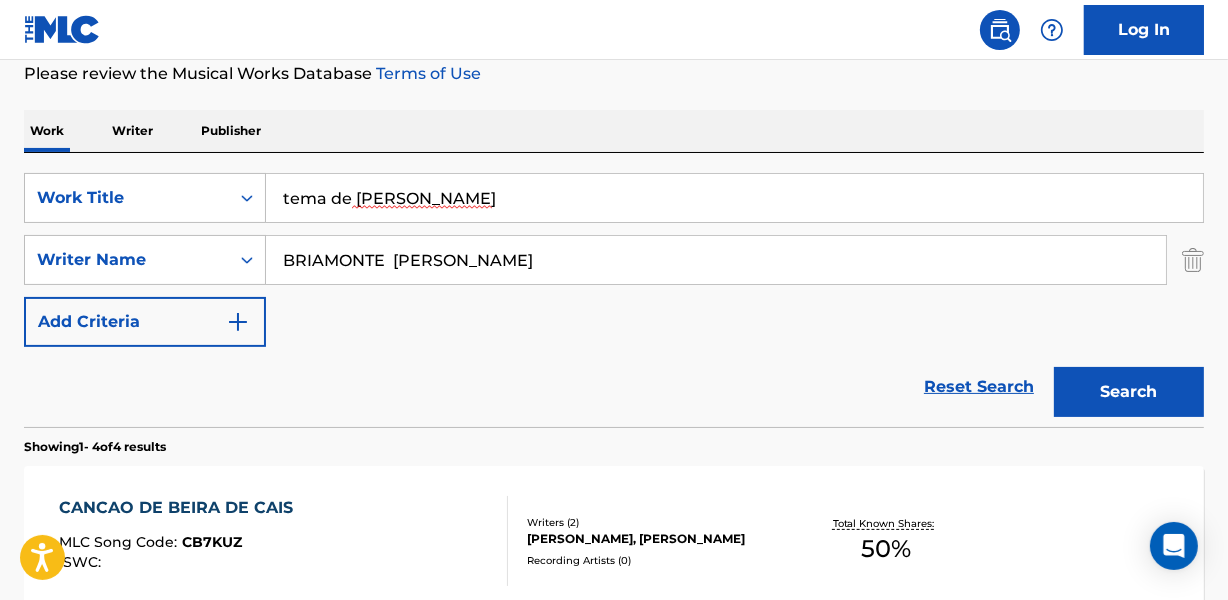 click on "BRIAMONTE  [PERSON_NAME]" at bounding box center (716, 260) 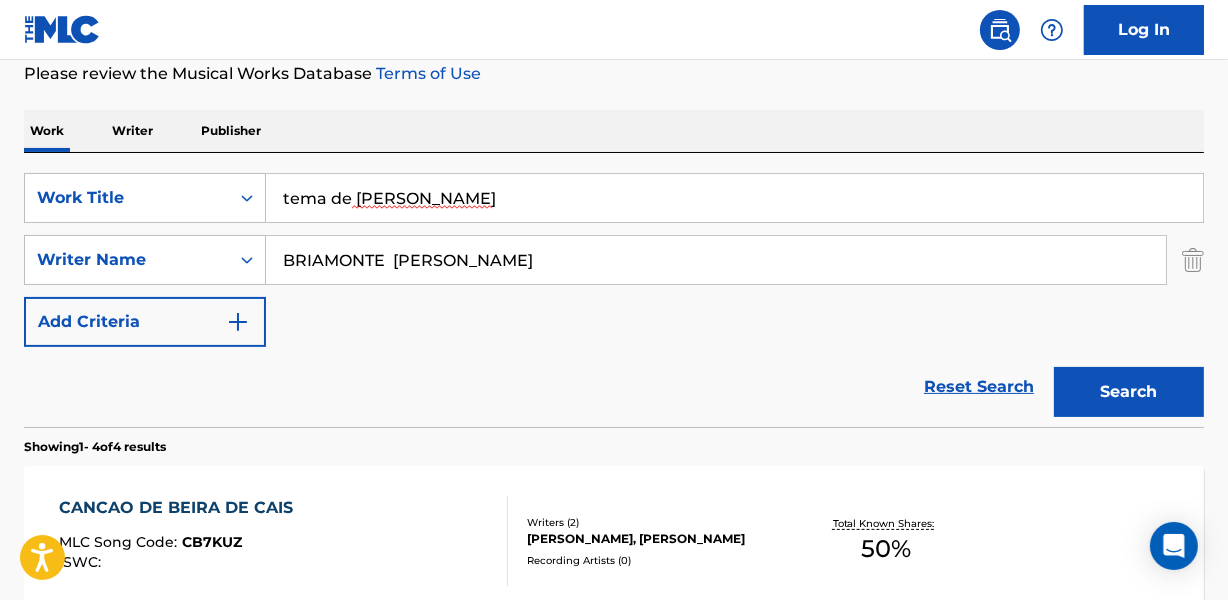 click on "tema de [PERSON_NAME]" at bounding box center (734, 198) 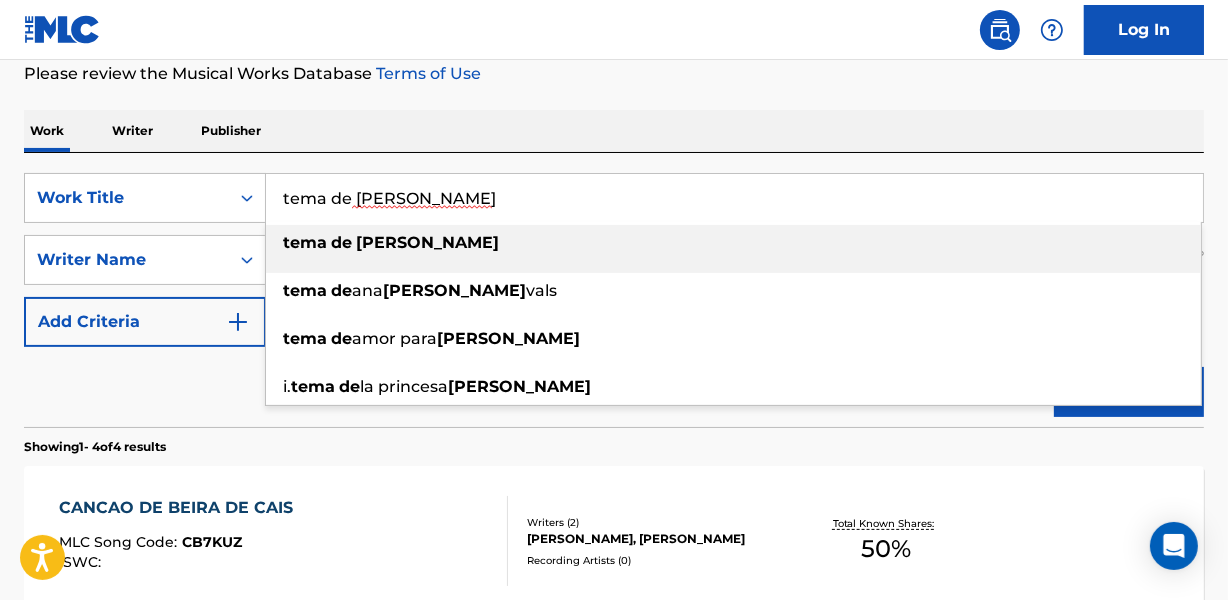 click on "tema de [PERSON_NAME]" at bounding box center [734, 198] 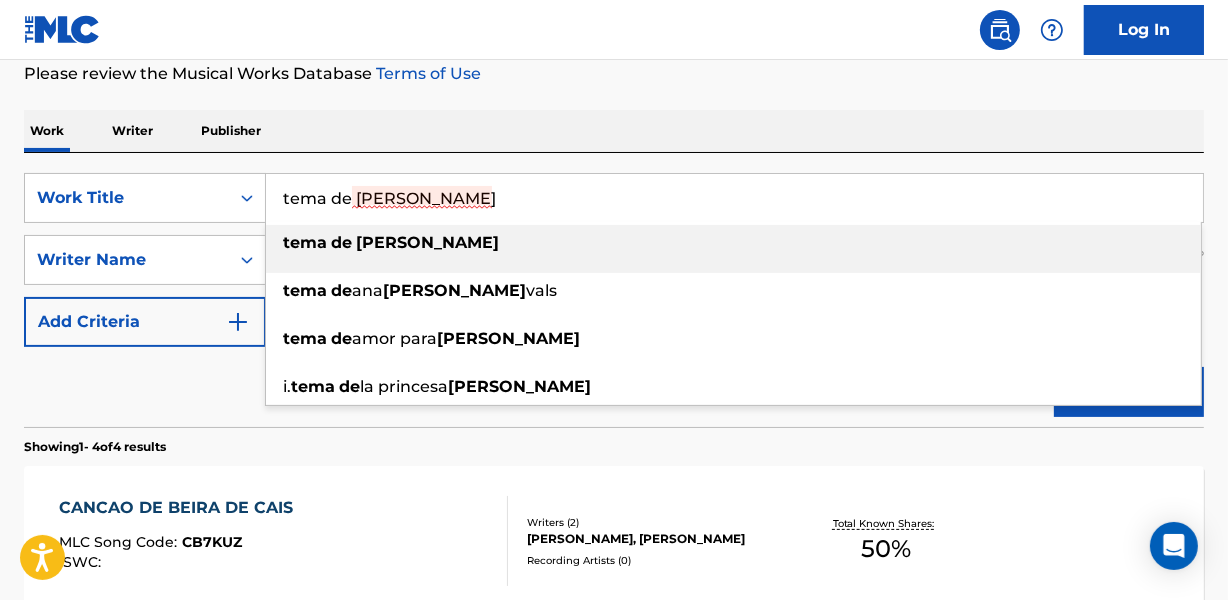 click on "tema de [PERSON_NAME]" at bounding box center (734, 198) 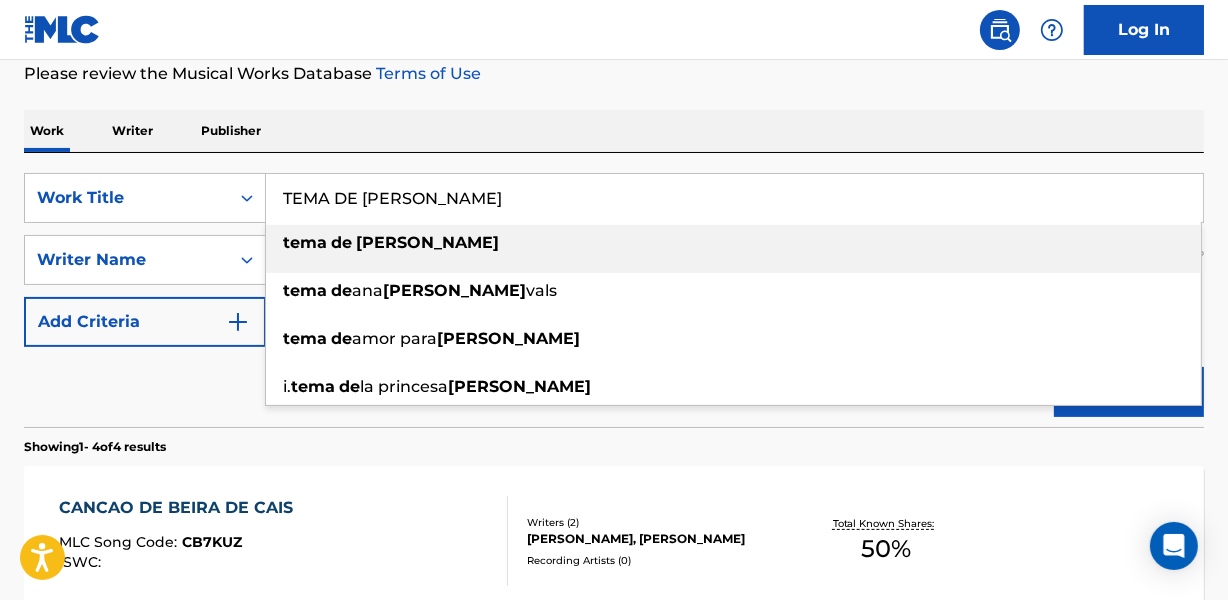 type on "TEMA DE [PERSON_NAME]" 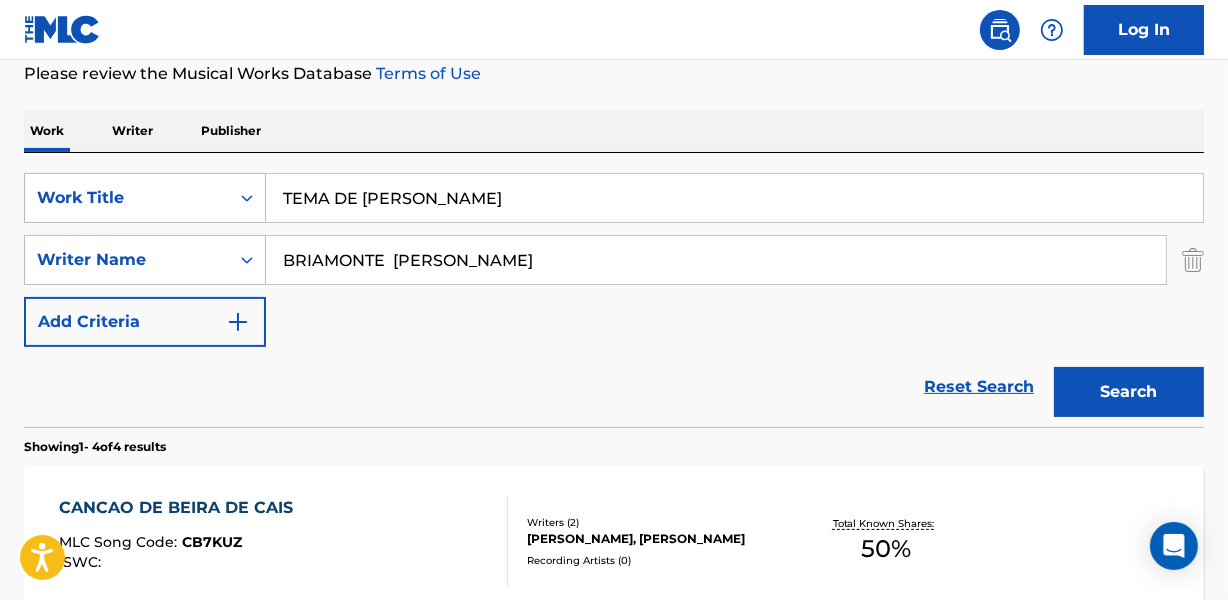 scroll, scrollTop: 0, scrollLeft: 125, axis: horizontal 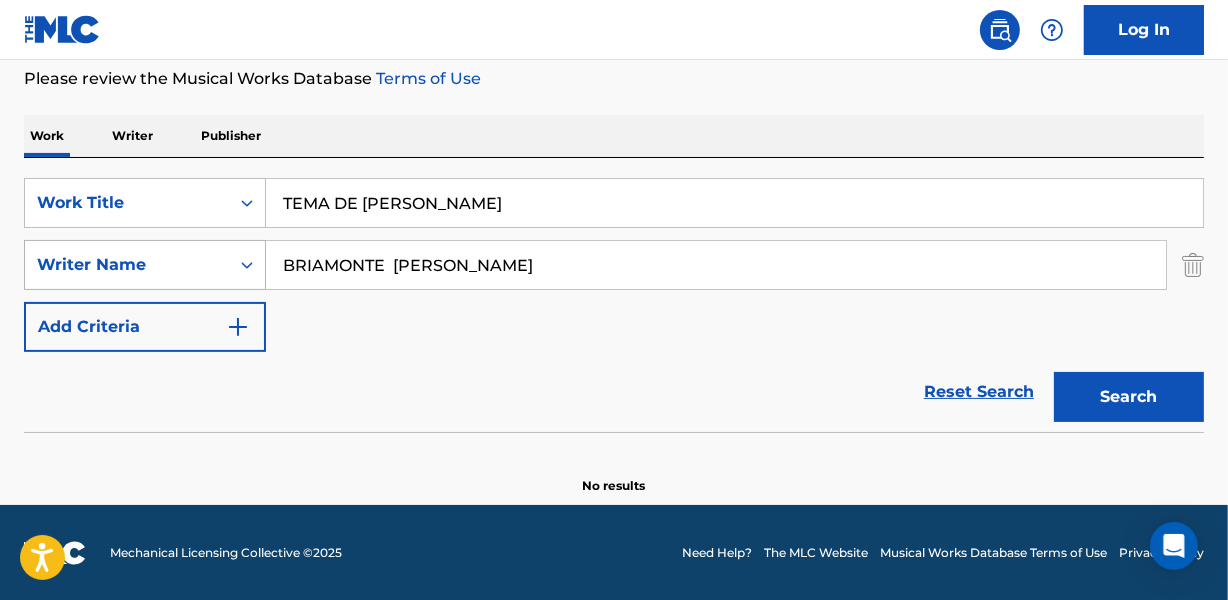 drag, startPoint x: 394, startPoint y: 266, endPoint x: 29, endPoint y: 276, distance: 365.13696 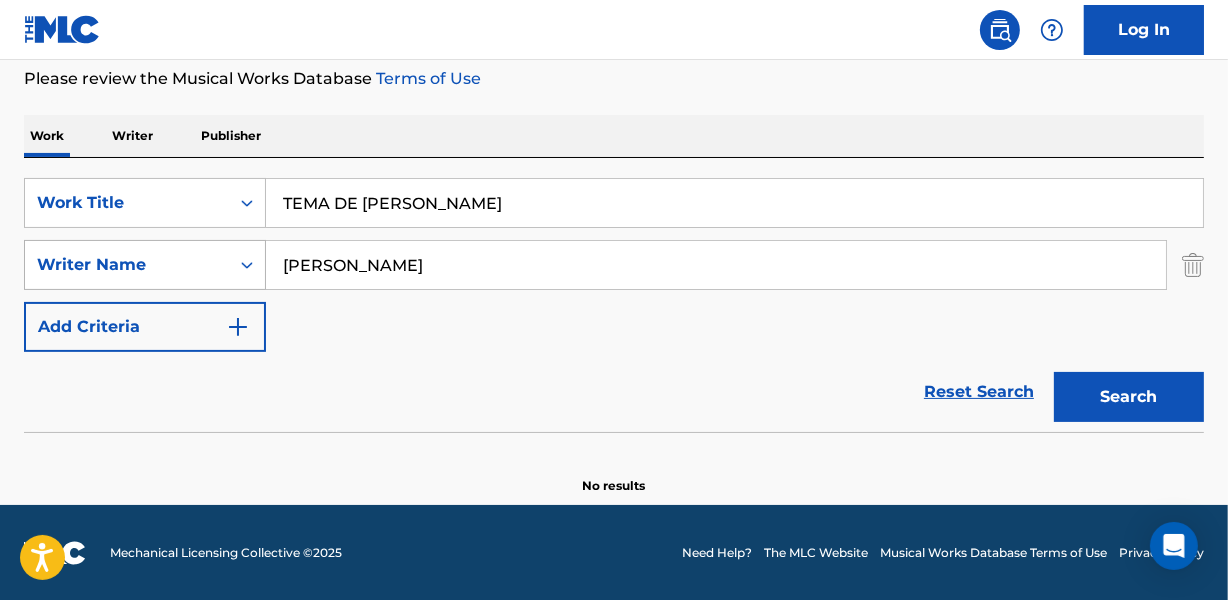 click on "Search" at bounding box center [1129, 397] 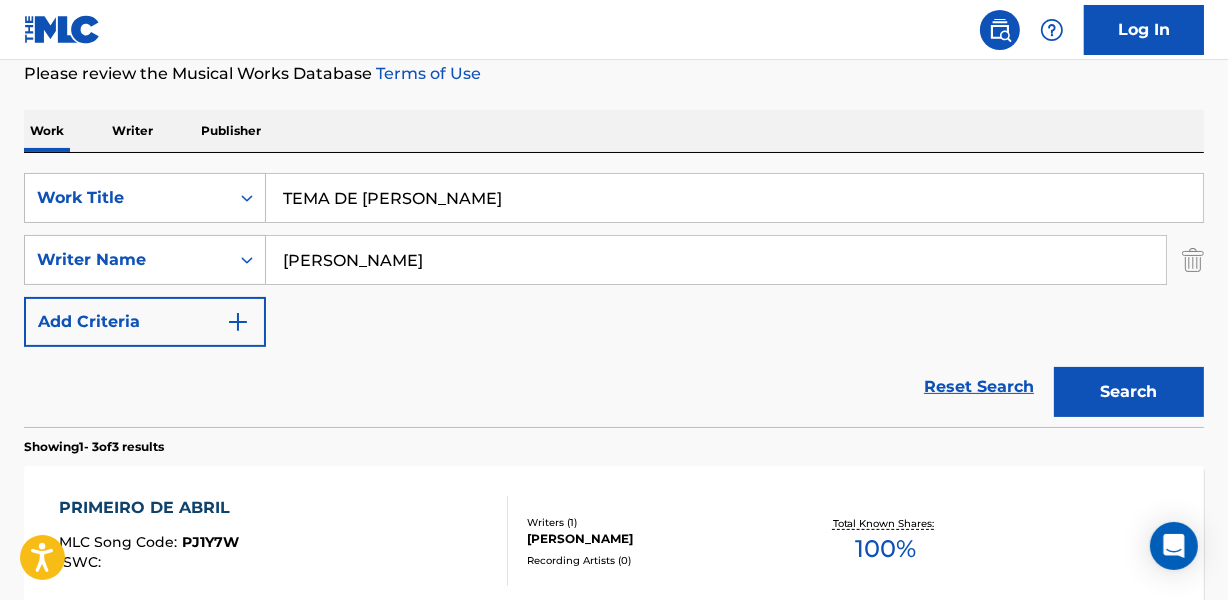 click on "[PERSON_NAME]" at bounding box center [716, 260] 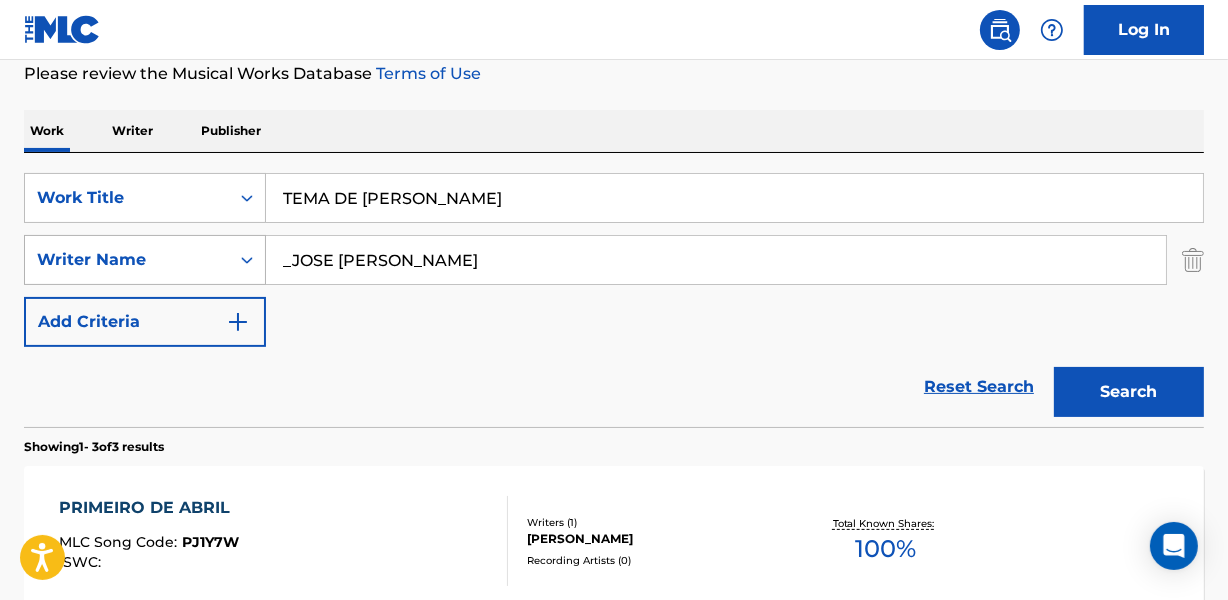 drag, startPoint x: 436, startPoint y: 256, endPoint x: 59, endPoint y: 256, distance: 377 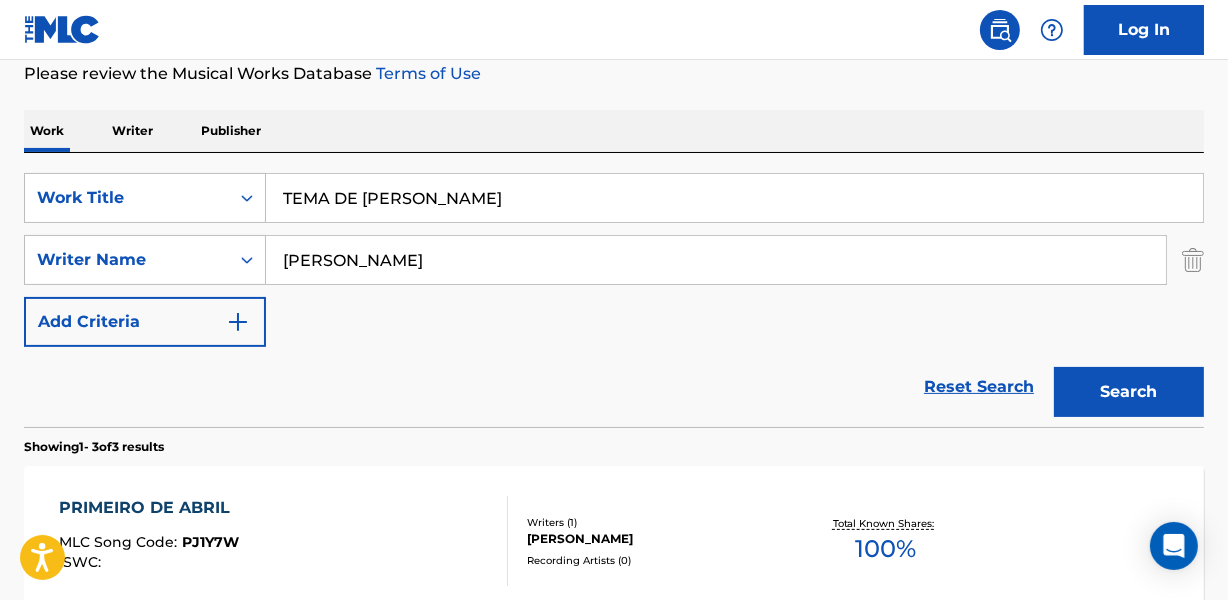 drag, startPoint x: 662, startPoint y: 265, endPoint x: 1160, endPoint y: 275, distance: 498.1004 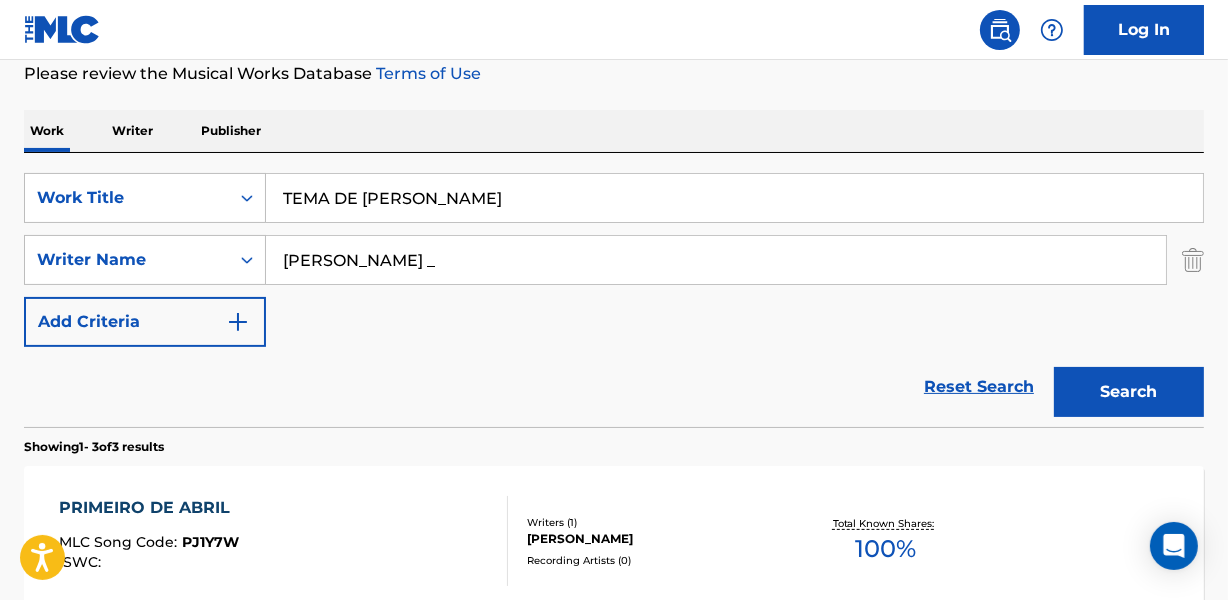 click on "Search" at bounding box center (1129, 392) 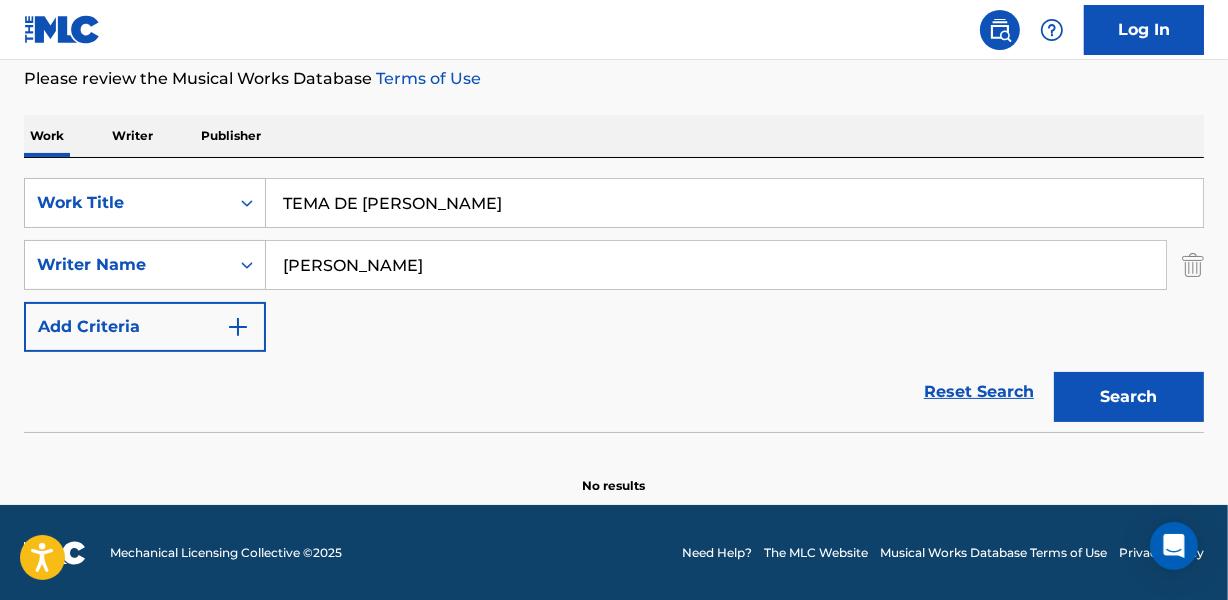 click on "Search" at bounding box center [1129, 397] 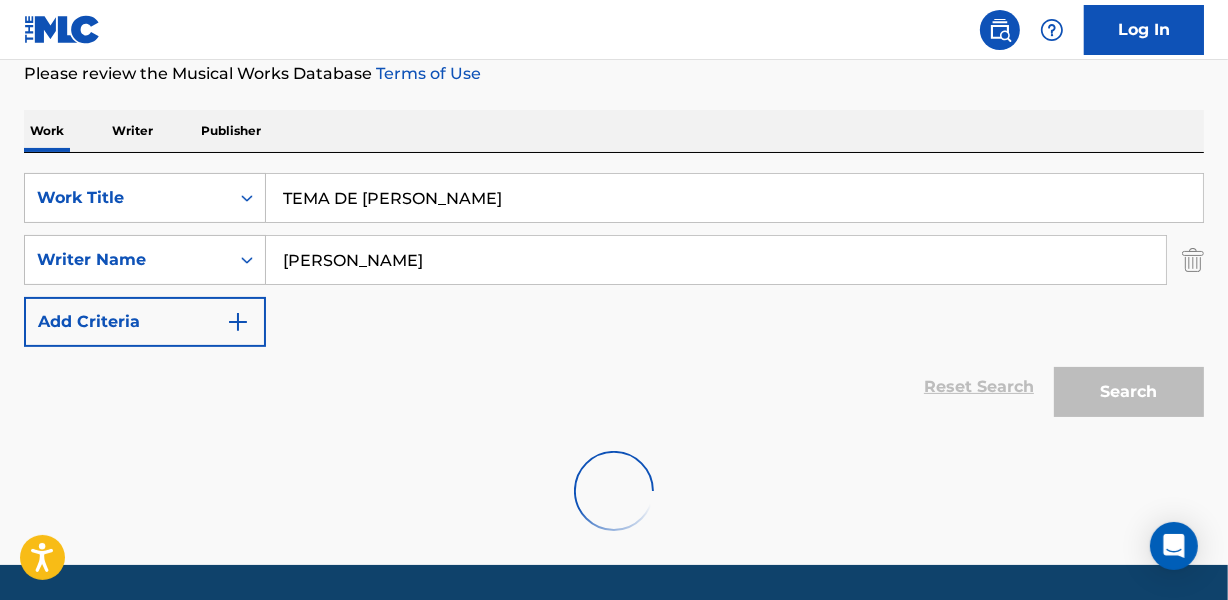 scroll, scrollTop: 267, scrollLeft: 0, axis: vertical 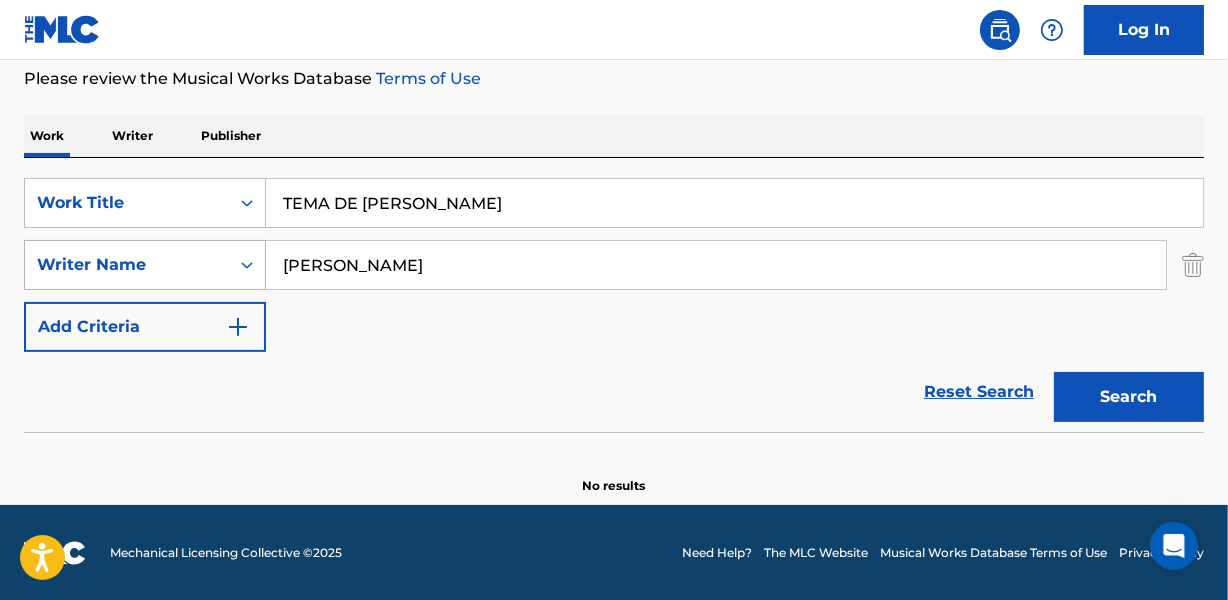 drag, startPoint x: 390, startPoint y: 256, endPoint x: 234, endPoint y: 281, distance: 157.99051 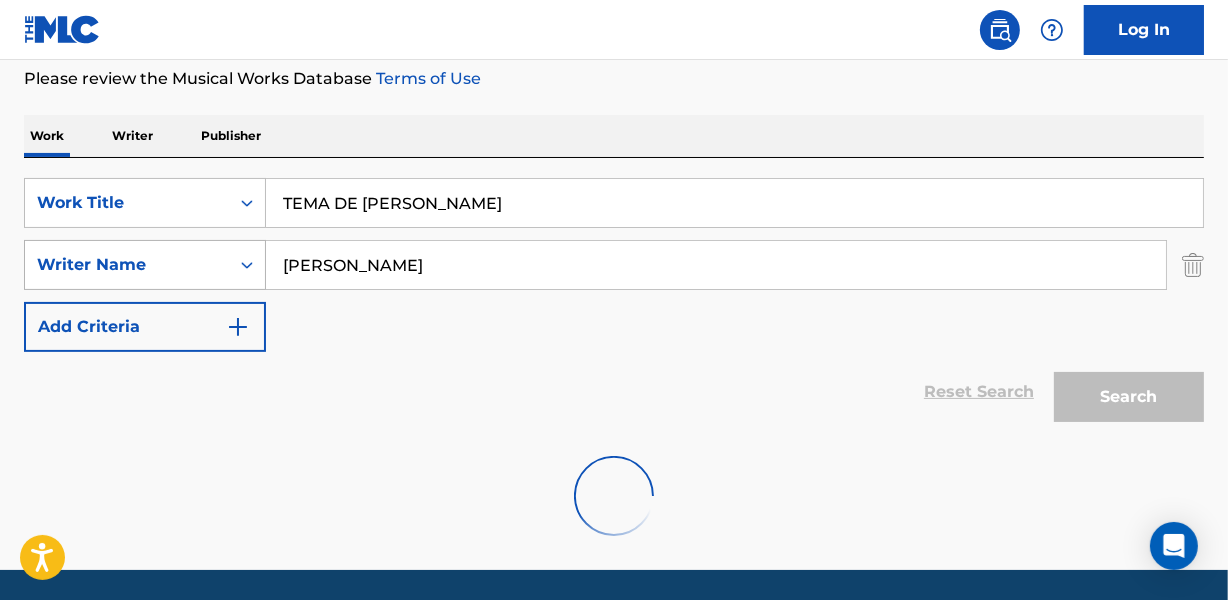 scroll, scrollTop: 272, scrollLeft: 0, axis: vertical 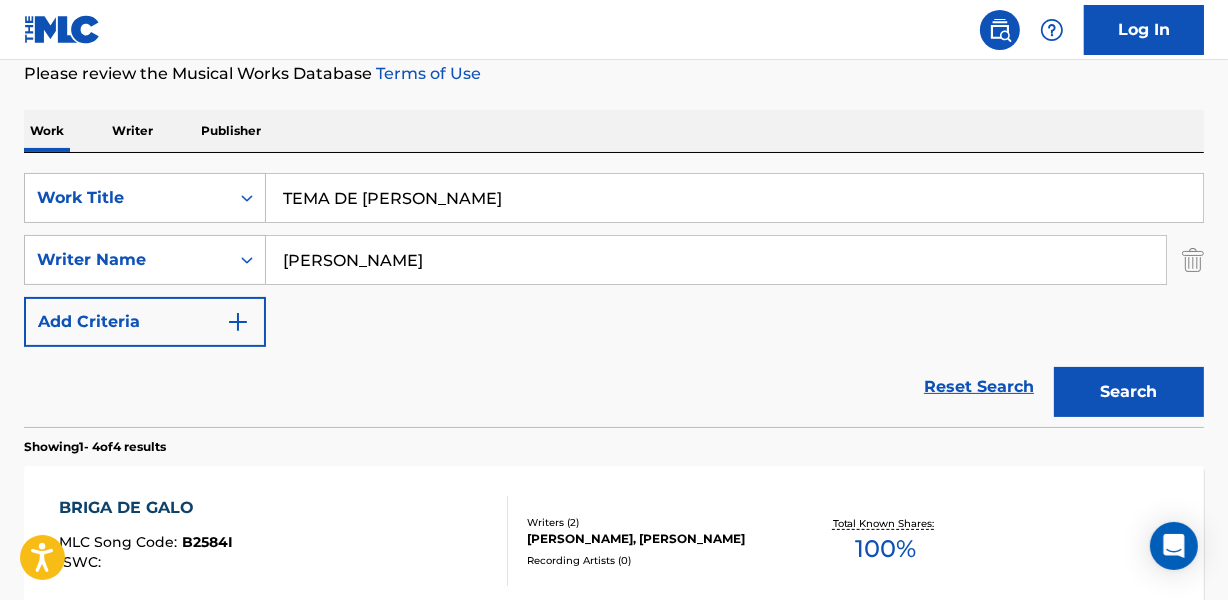 drag, startPoint x: 283, startPoint y: 189, endPoint x: 543, endPoint y: 197, distance: 260.12305 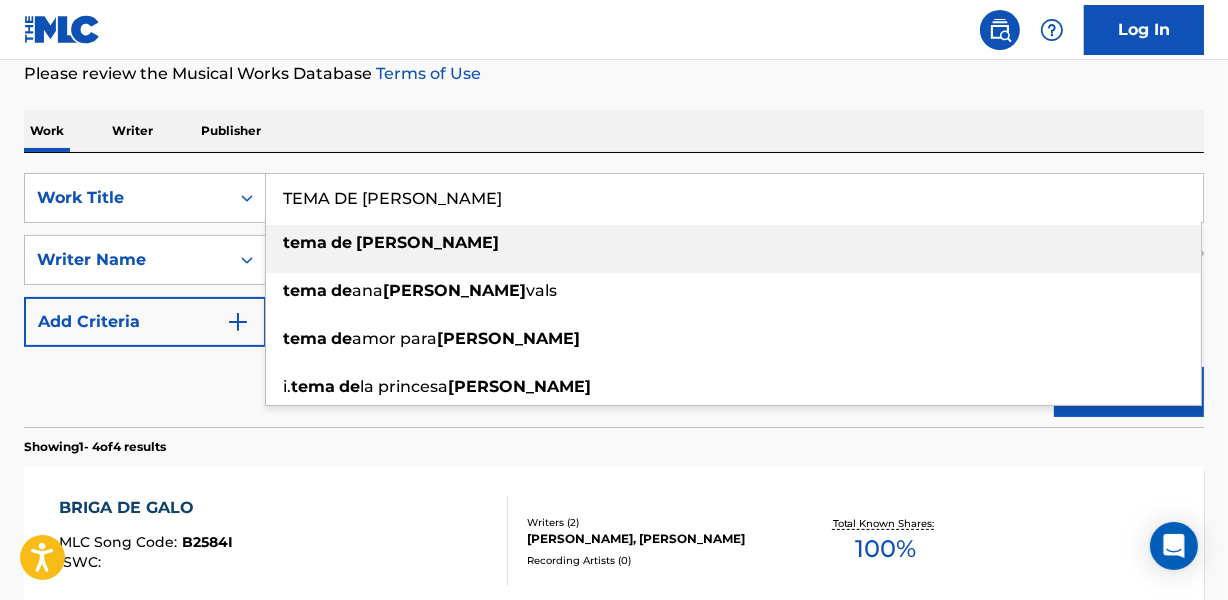 paste on "DAGUEROT" 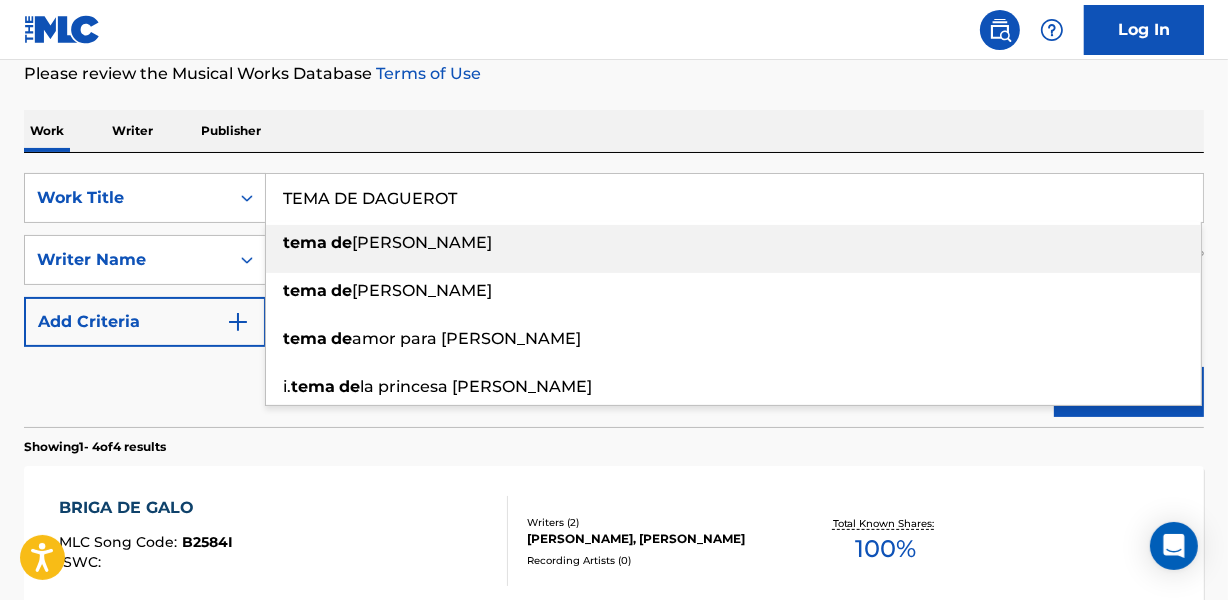 type on "TEMA DE DAGUEROT" 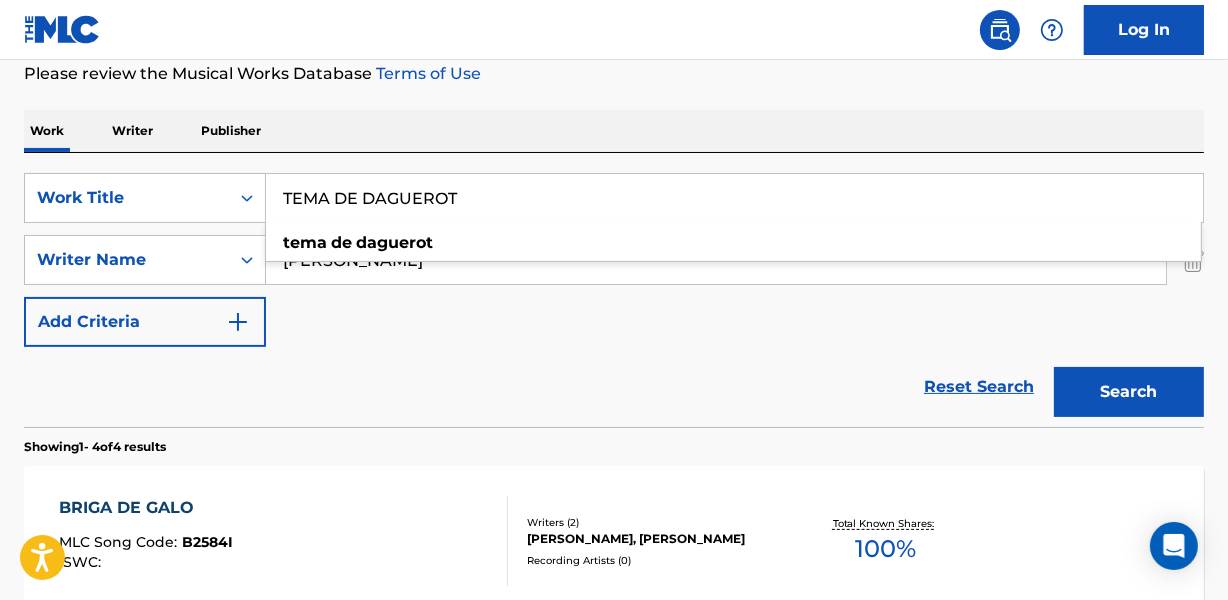 click on "Work Writer Publisher" at bounding box center (614, 131) 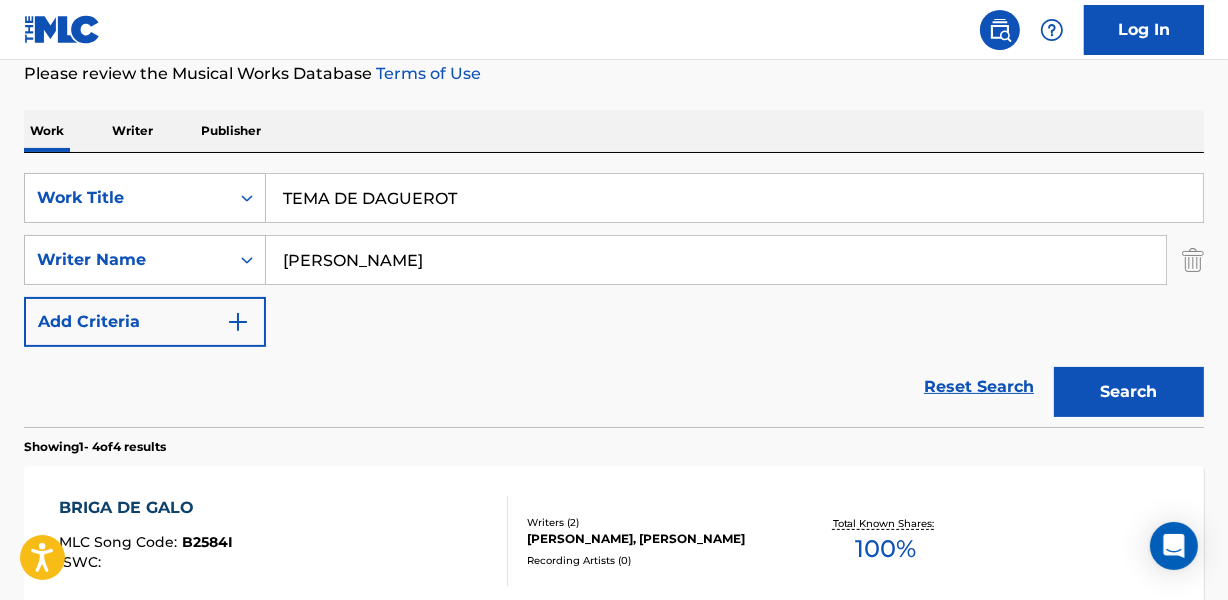drag, startPoint x: 273, startPoint y: 255, endPoint x: 733, endPoint y: 265, distance: 460.10867 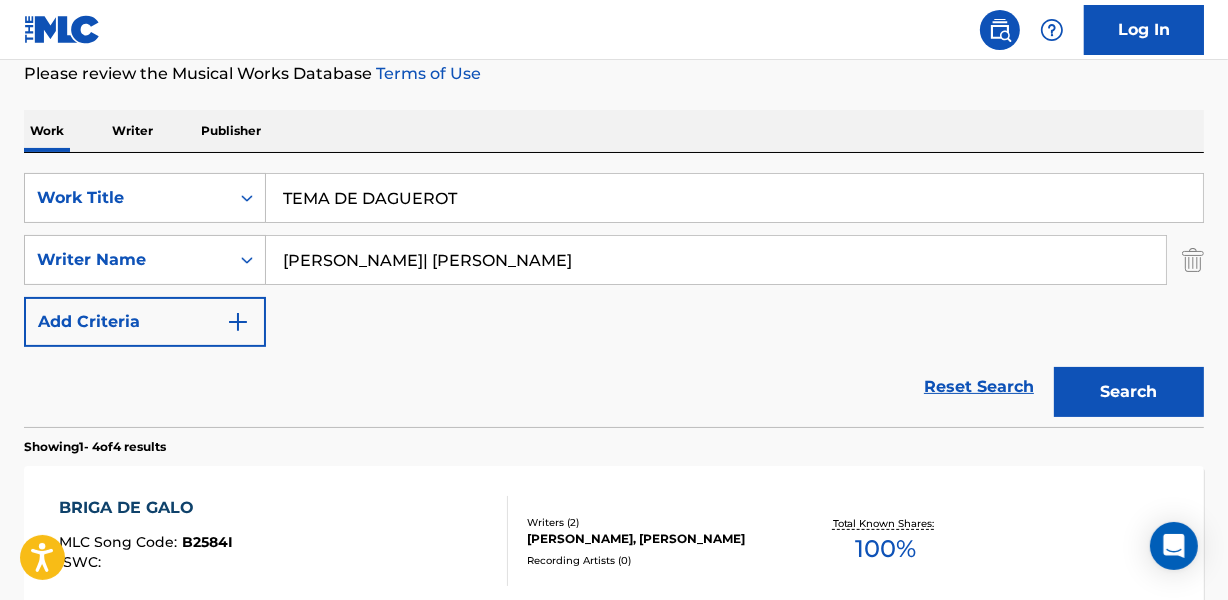 click on "Search" at bounding box center [1129, 392] 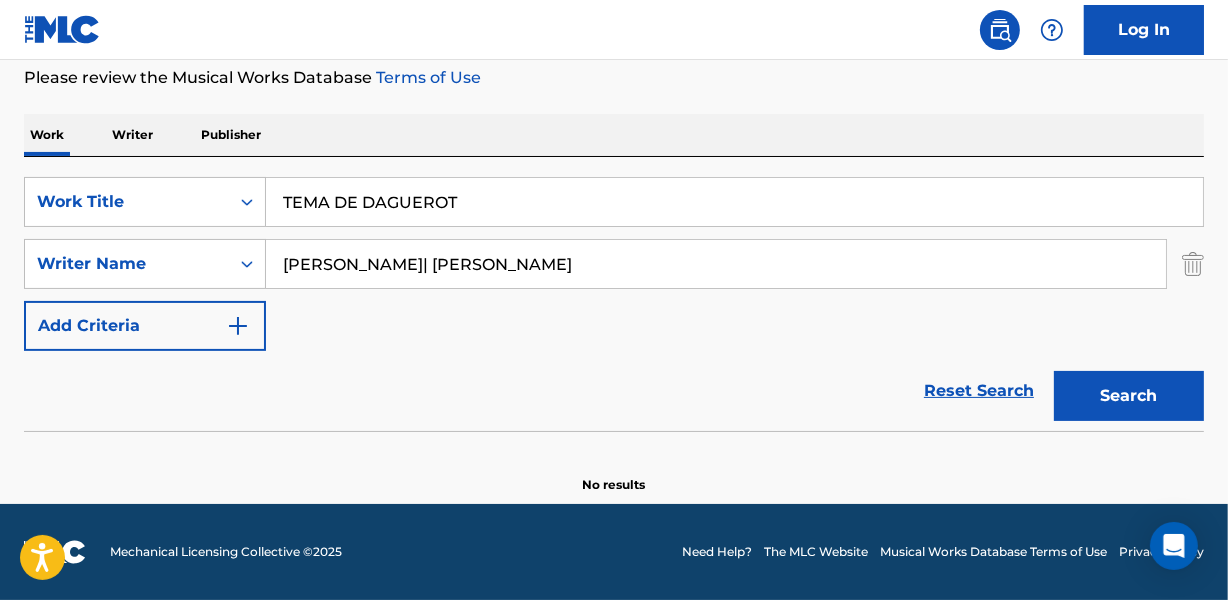 scroll, scrollTop: 267, scrollLeft: 0, axis: vertical 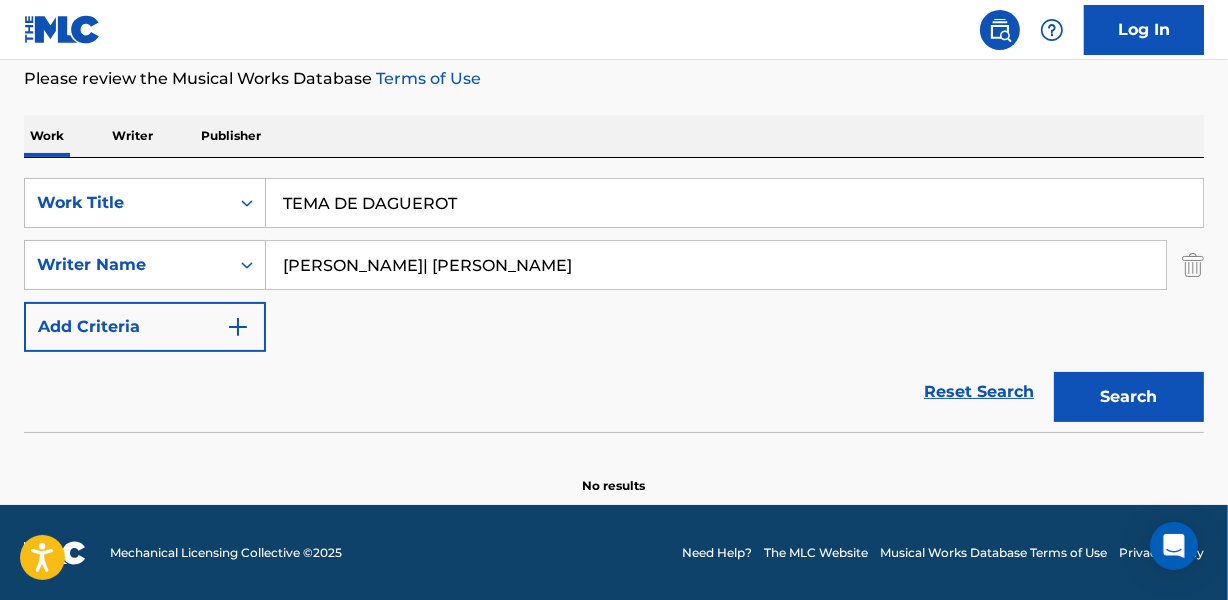 drag, startPoint x: 450, startPoint y: 260, endPoint x: 759, endPoint y: 270, distance: 309.16177 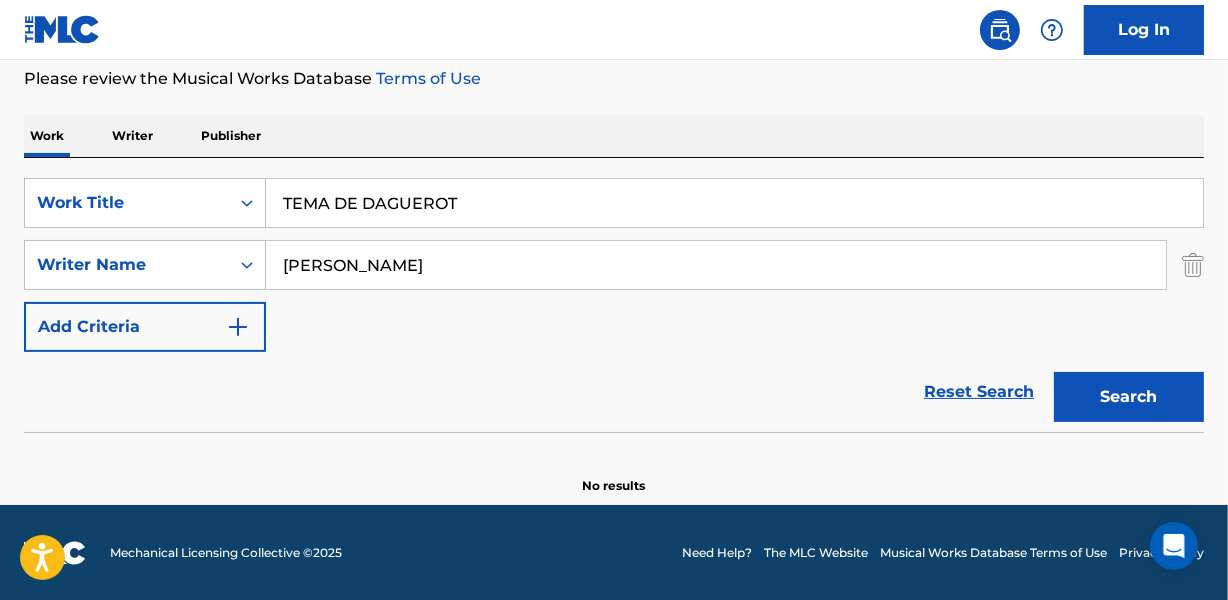 type on "[PERSON_NAME]" 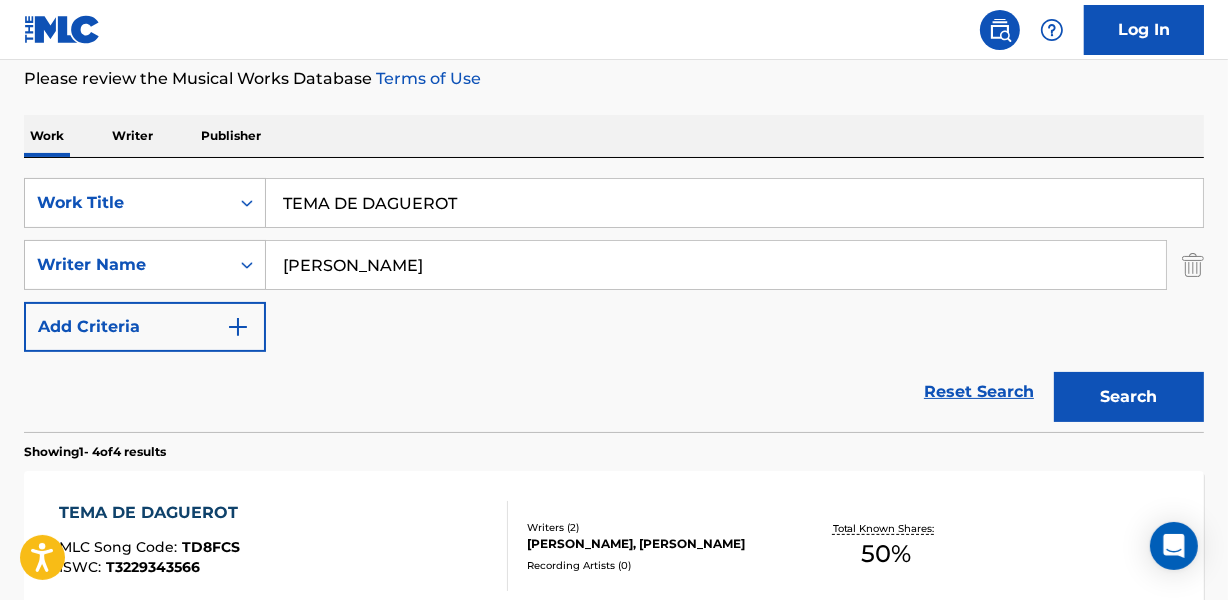 click on "[PERSON_NAME], [PERSON_NAME]" at bounding box center (657, 544) 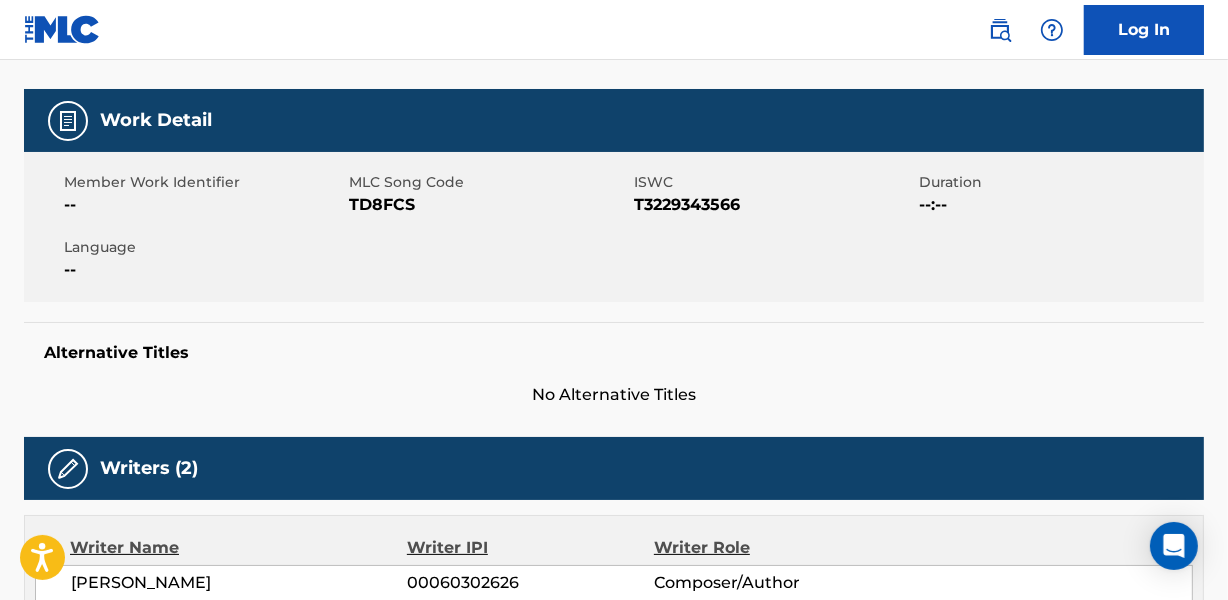 scroll, scrollTop: 0, scrollLeft: 0, axis: both 